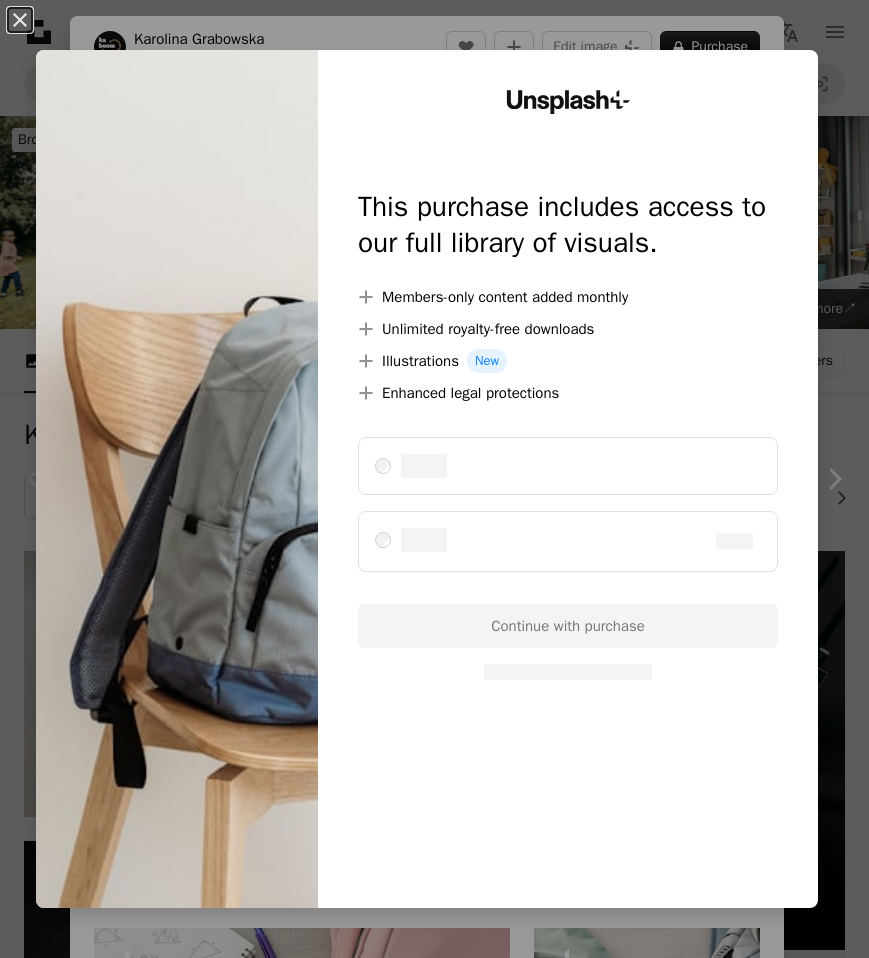 scroll, scrollTop: 300, scrollLeft: 0, axis: vertical 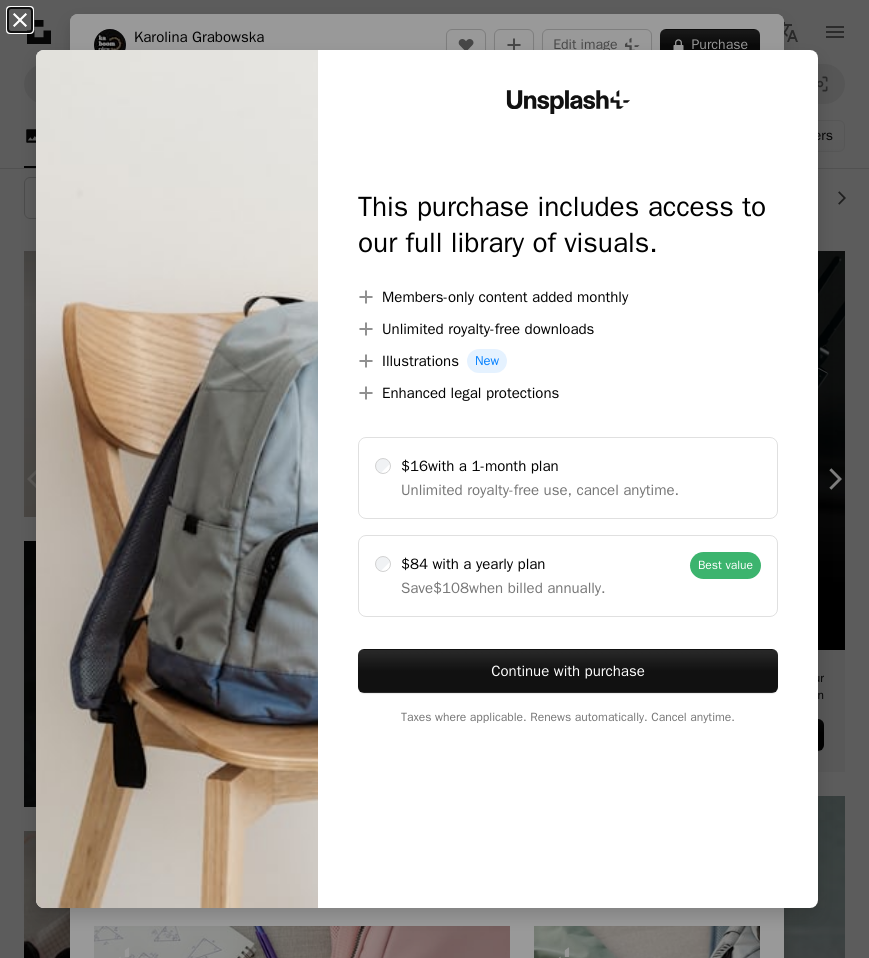 click on "An X shape" at bounding box center (20, 20) 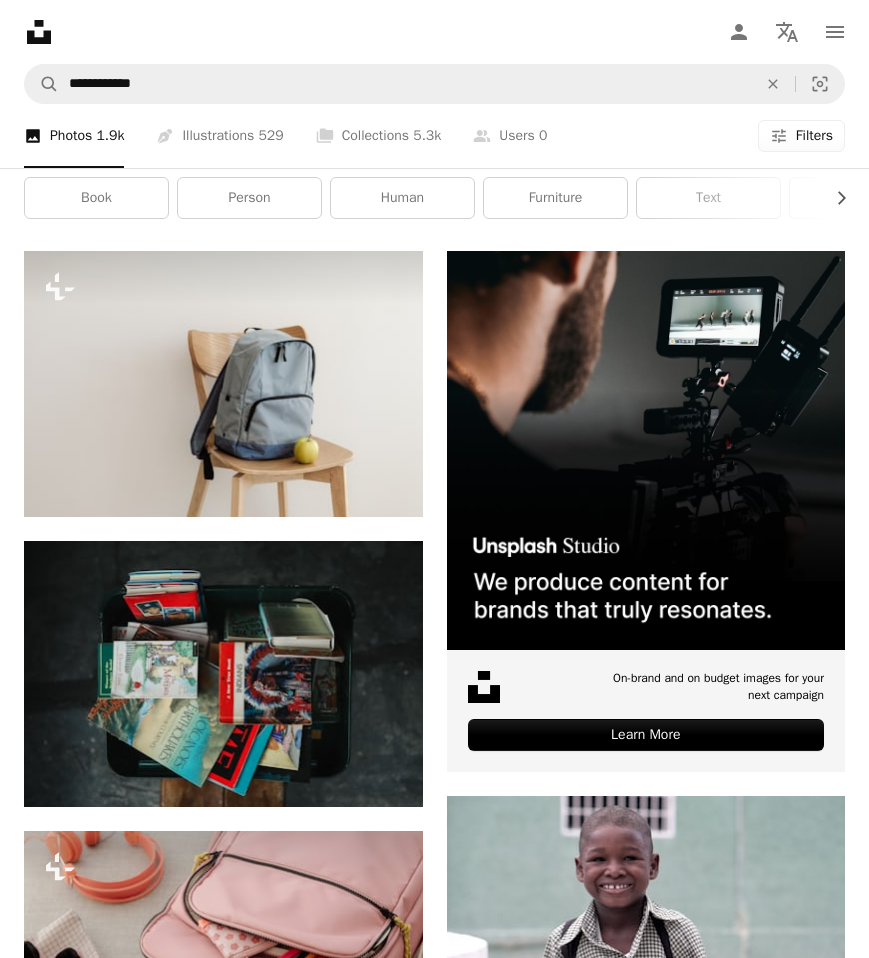 click on "Filters Filters" at bounding box center [801, 136] 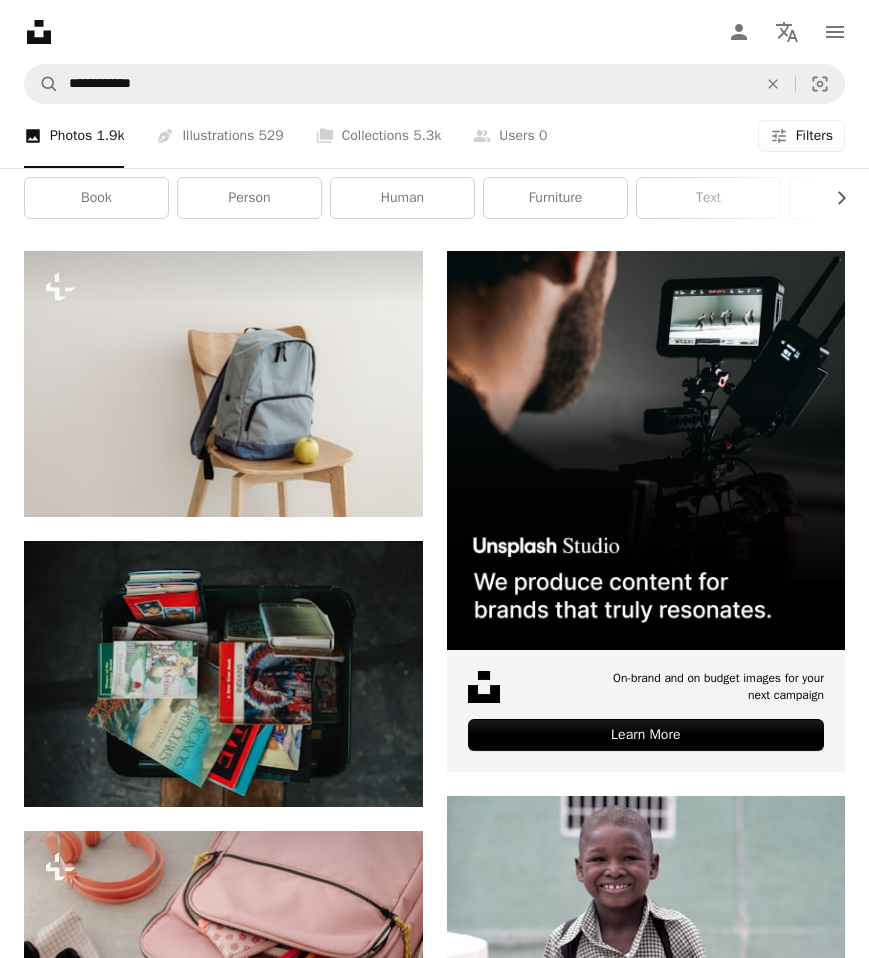 click on "Free" at bounding box center (434, 6472) 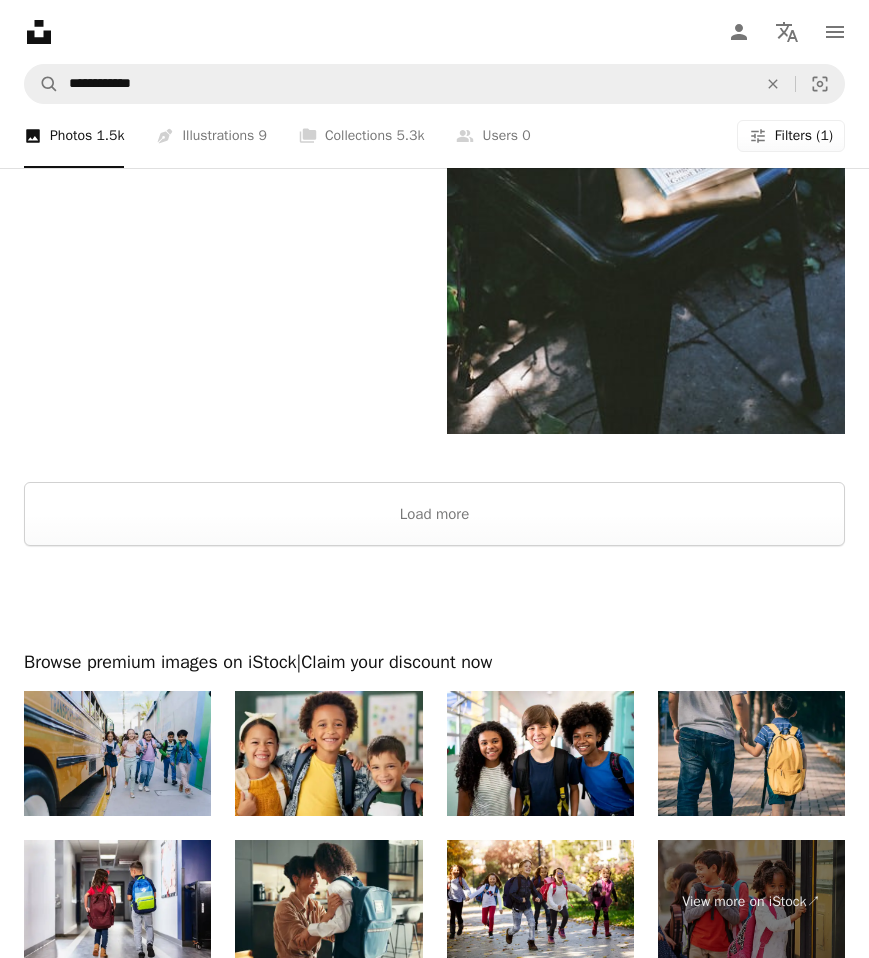 scroll, scrollTop: 4950, scrollLeft: 0, axis: vertical 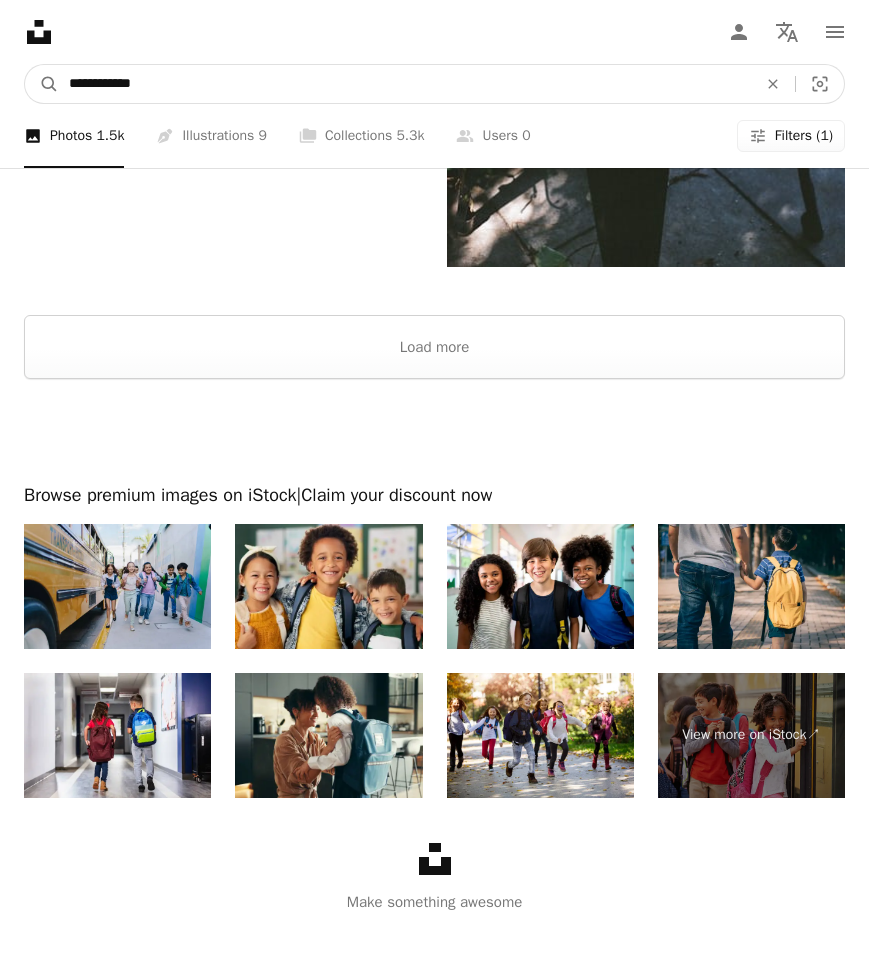 click on "**********" at bounding box center [405, 84] 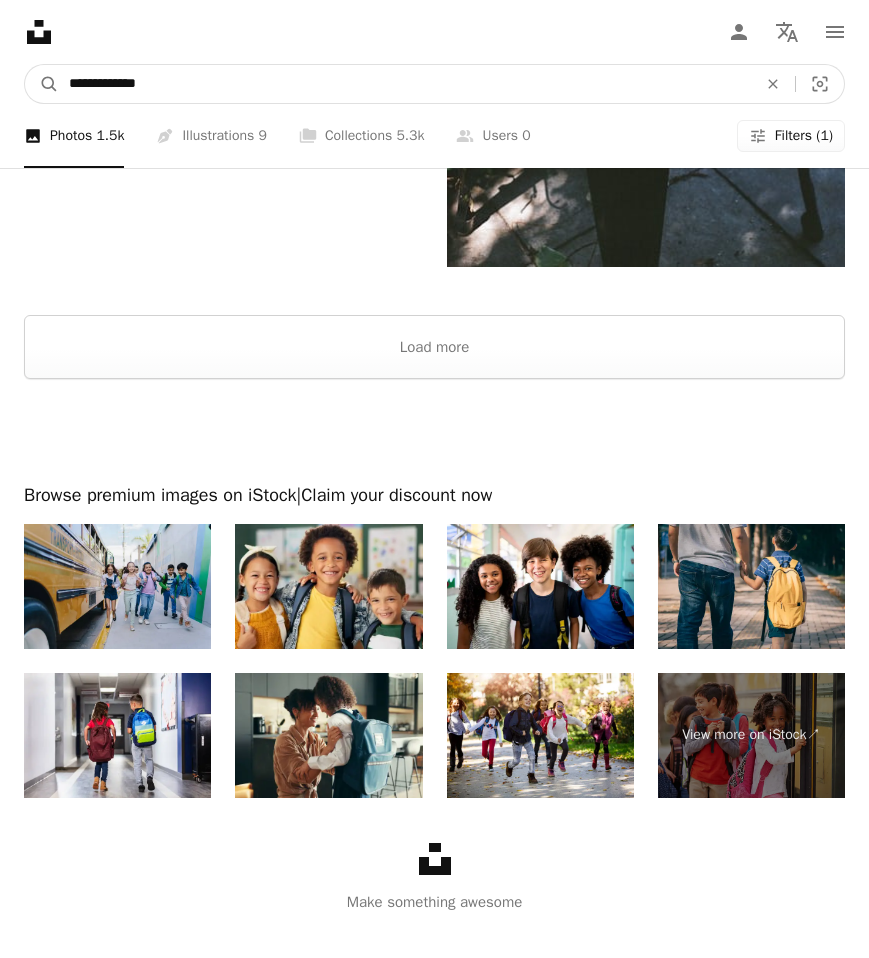 click on "A magnifying glass" at bounding box center [42, 84] 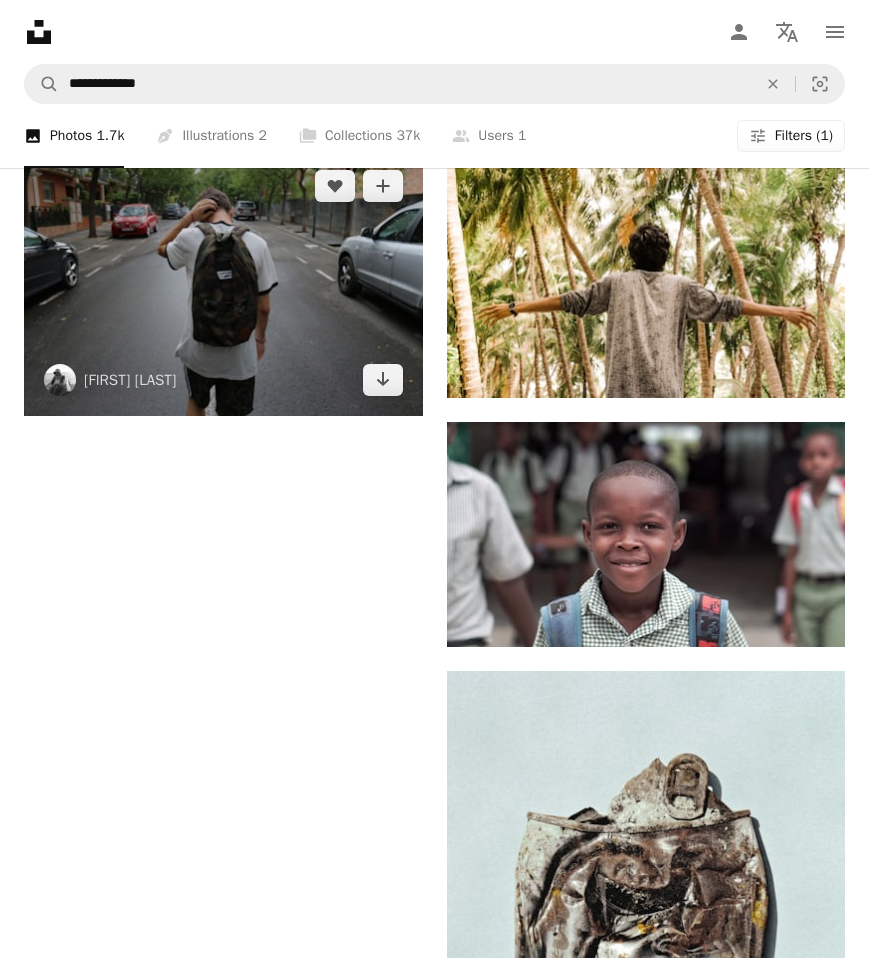 scroll, scrollTop: 3950, scrollLeft: 0, axis: vertical 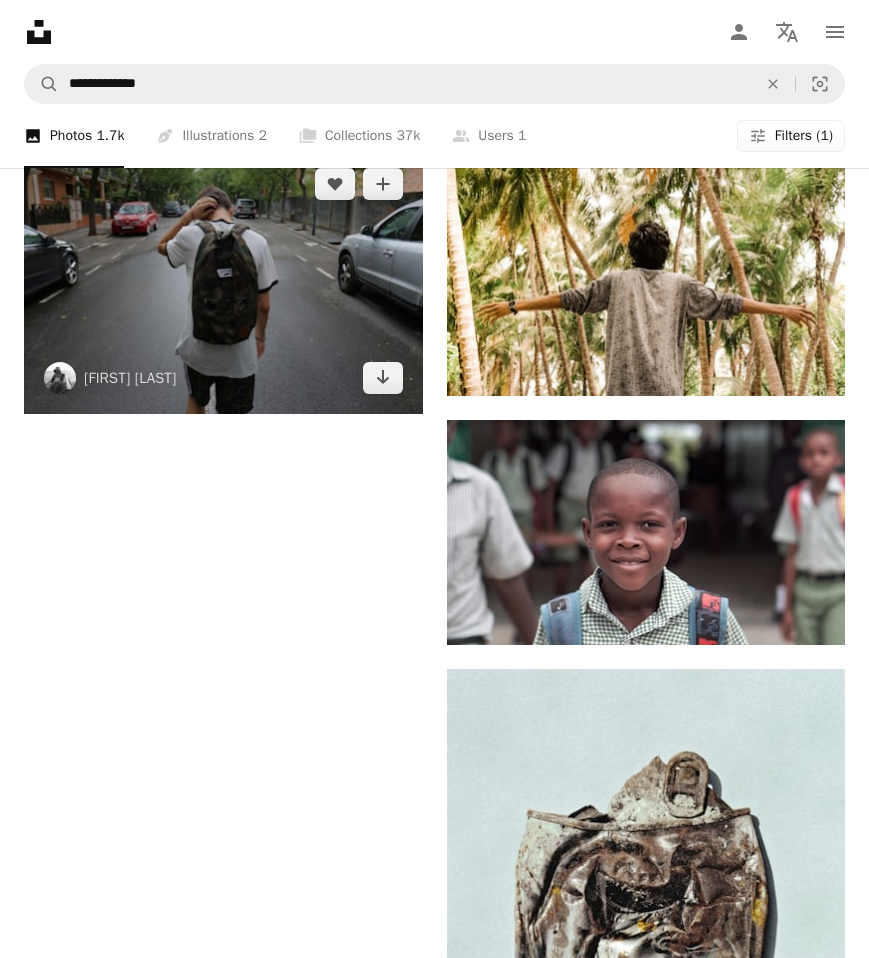 click at bounding box center (223, 281) 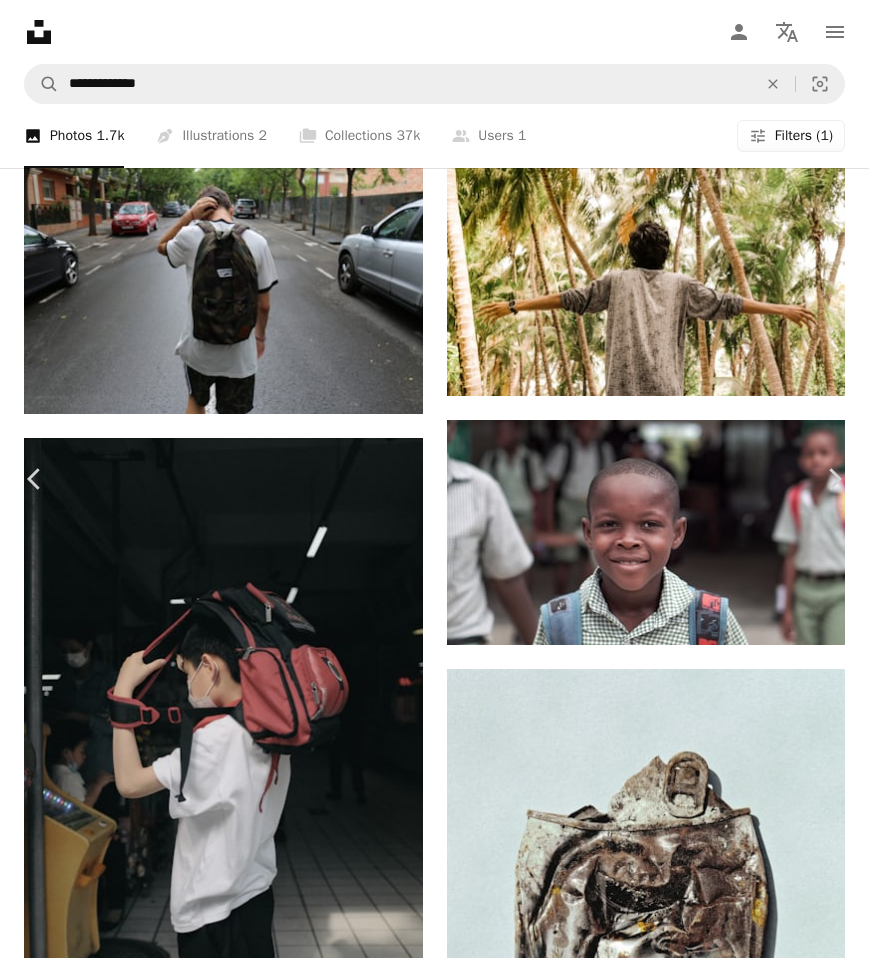click at bounding box center [427, 7197] 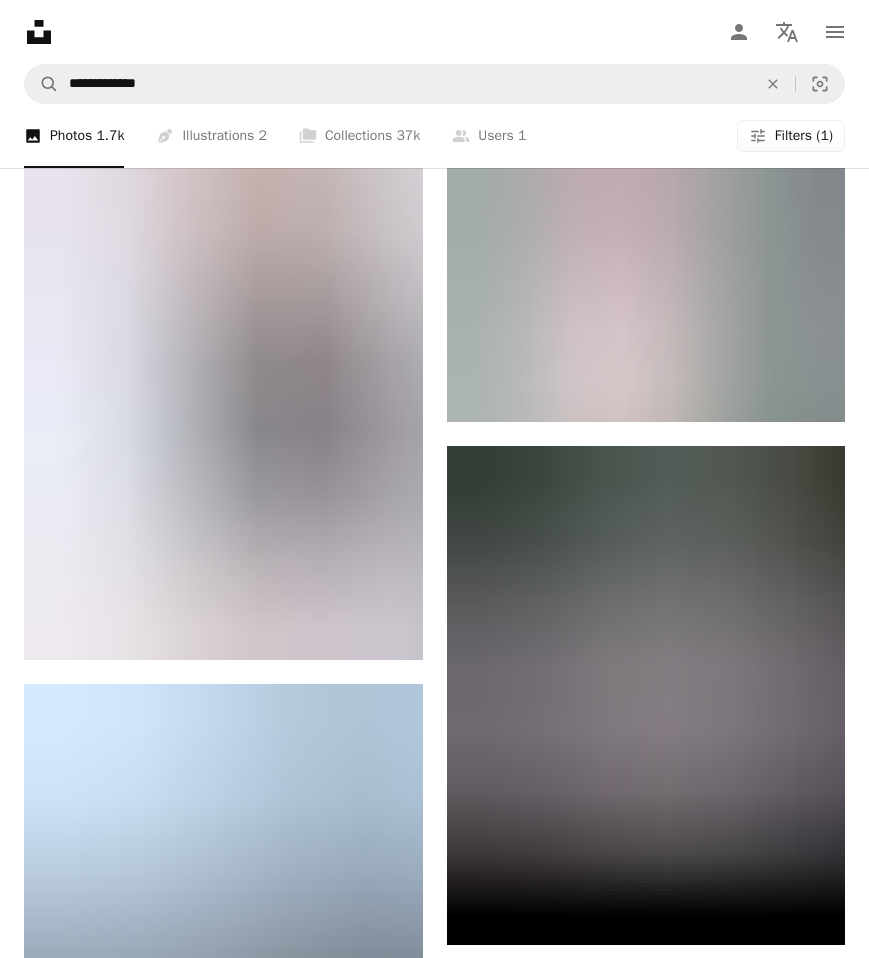 scroll, scrollTop: 8867, scrollLeft: 0, axis: vertical 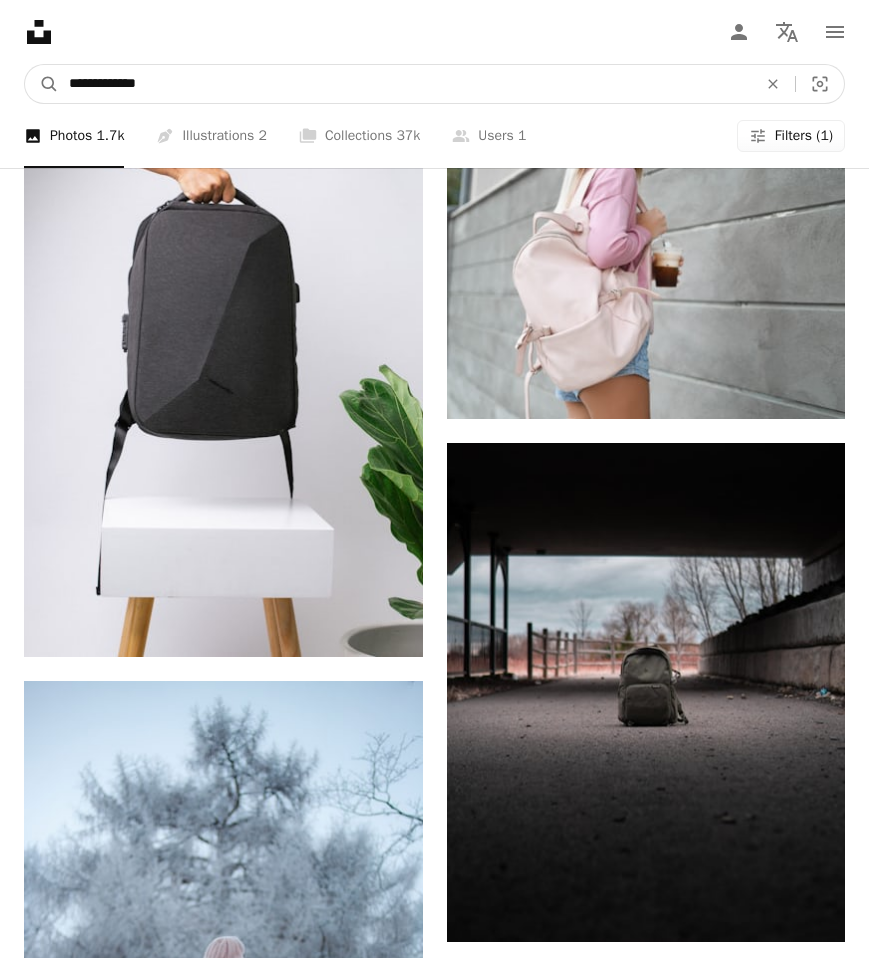 click on "**********" at bounding box center [405, 84] 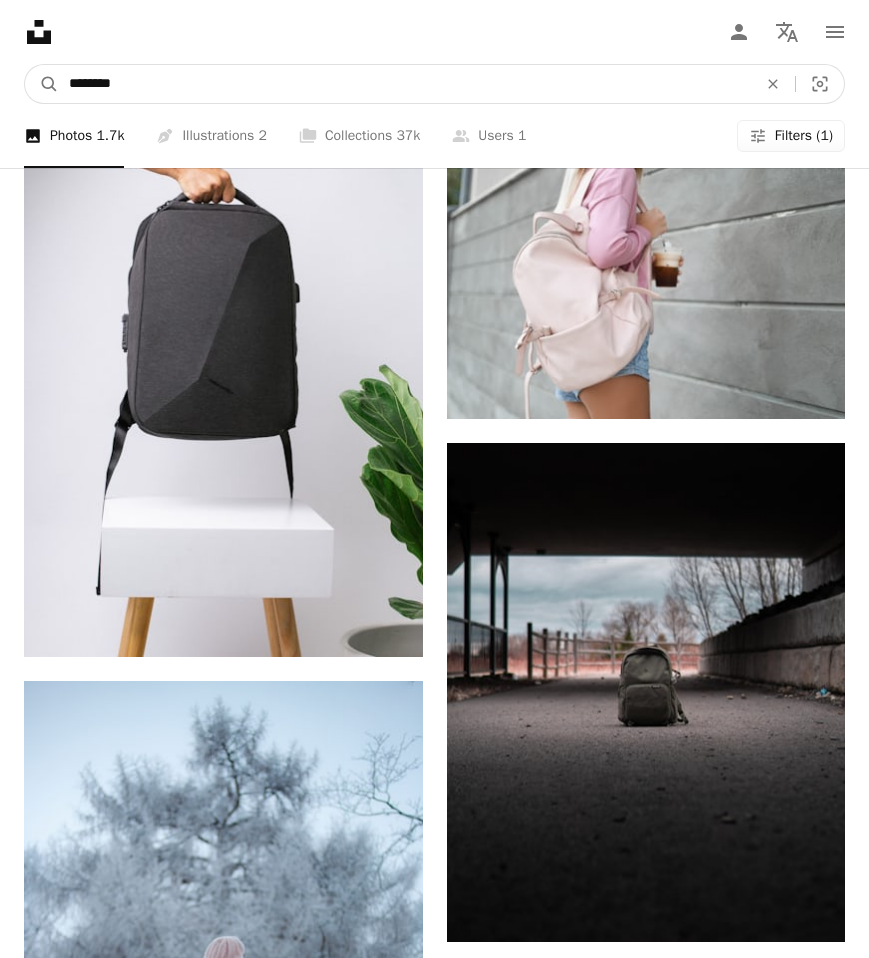 click on "********" at bounding box center [405, 84] 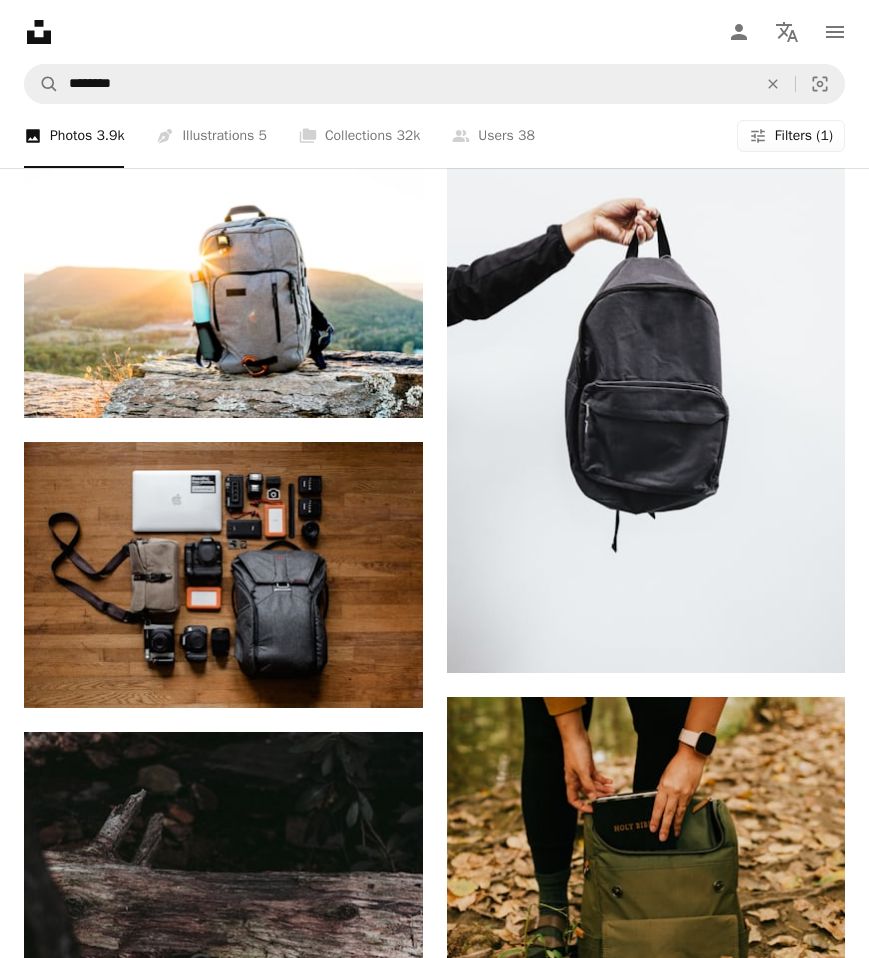 scroll, scrollTop: 1024, scrollLeft: 0, axis: vertical 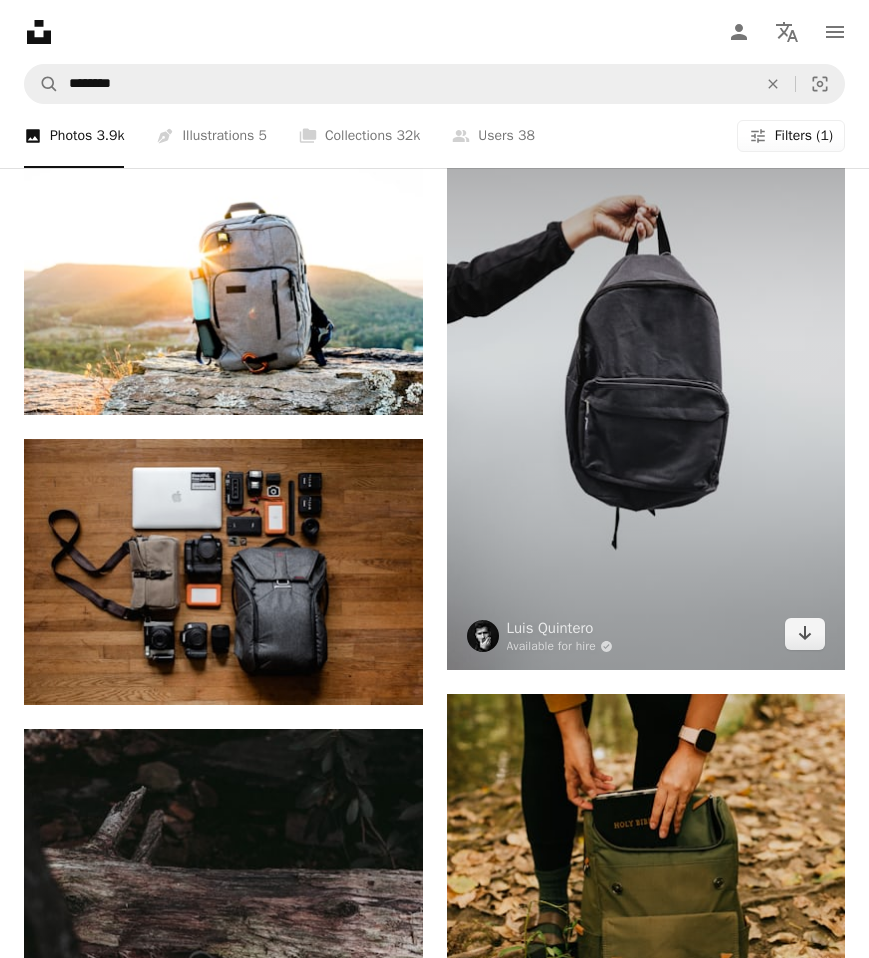 click at bounding box center [646, 371] 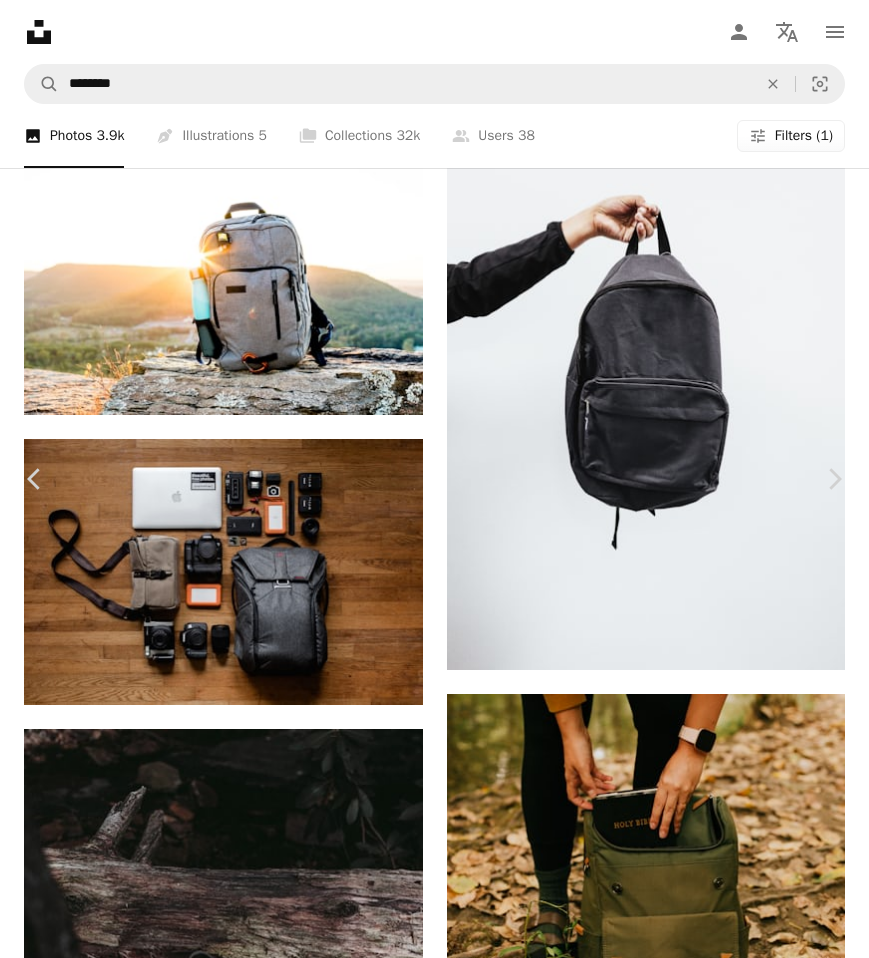 click at bounding box center (427, 5690) 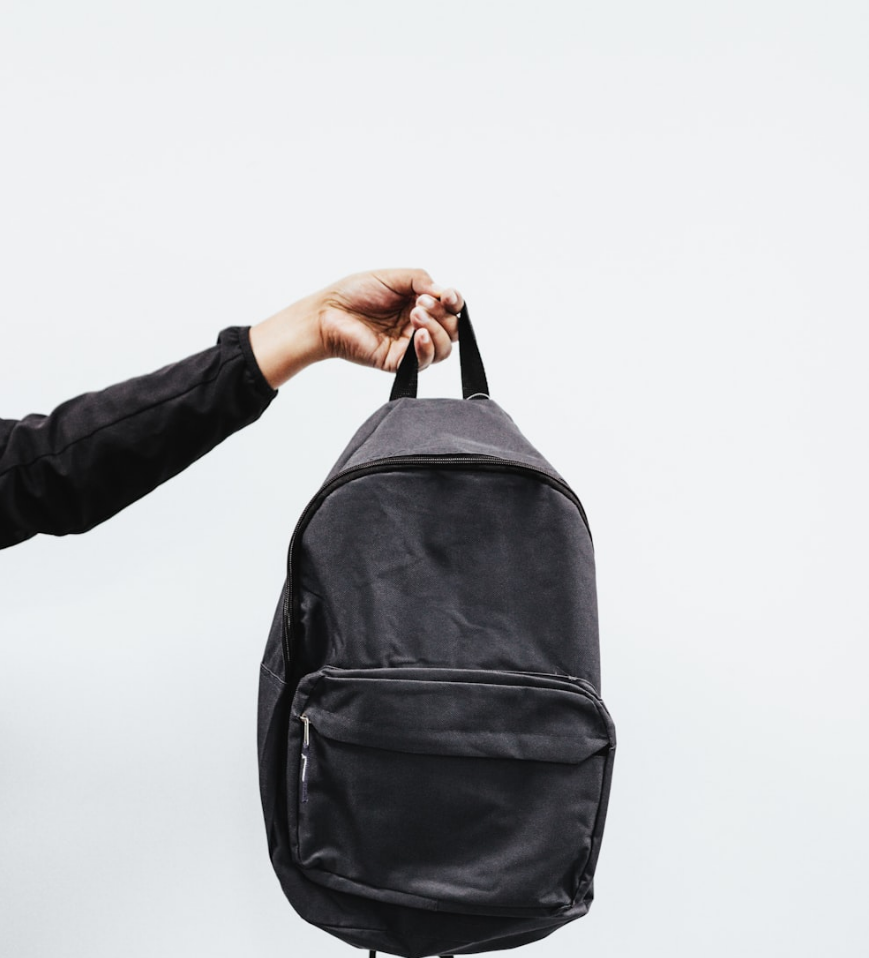 scroll, scrollTop: 175, scrollLeft: 0, axis: vertical 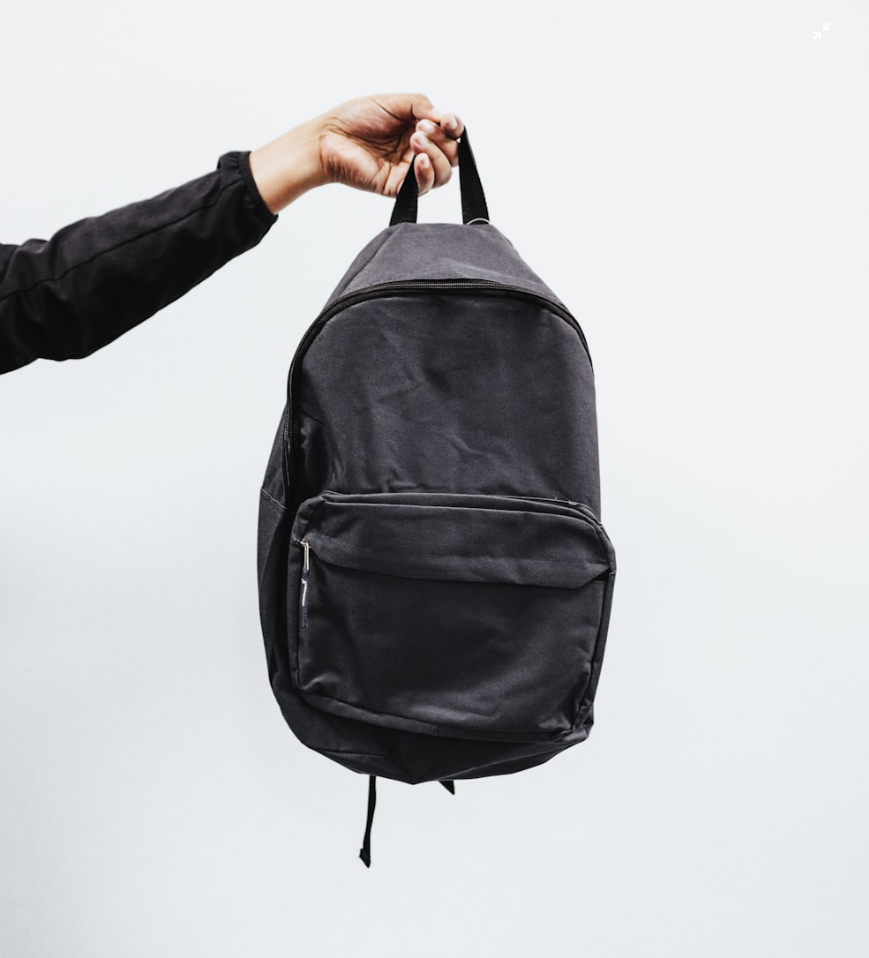 click at bounding box center [434, 477] 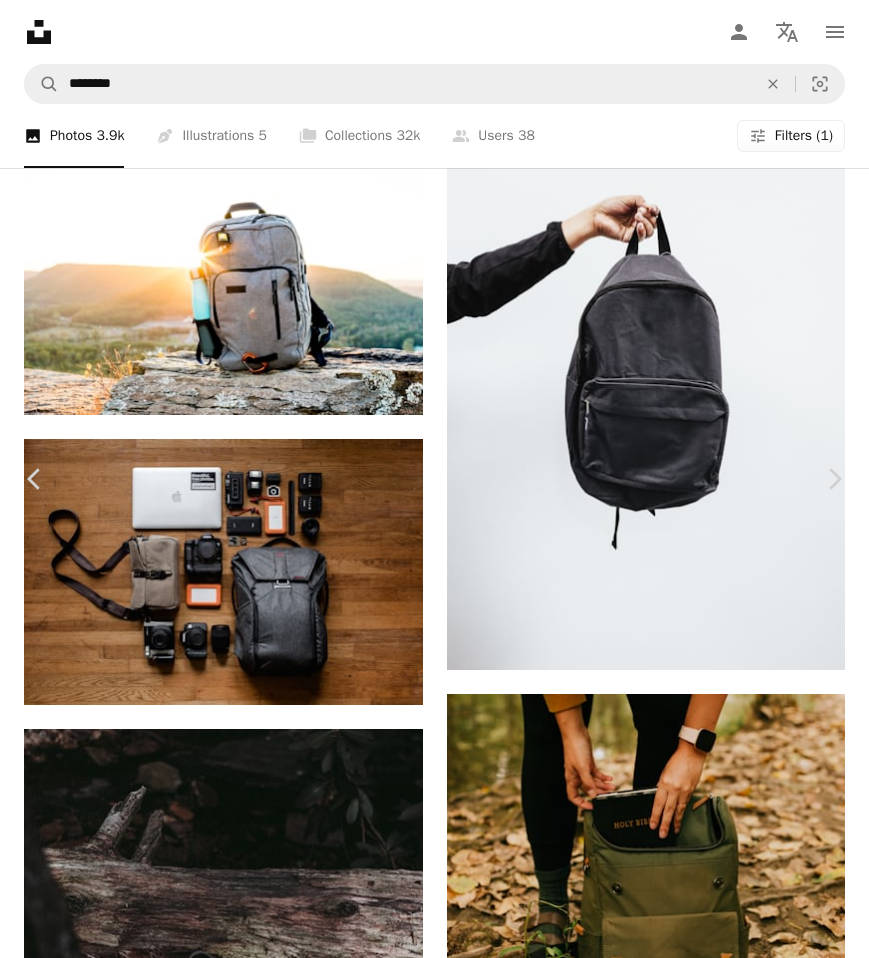 scroll, scrollTop: 151, scrollLeft: 0, axis: vertical 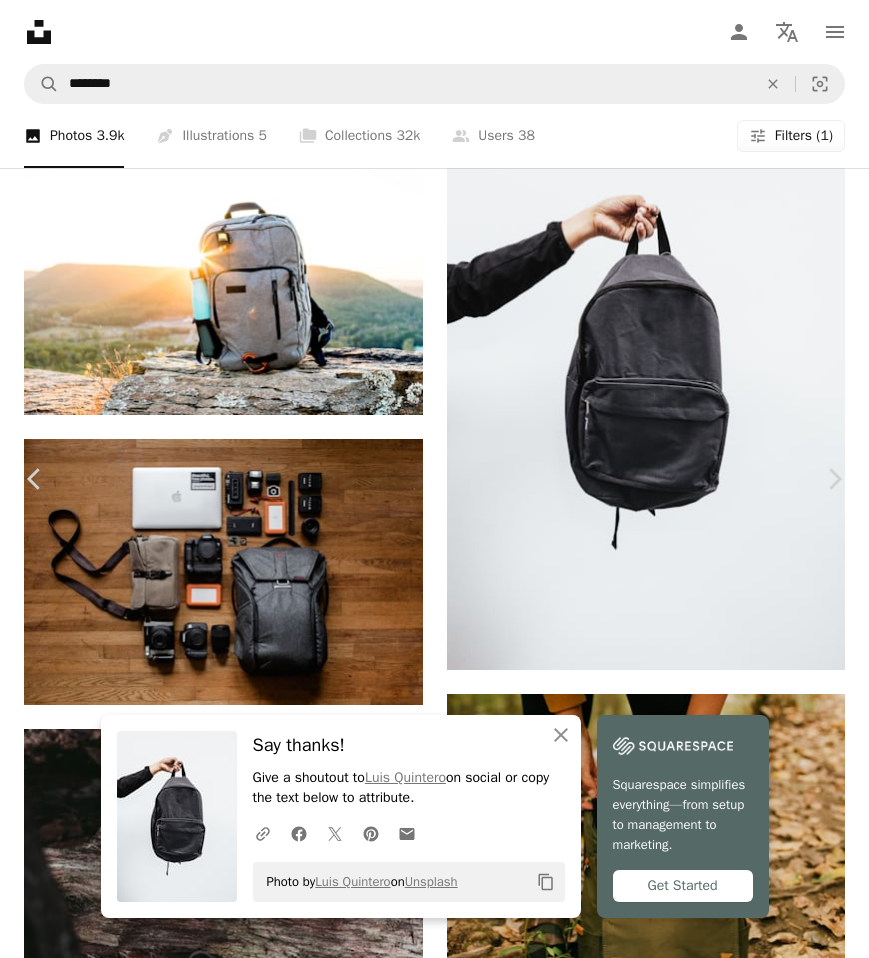 click 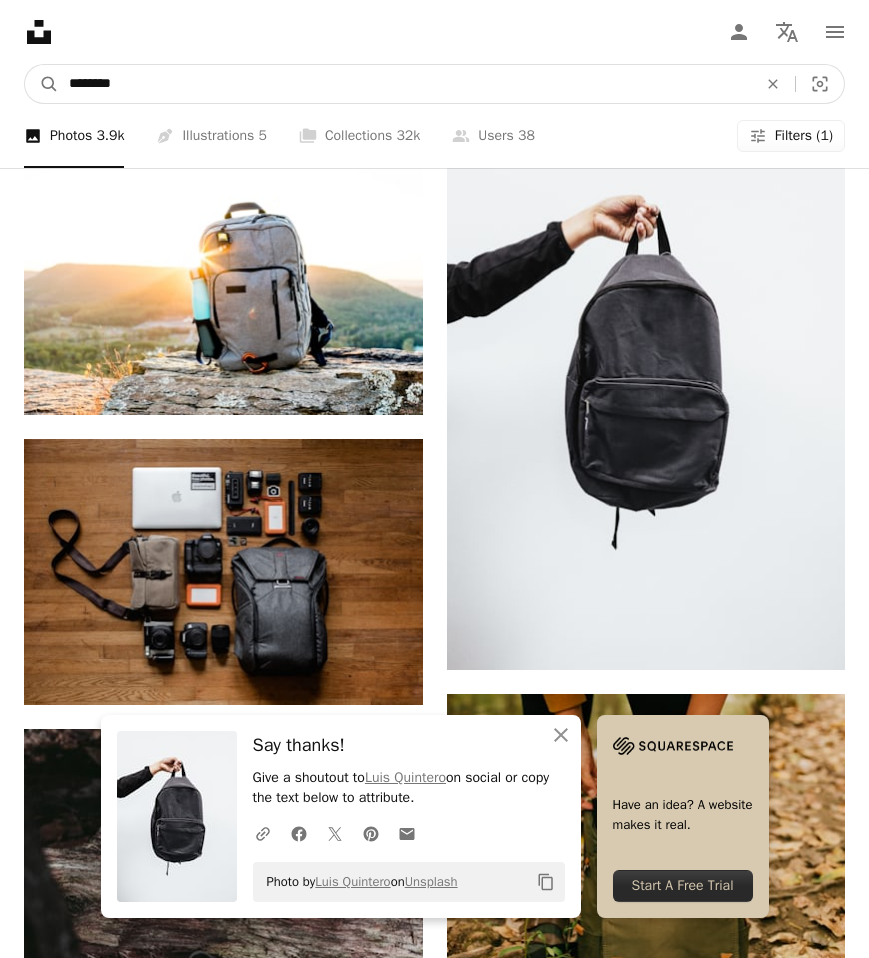 click on "********" at bounding box center [405, 84] 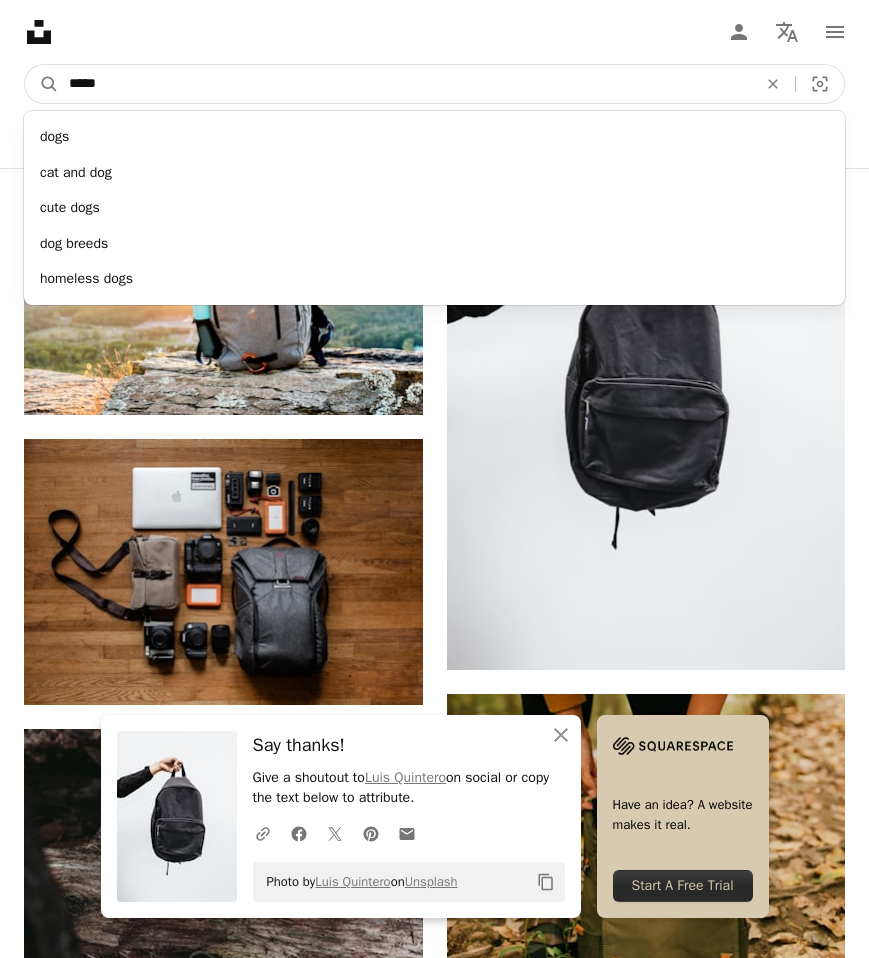 type on "*****" 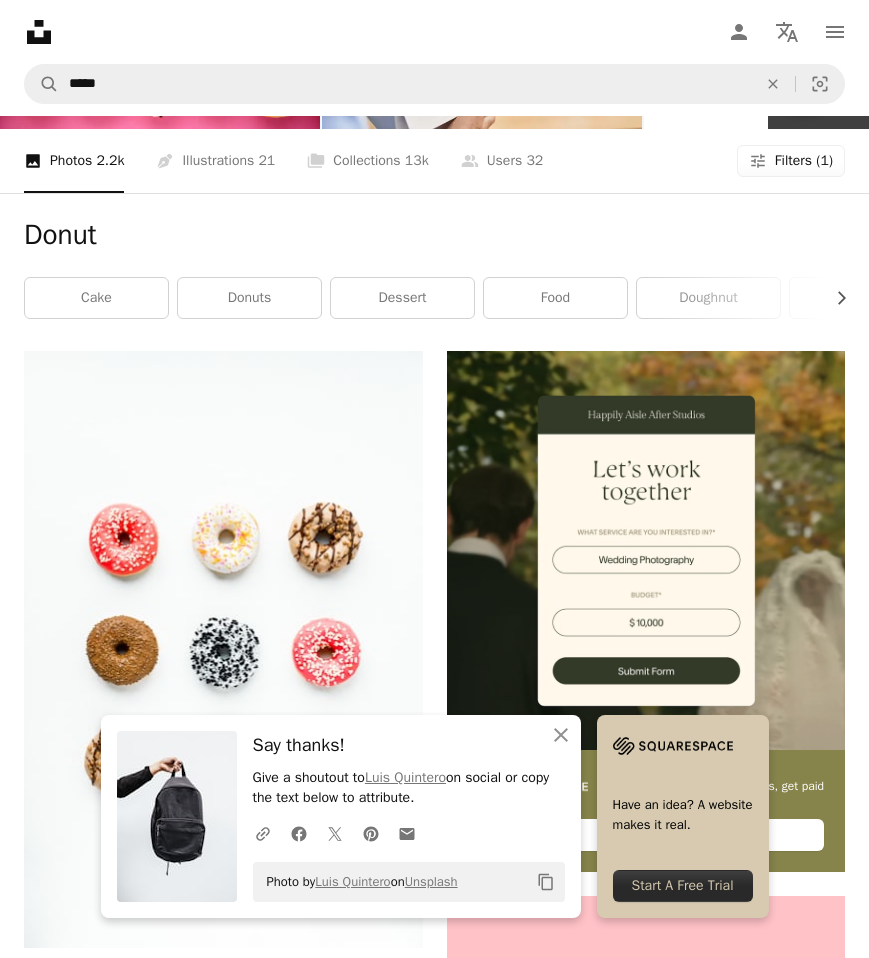 scroll, scrollTop: 203, scrollLeft: 0, axis: vertical 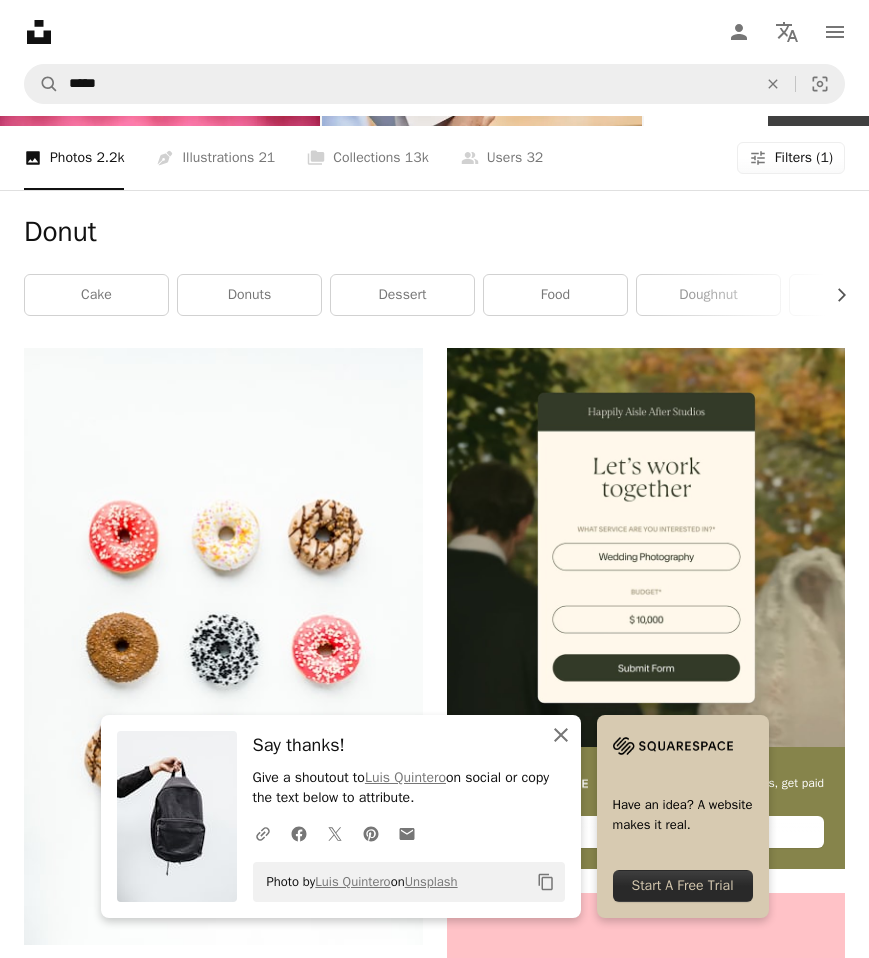 click on "An X shape" 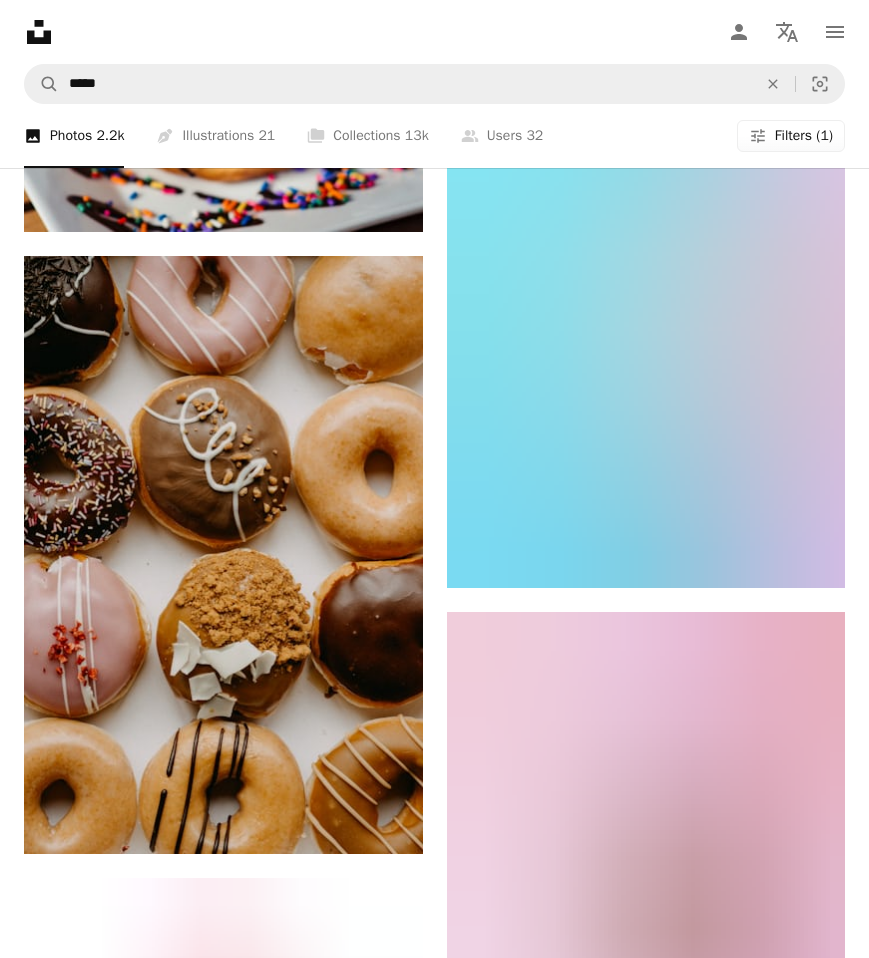 scroll, scrollTop: 1727, scrollLeft: 0, axis: vertical 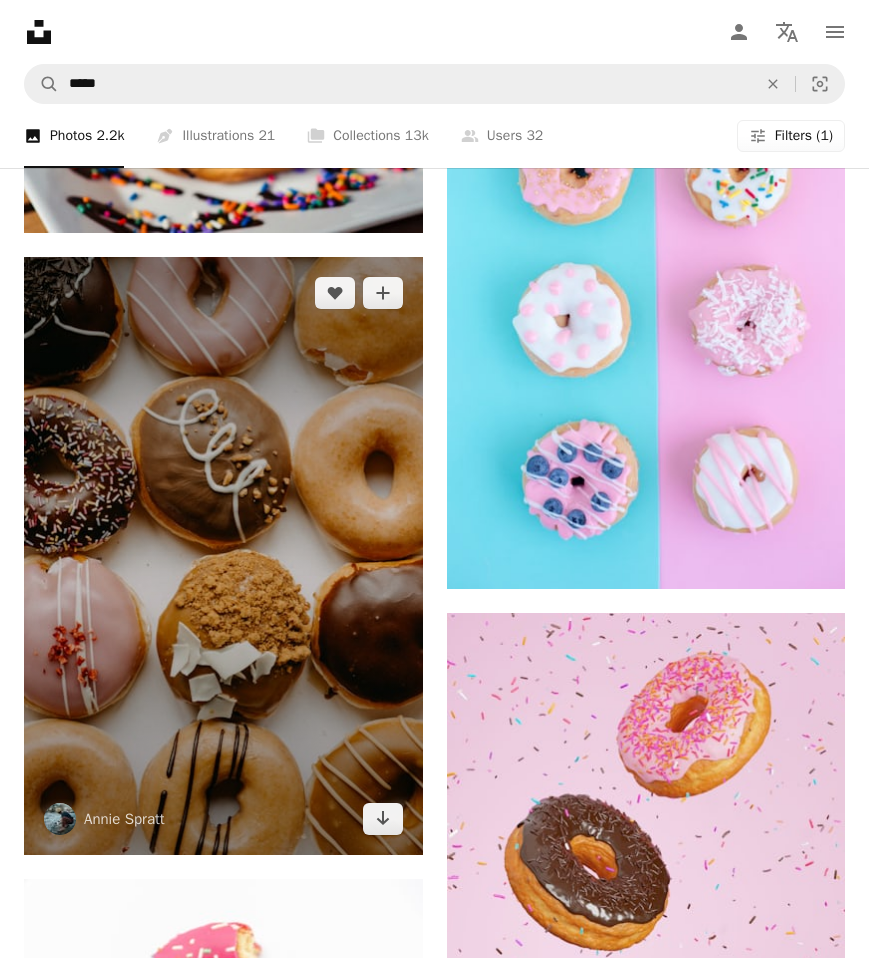 click at bounding box center (223, 556) 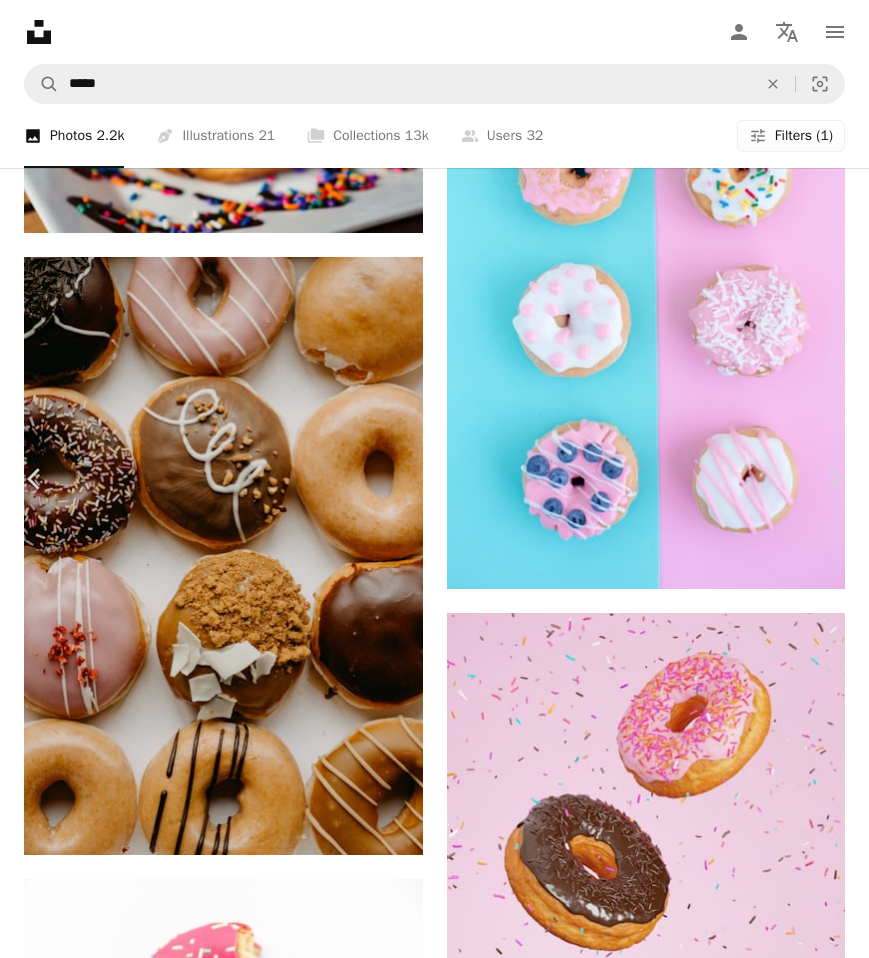 click at bounding box center [427, 5362] 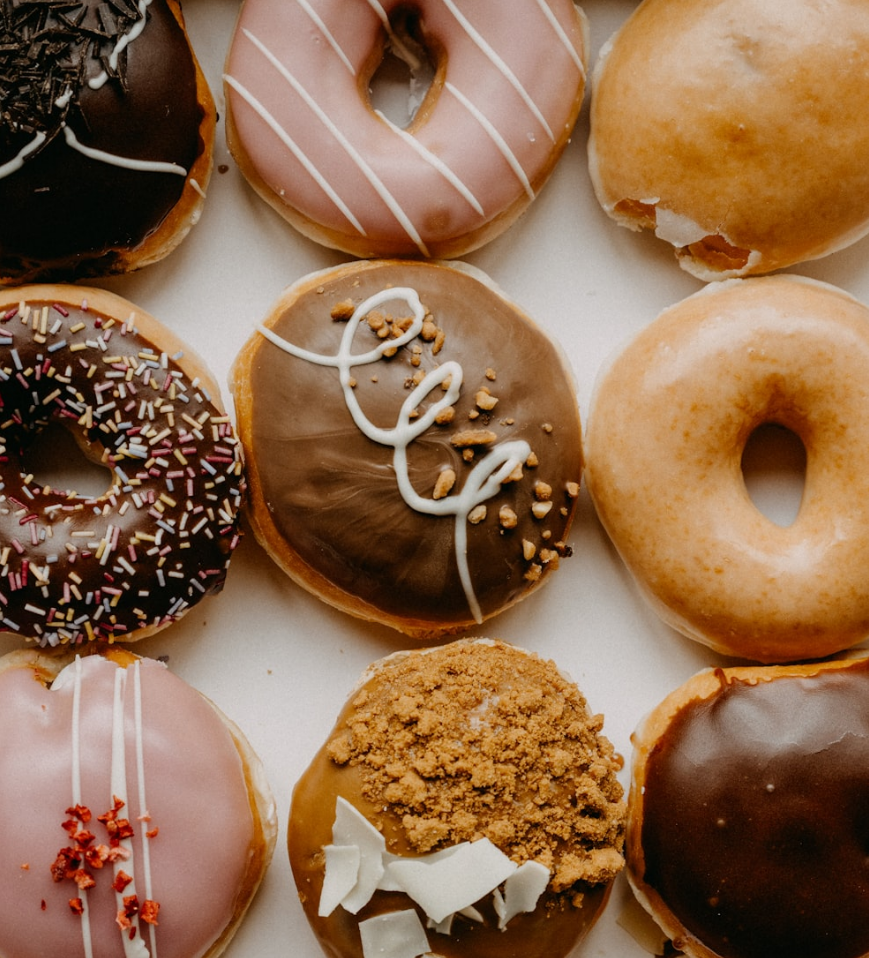 scroll, scrollTop: 175, scrollLeft: 0, axis: vertical 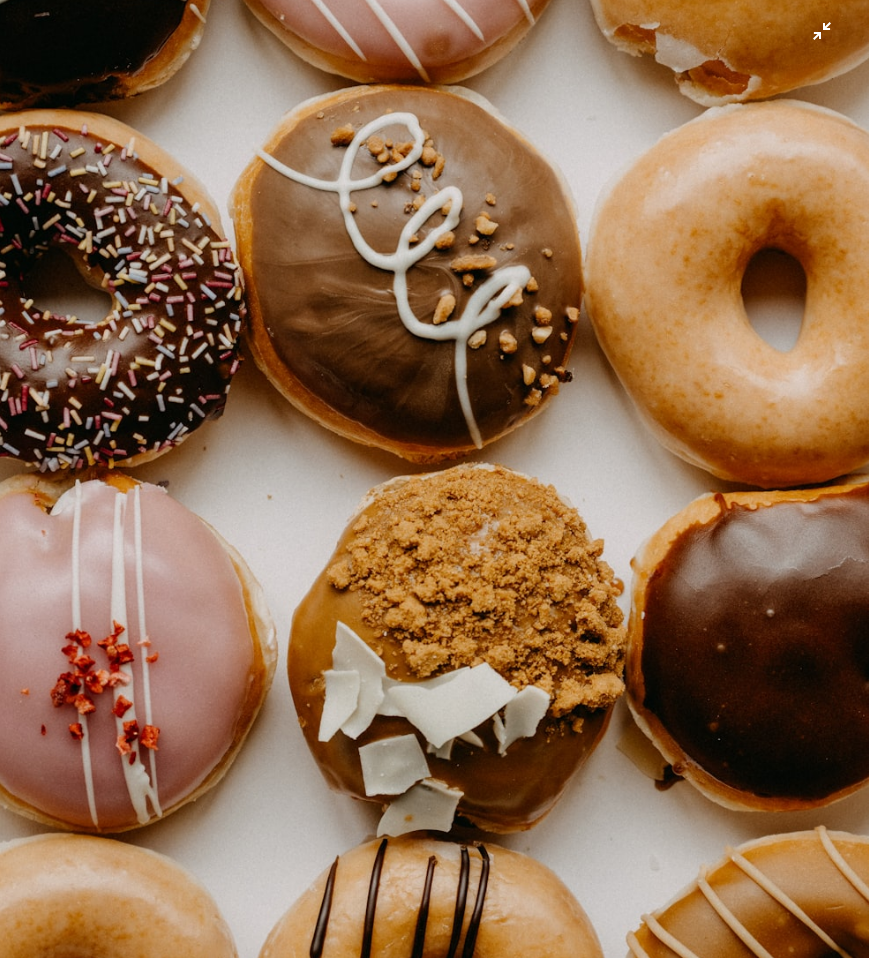 click at bounding box center (434, 477) 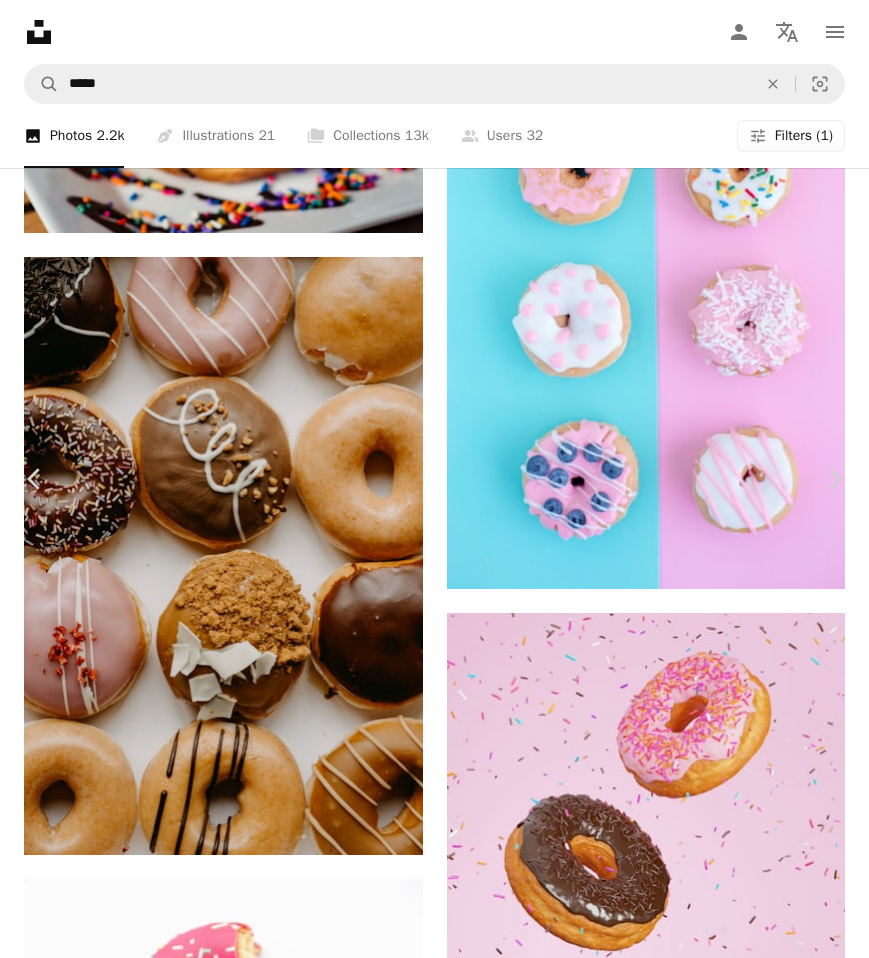 click on "Download free" at bounding box center [670, 4930] 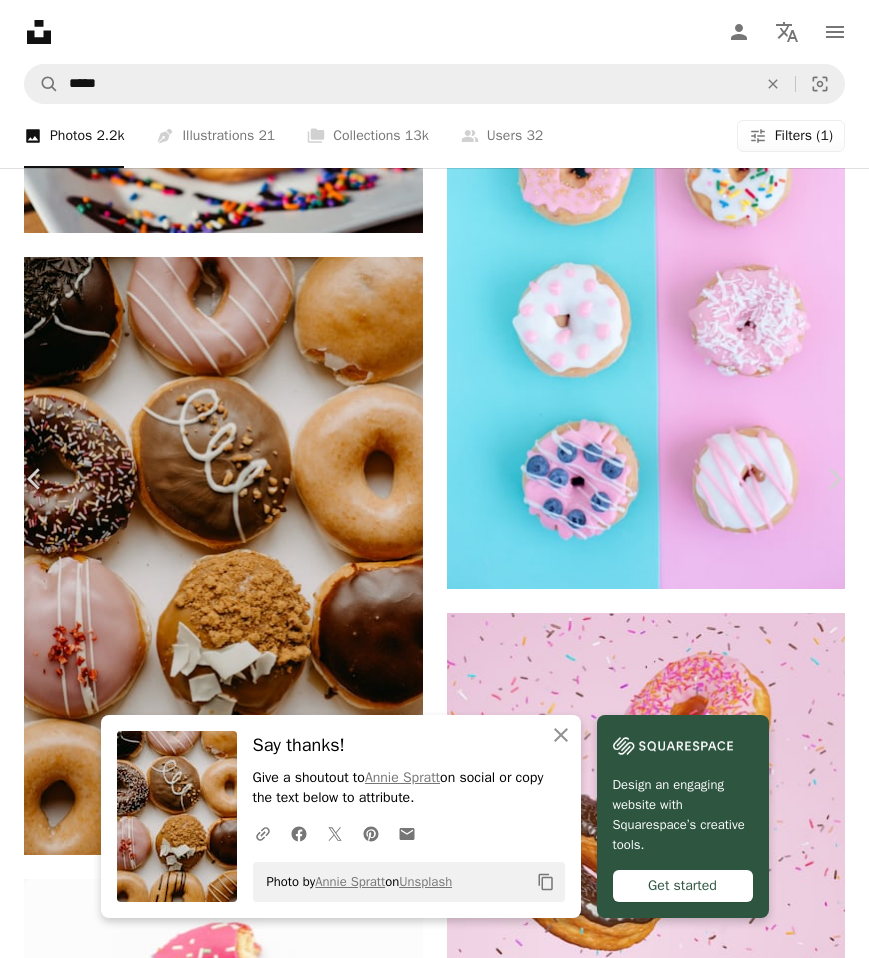 click on "Copy content" 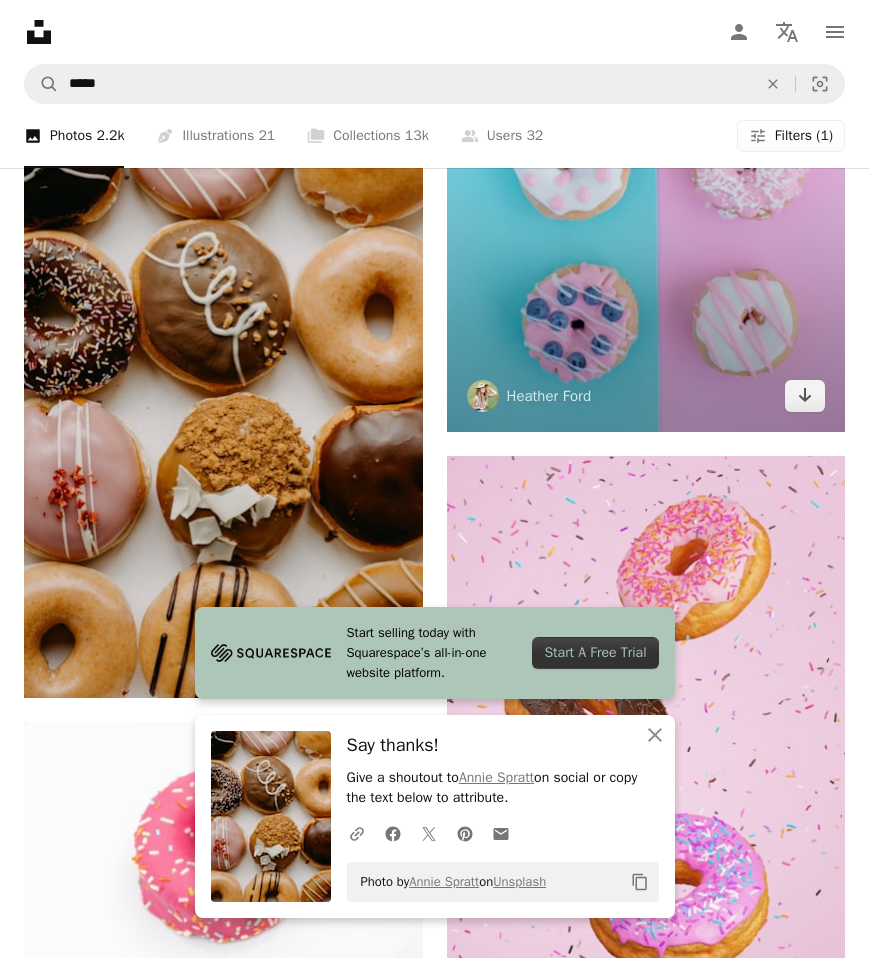 scroll, scrollTop: 1947, scrollLeft: 0, axis: vertical 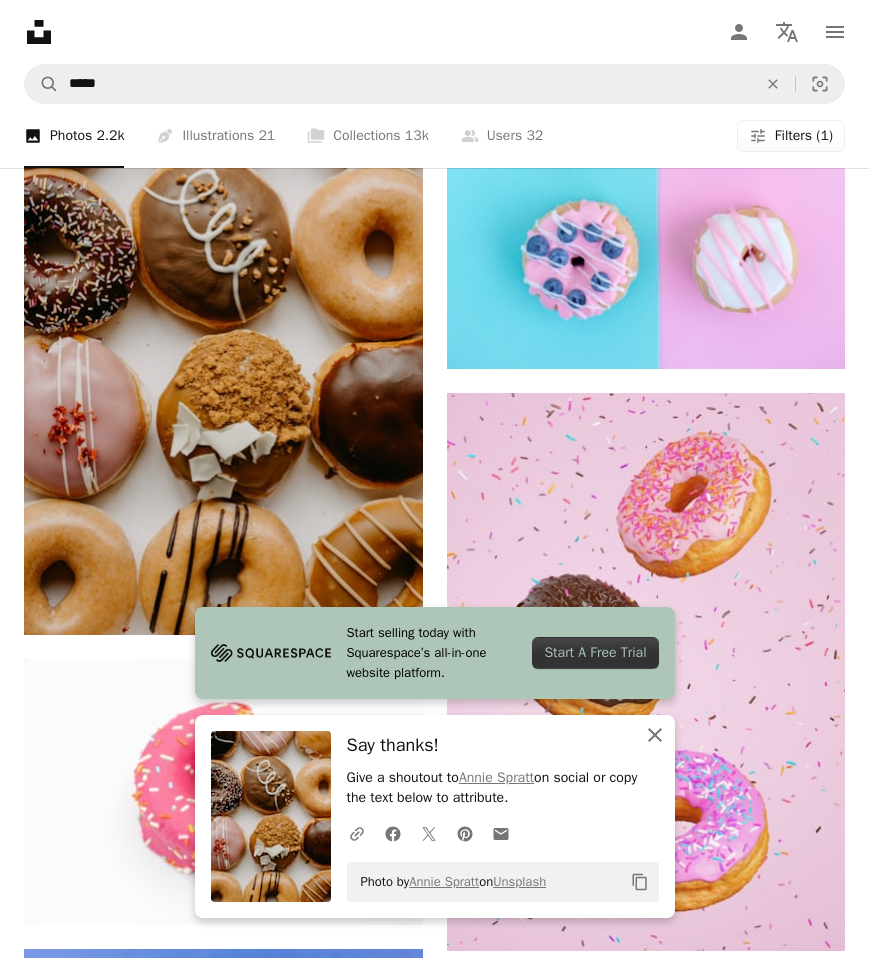 click on "An X shape" 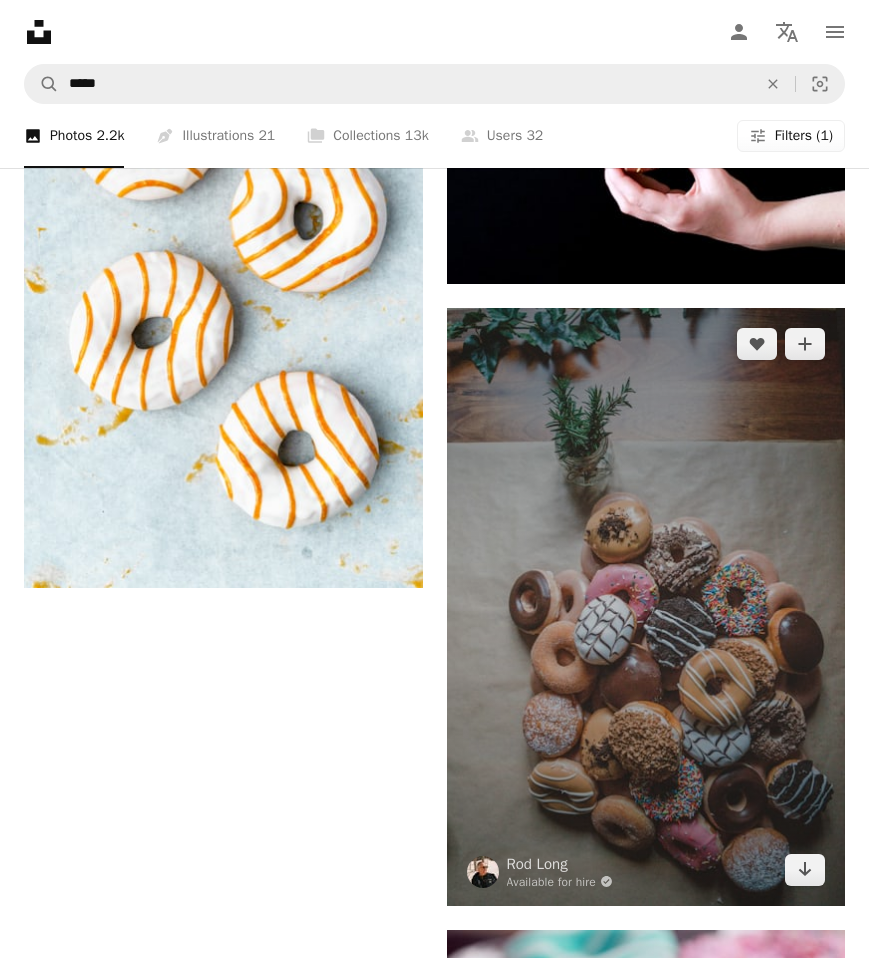 scroll, scrollTop: 4637, scrollLeft: 0, axis: vertical 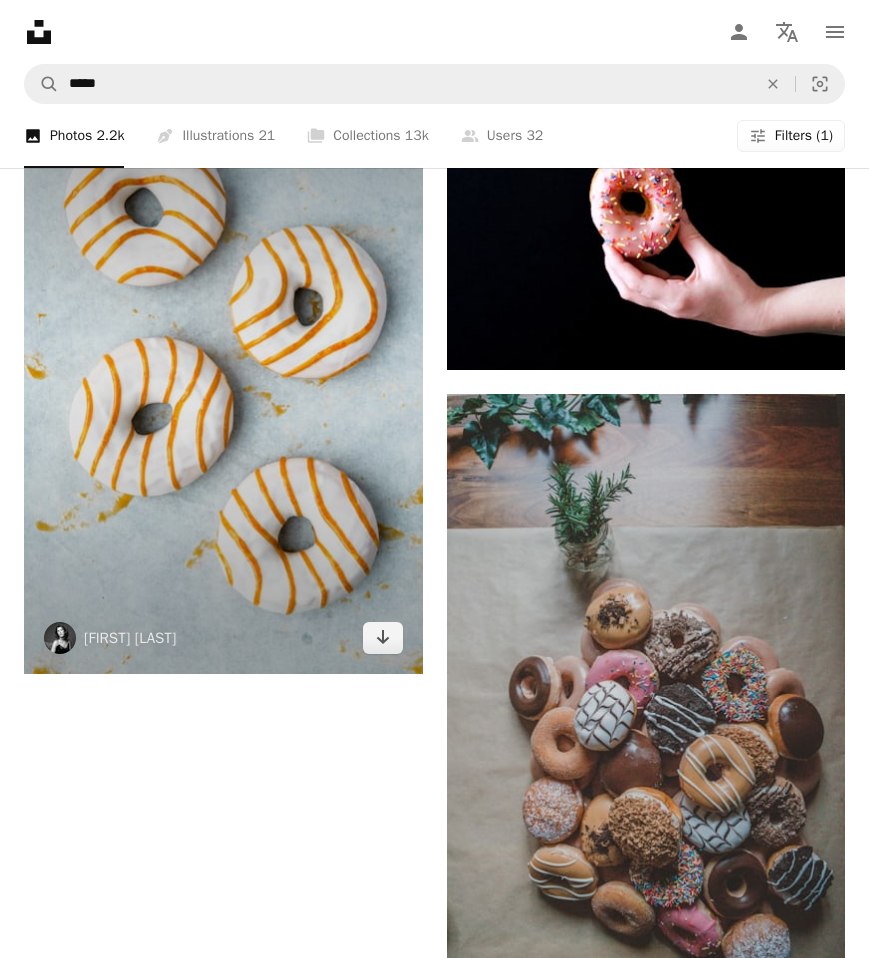 click at bounding box center [223, 375] 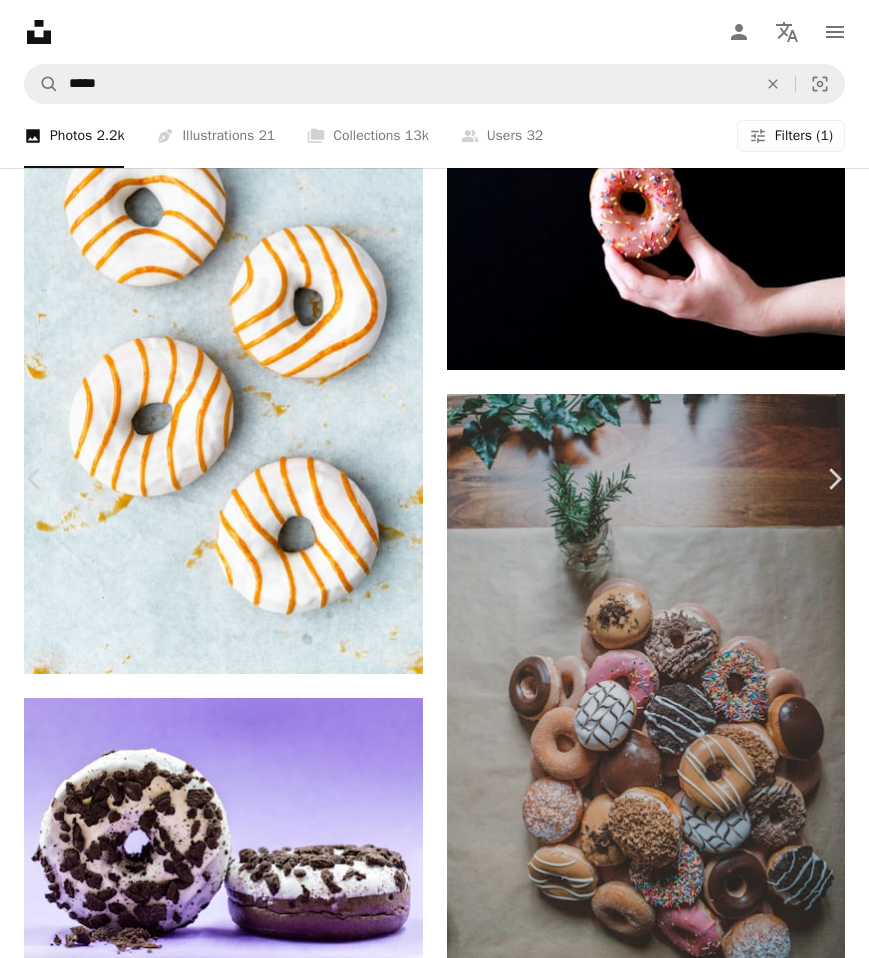 click at bounding box center (427, 7880) 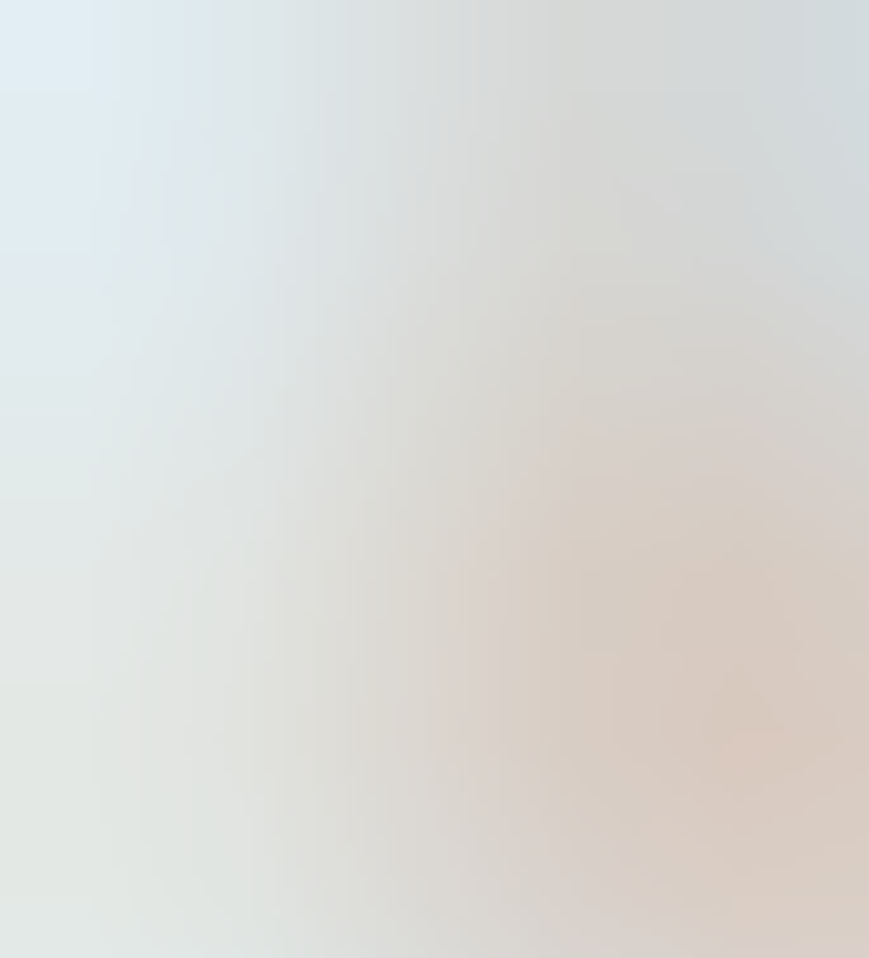 scroll, scrollTop: 173, scrollLeft: 0, axis: vertical 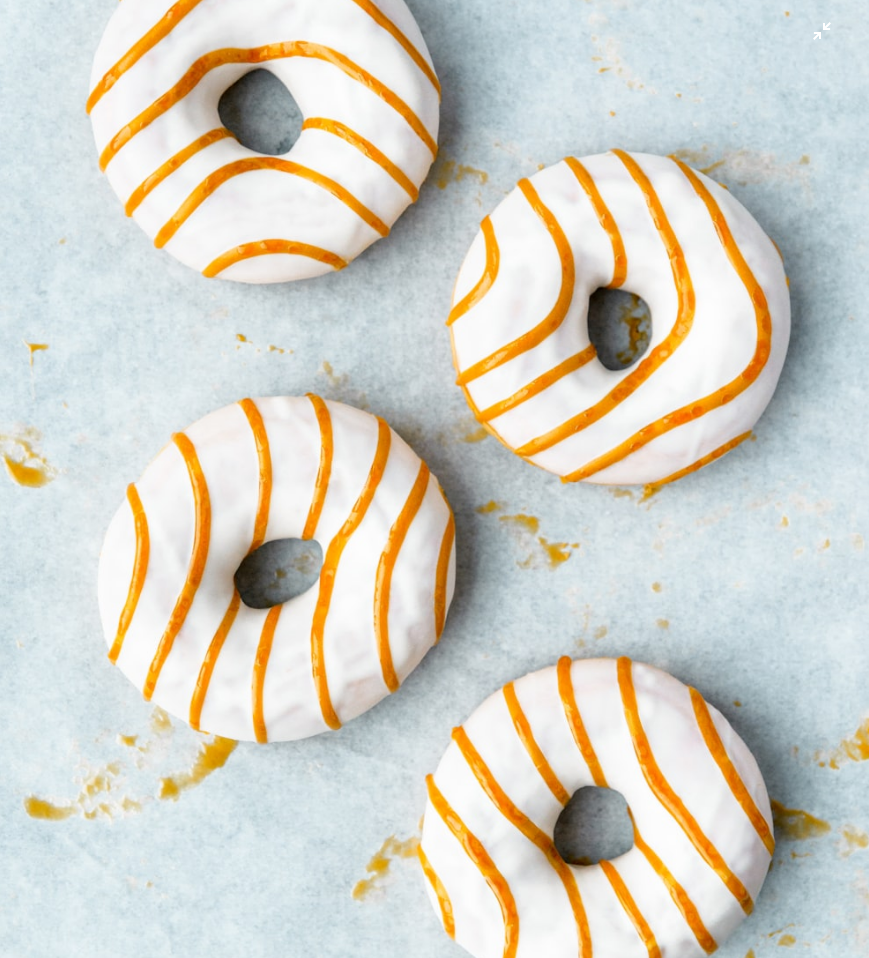 click at bounding box center (434, 478) 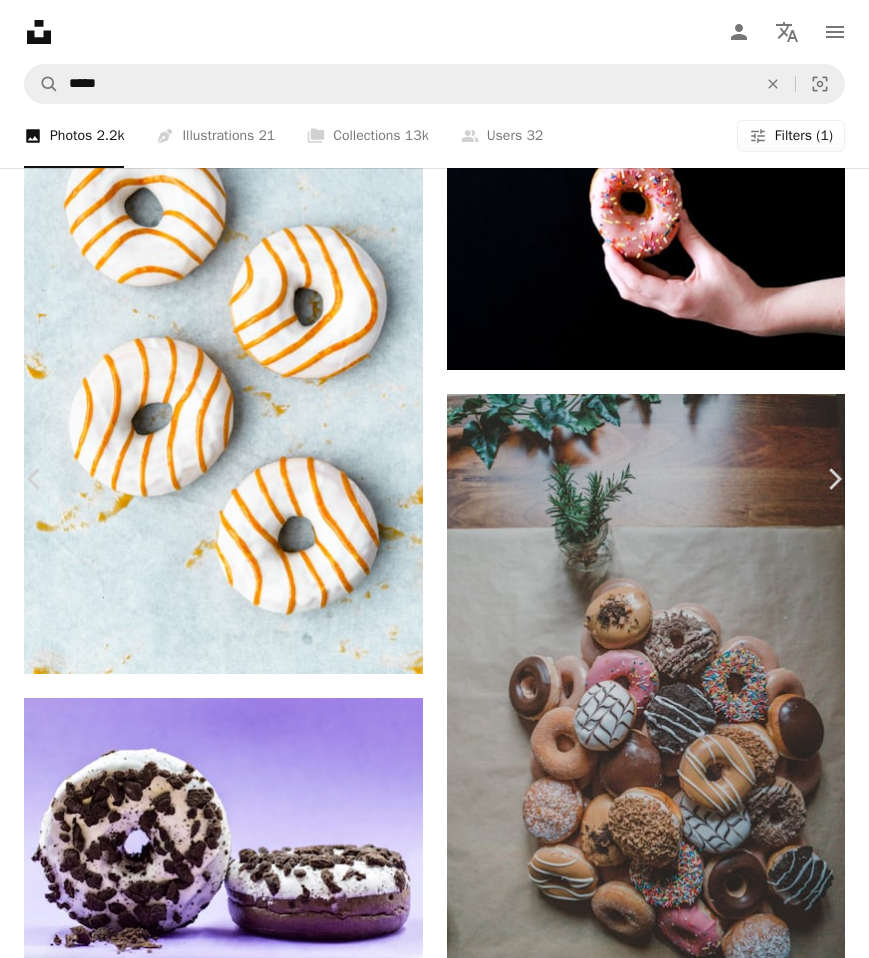 click on "Download free" at bounding box center (670, 7448) 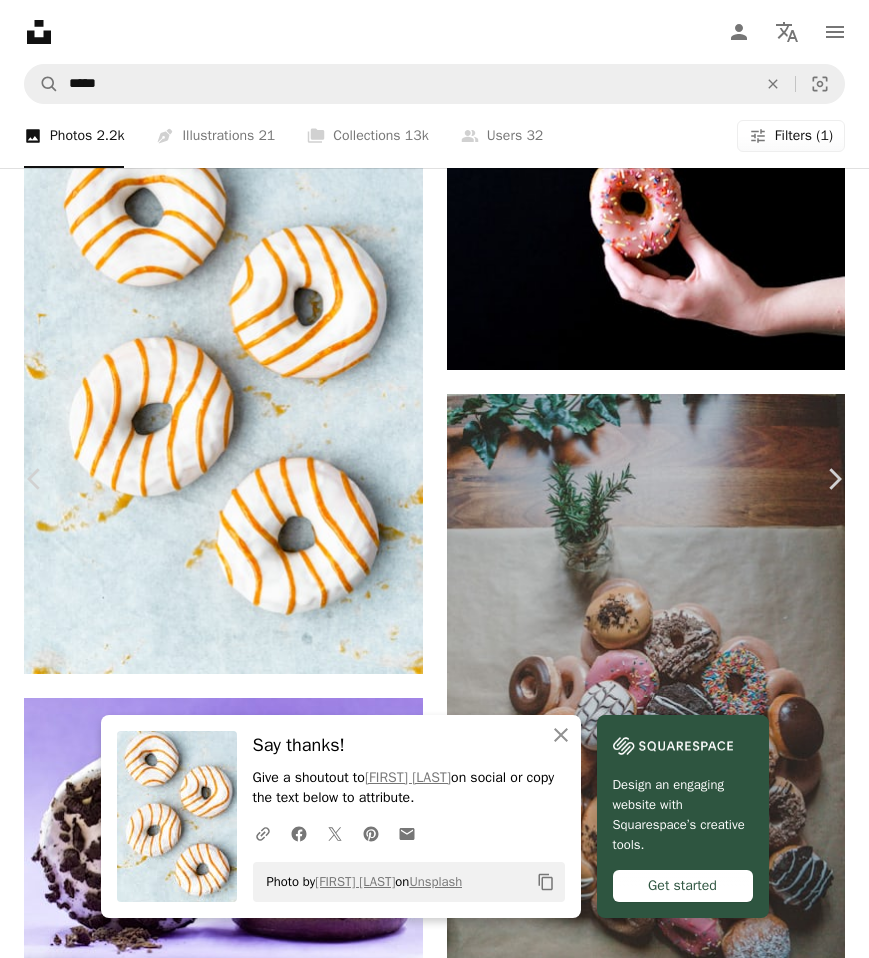 click on "Copy content" 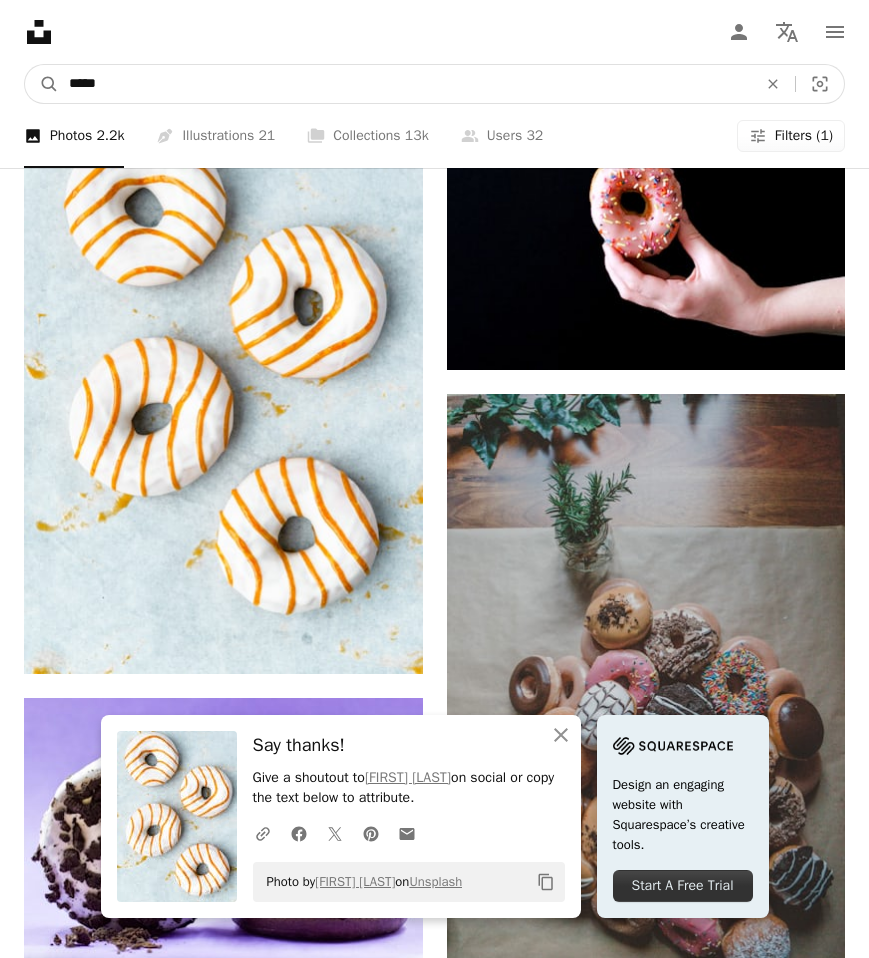 click on "*****" at bounding box center (405, 84) 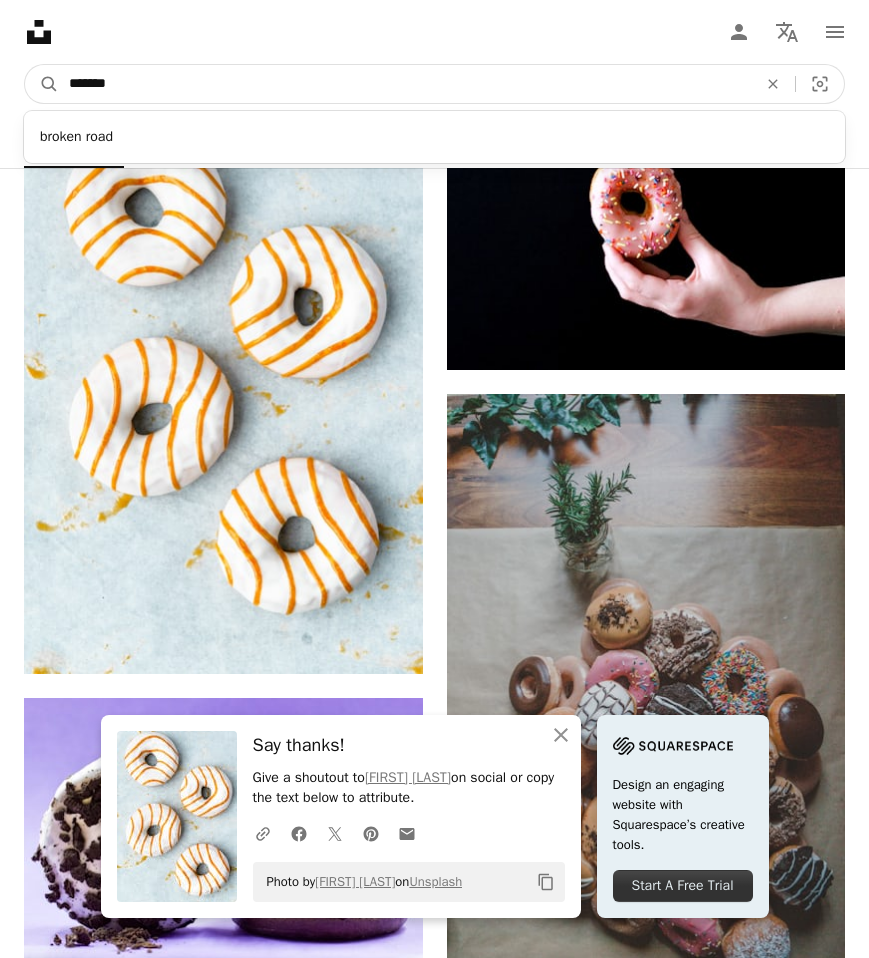 type on "********" 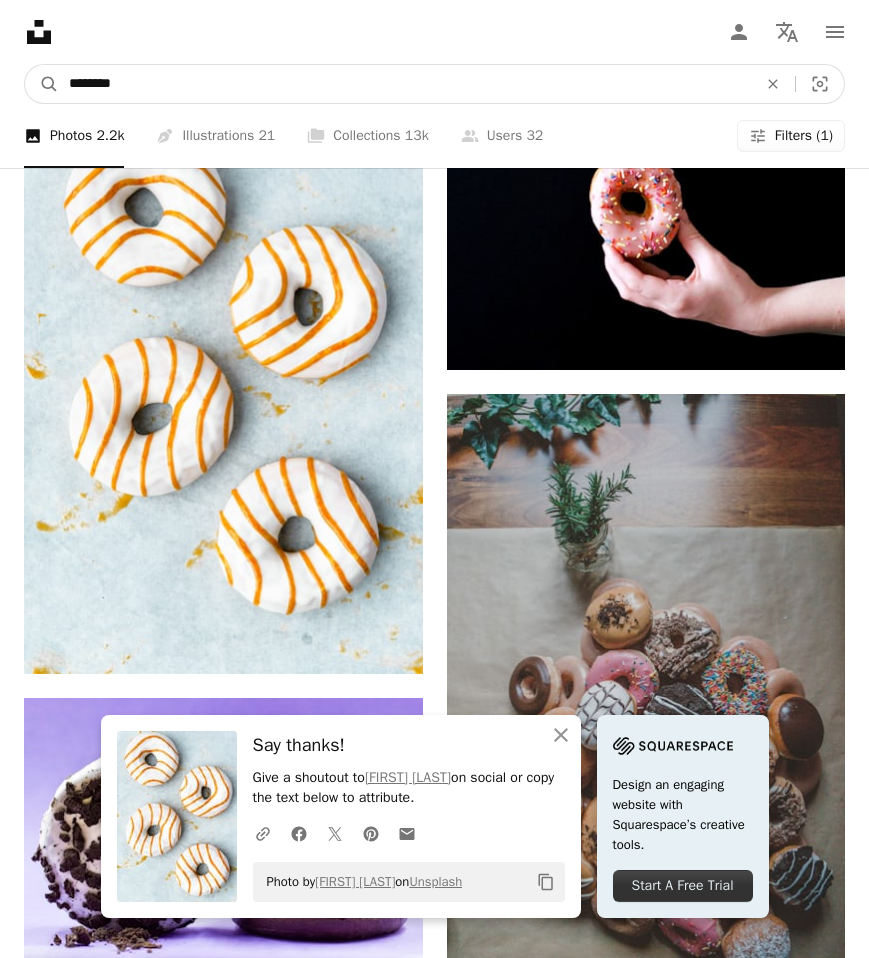 click on "A magnifying glass" at bounding box center (42, 84) 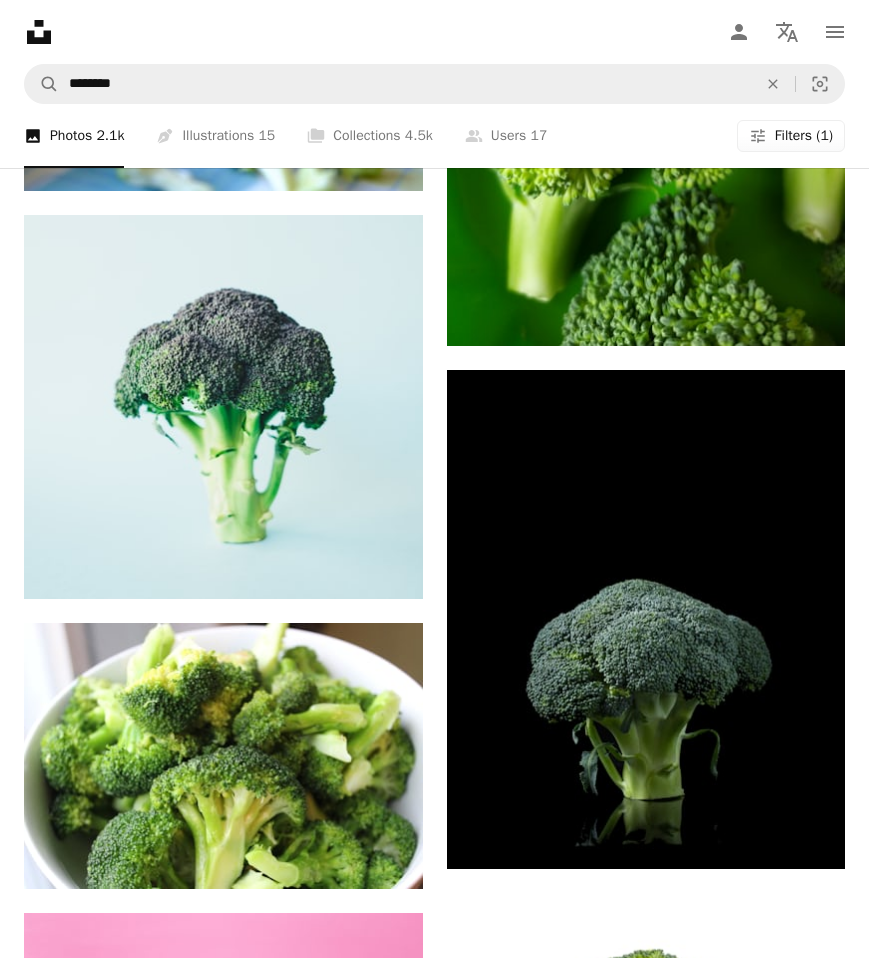 scroll, scrollTop: 1309, scrollLeft: 0, axis: vertical 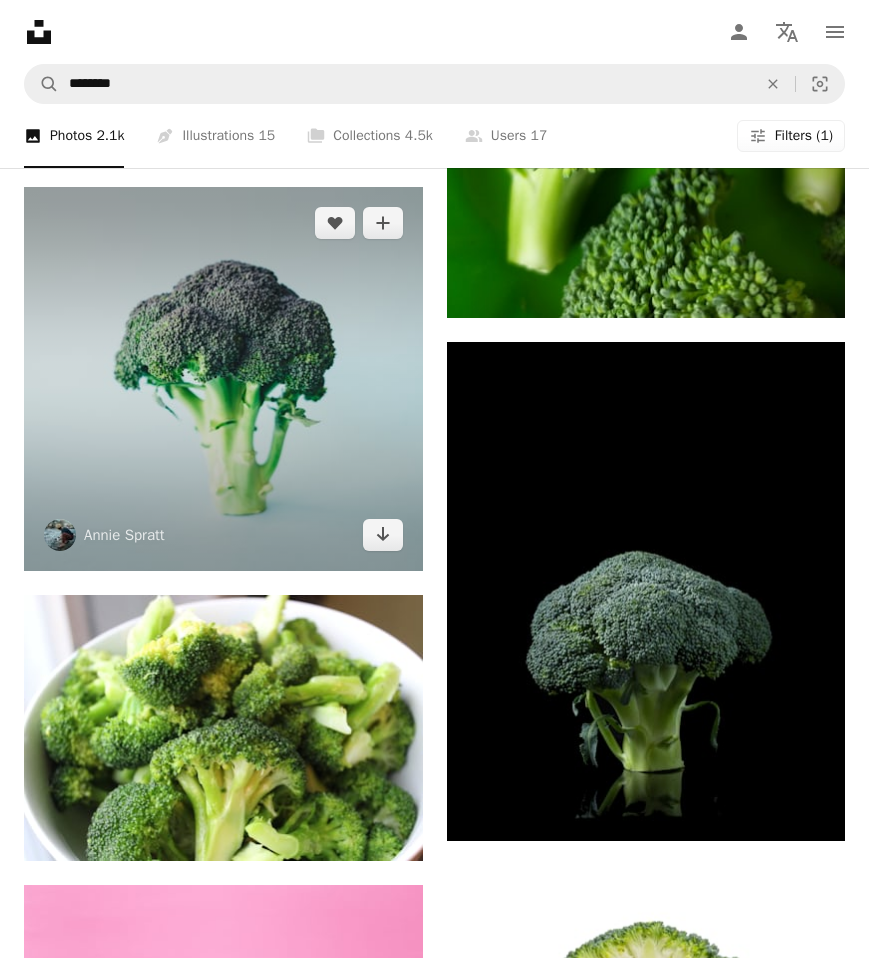 click at bounding box center (223, 379) 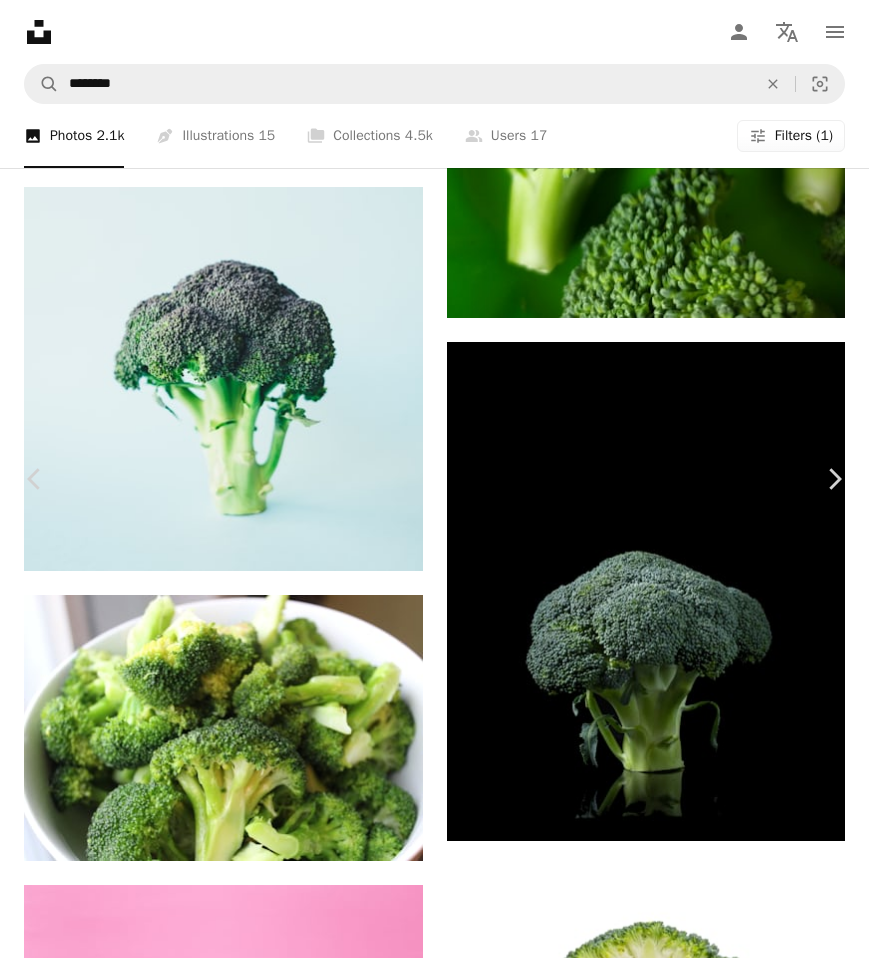 click at bounding box center (427, 4923) 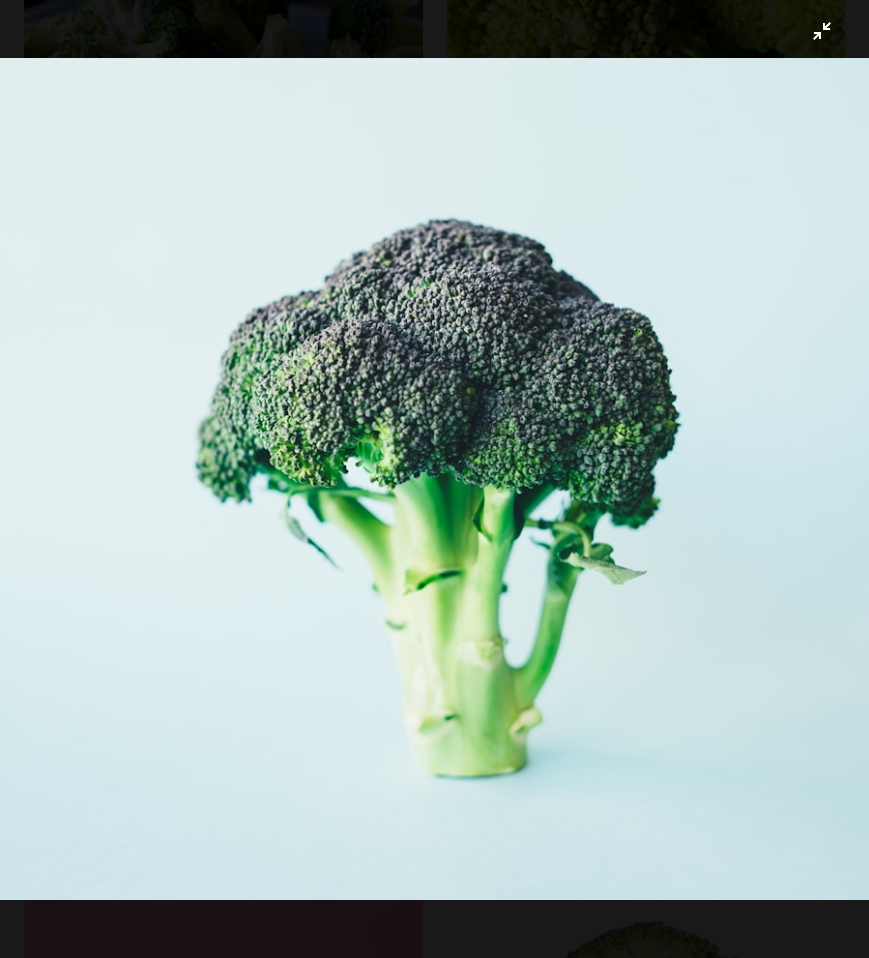 click at bounding box center [434, 479] 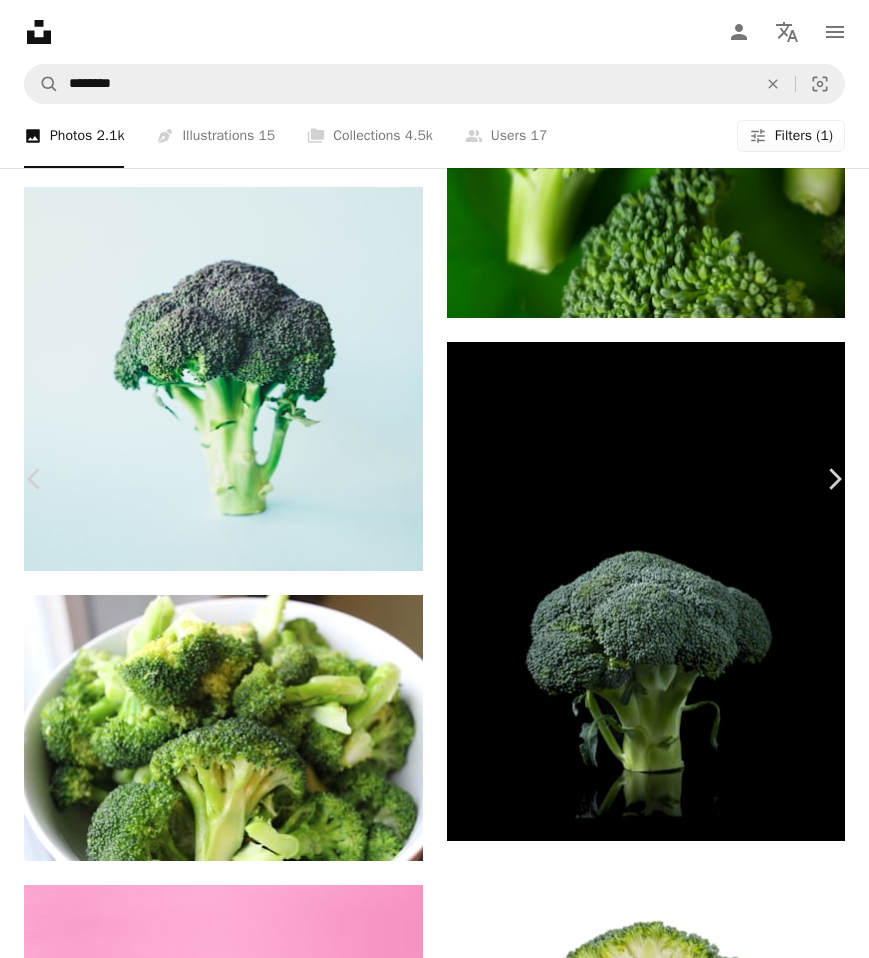 click on "A URL sharing icon (chains) [NAME] [NAME] A heart A plus sign Edit image   Plus sign for Unsplash+ Download free Chevron down Zoom in Views 10,743,676 Downloads 57,852 A forward-right arrow Share Info icon Info More Actions Calendar outlined Published on  [DATE] Camera FUJIFILM, X-T1 Safety Free to use under the  Unsplash License green vegetable broccoli food plant fruit Free images Browse premium related images on iStock  |  Save 20% with code UNSPLASH20 View more on iStock  ↗ Related images A heart A plus sign [NAME] Arrow pointing down A heart A plus sign [NAME] Arrow pointing down Plus sign for Unsplash+ A heart A plus sign [NAME] For  Unsplash+ A lock   Purchase A heart A plus sign [NAME] Arrow pointing down A heart A plus sign [NAME] For  Unsplash+ A lock   Purchase A heart A plus sign [NAME] Arrow pointing down A heart A plus sign [NAME] For" at bounding box center (434, 4993) 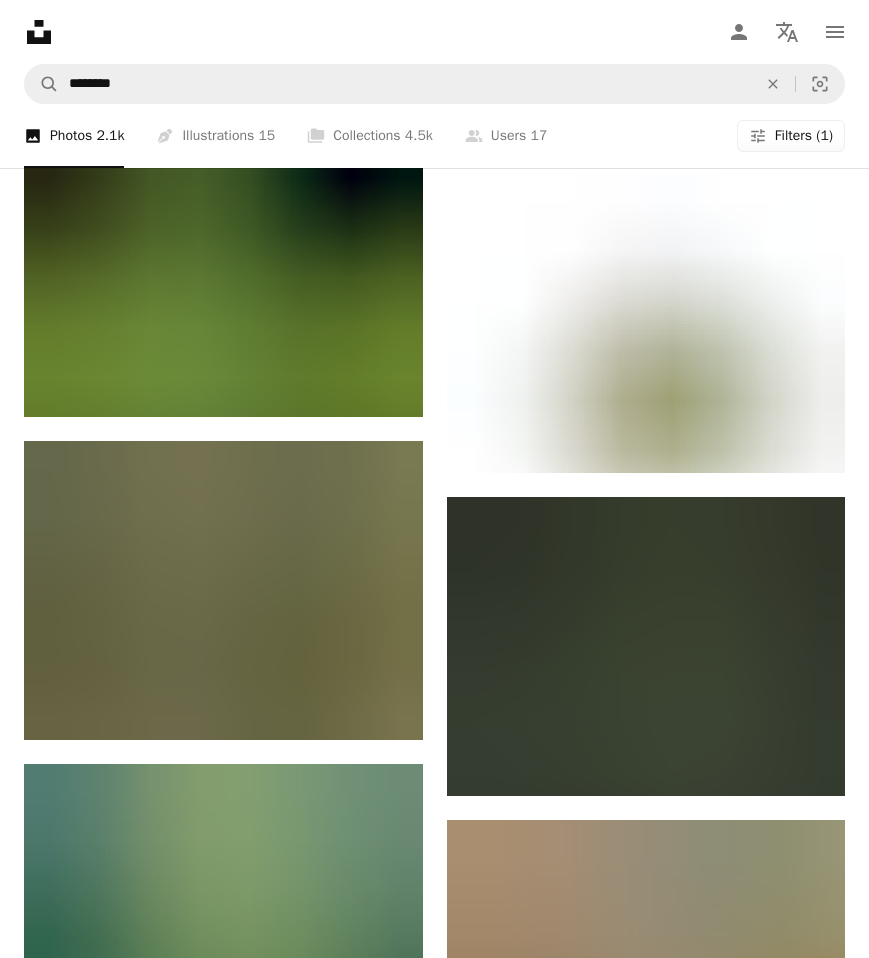 scroll, scrollTop: 2852, scrollLeft: 0, axis: vertical 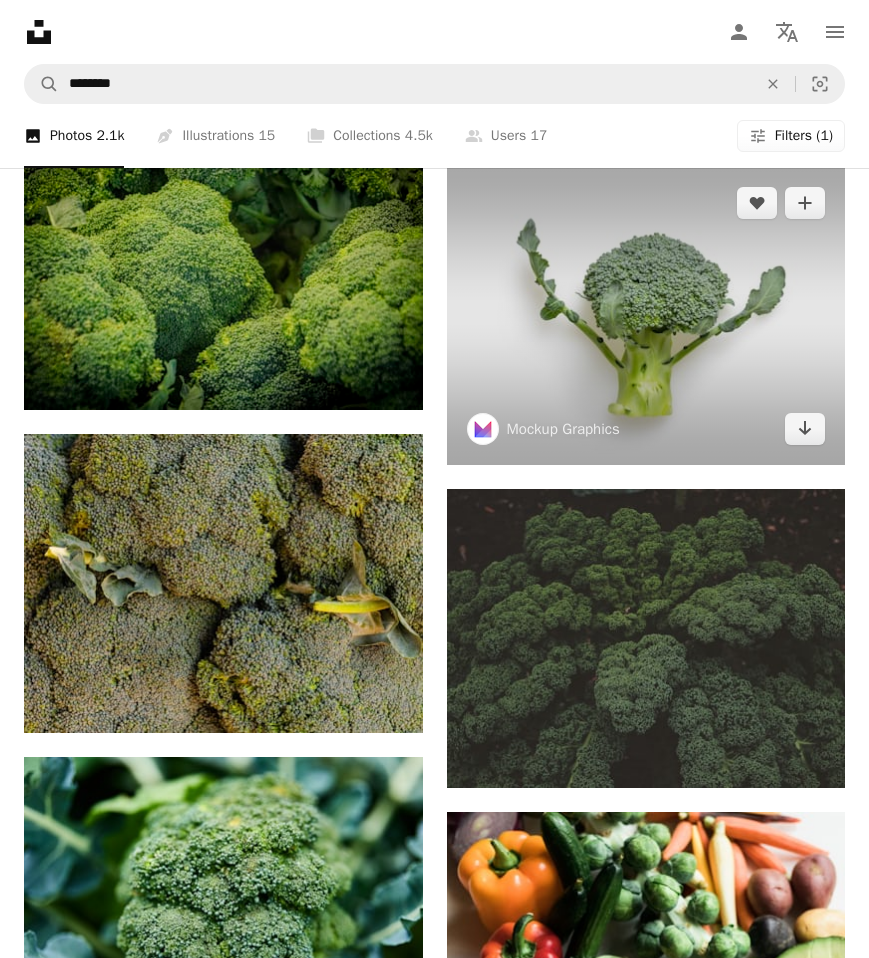 click at bounding box center [646, 316] 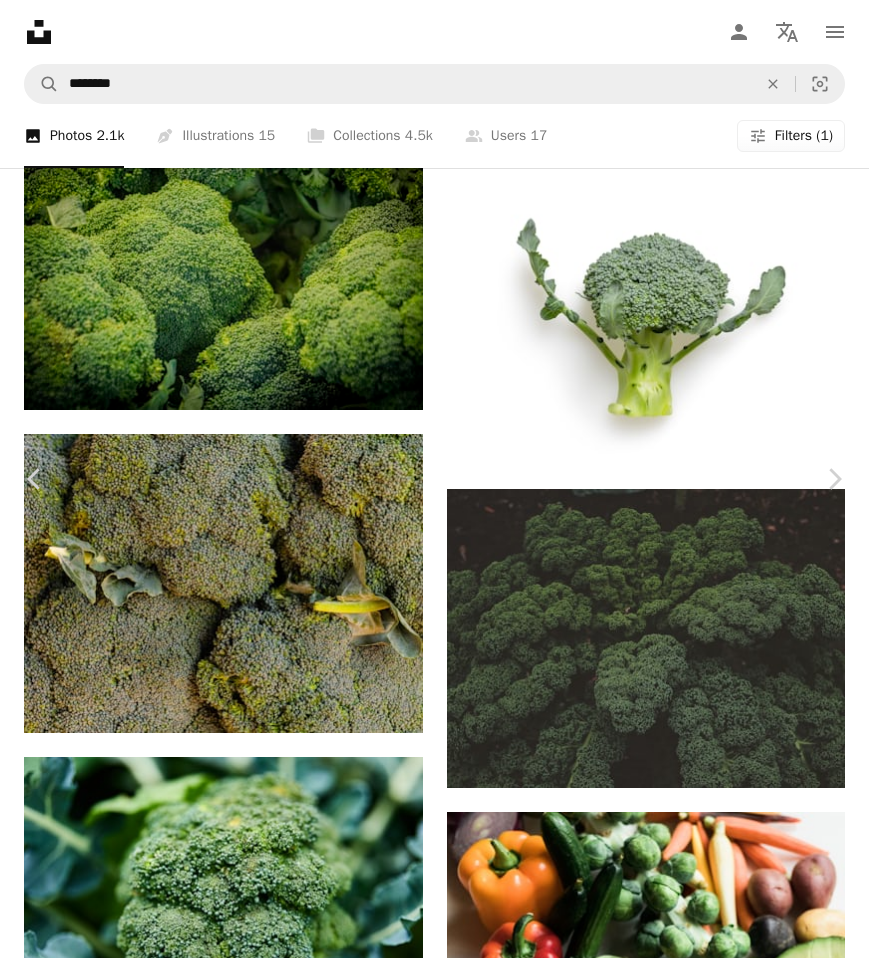 click at bounding box center [427, 3309] 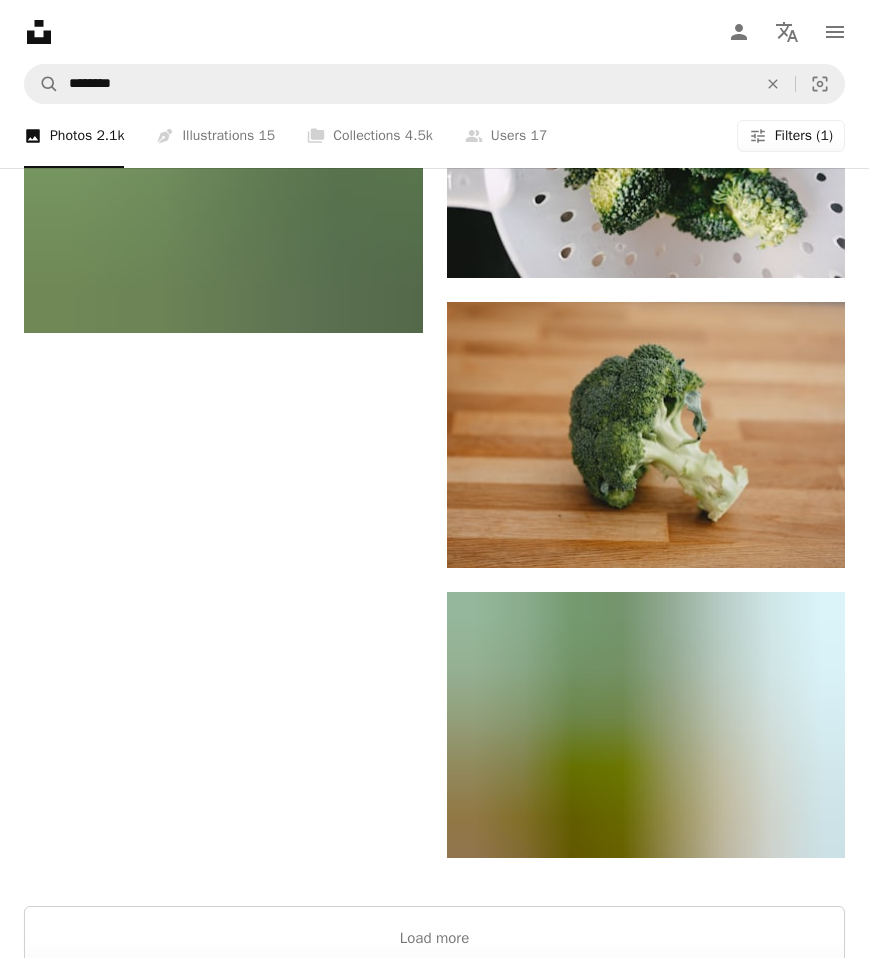 scroll, scrollTop: 4358, scrollLeft: 0, axis: vertical 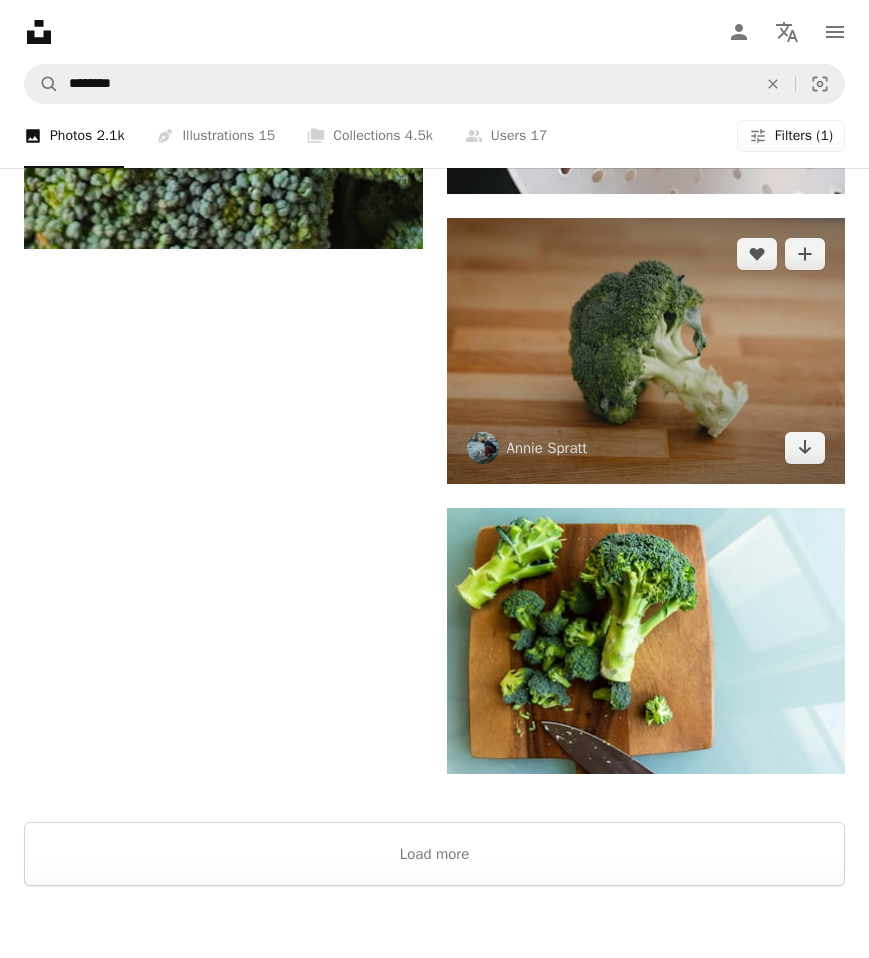 click at bounding box center [646, 351] 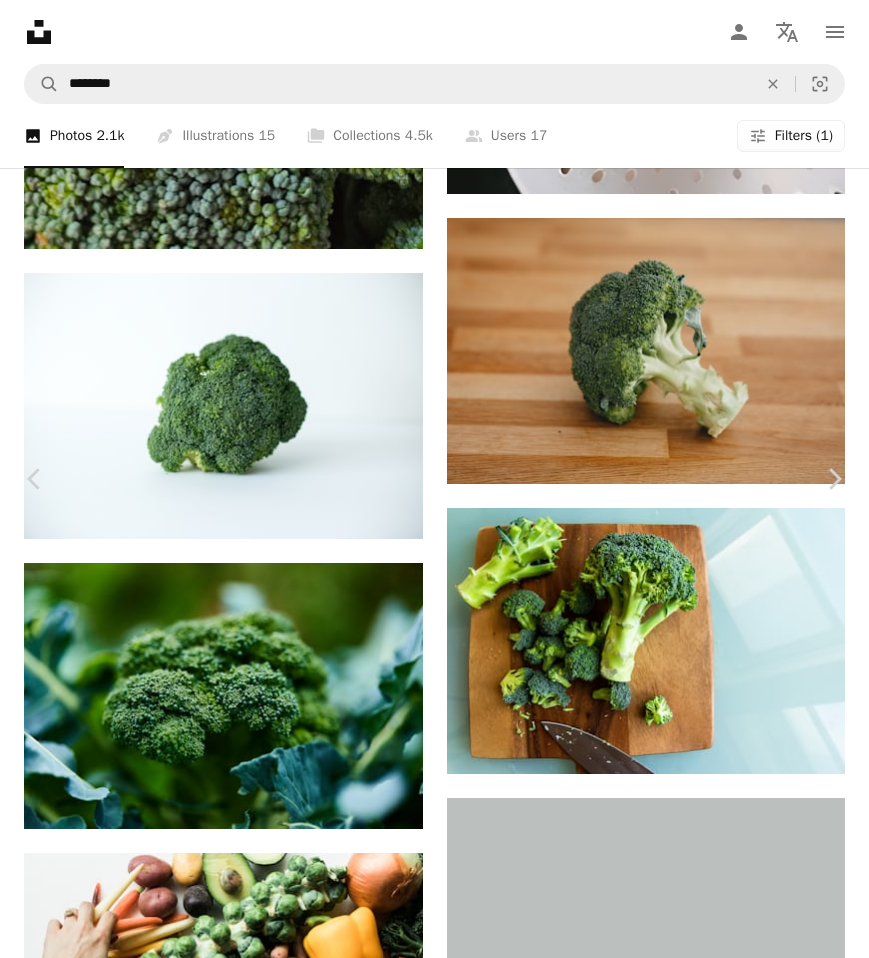 click at bounding box center [427, 6870] 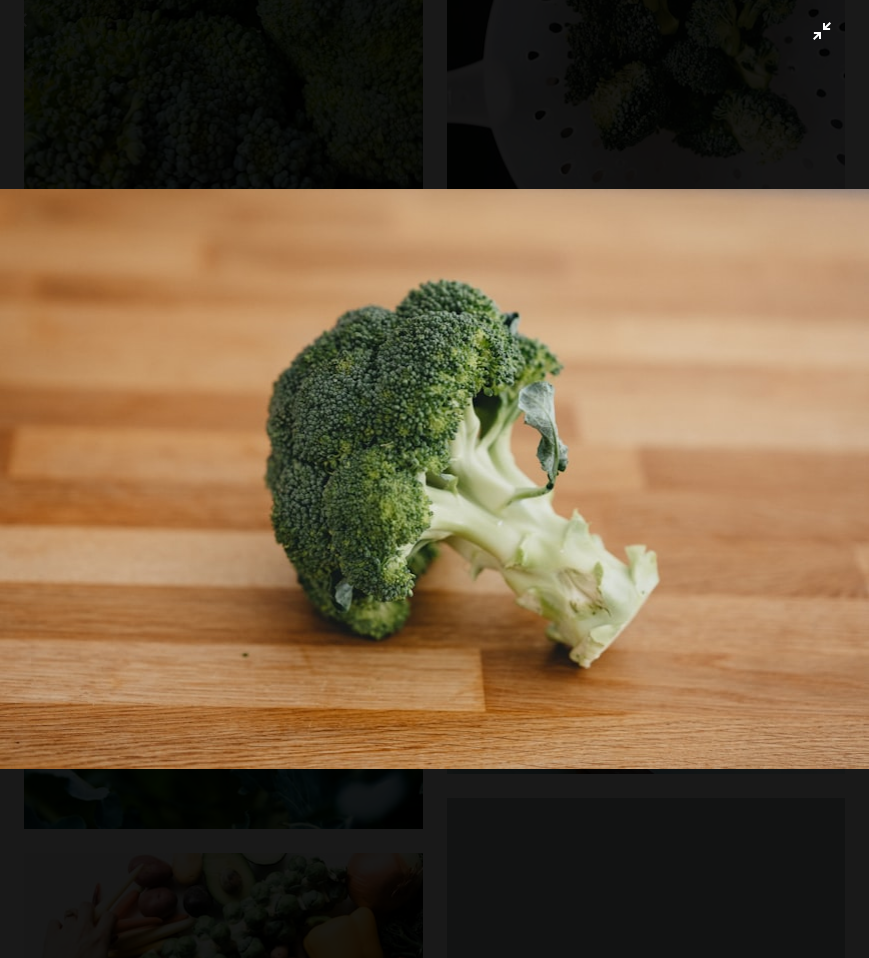 click at bounding box center [434, 479] 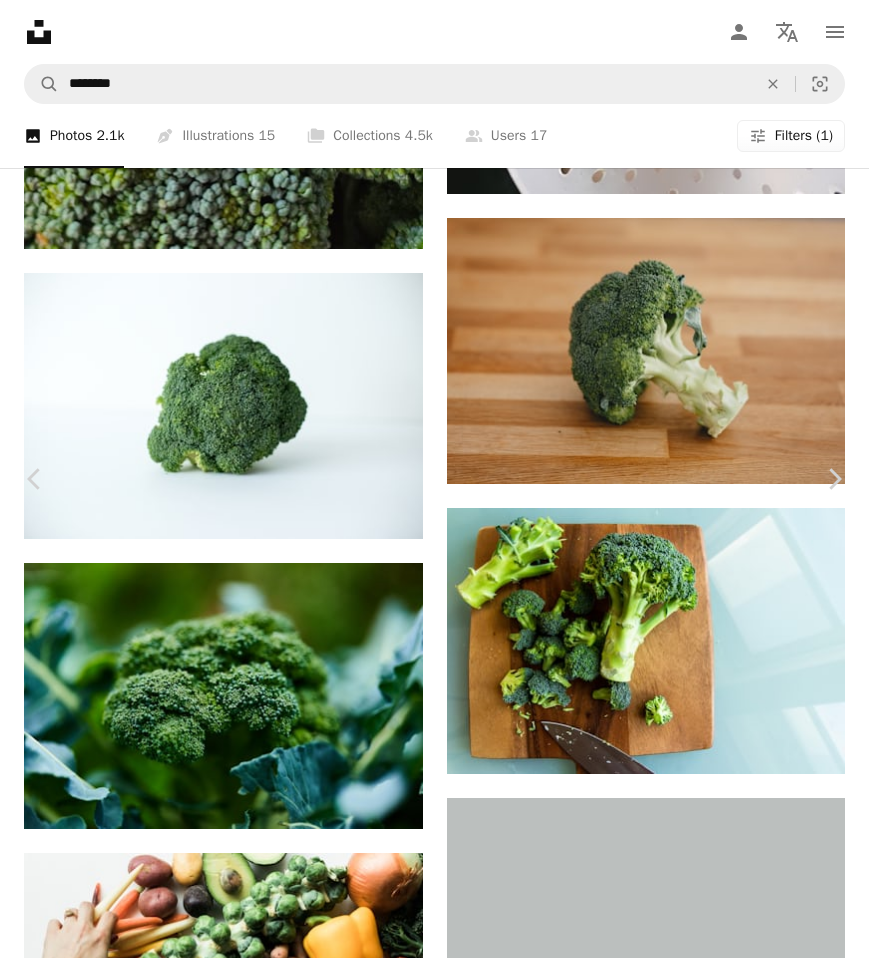click on "Download free" at bounding box center [670, 6607] 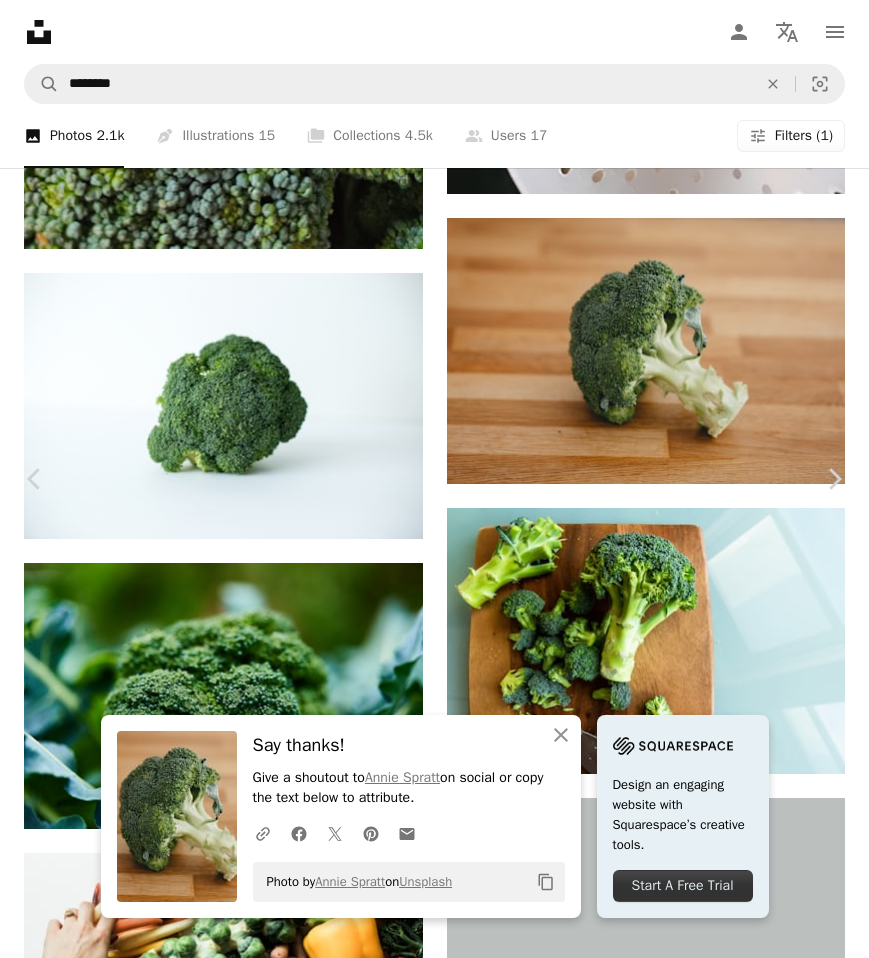 click on "Copy content" 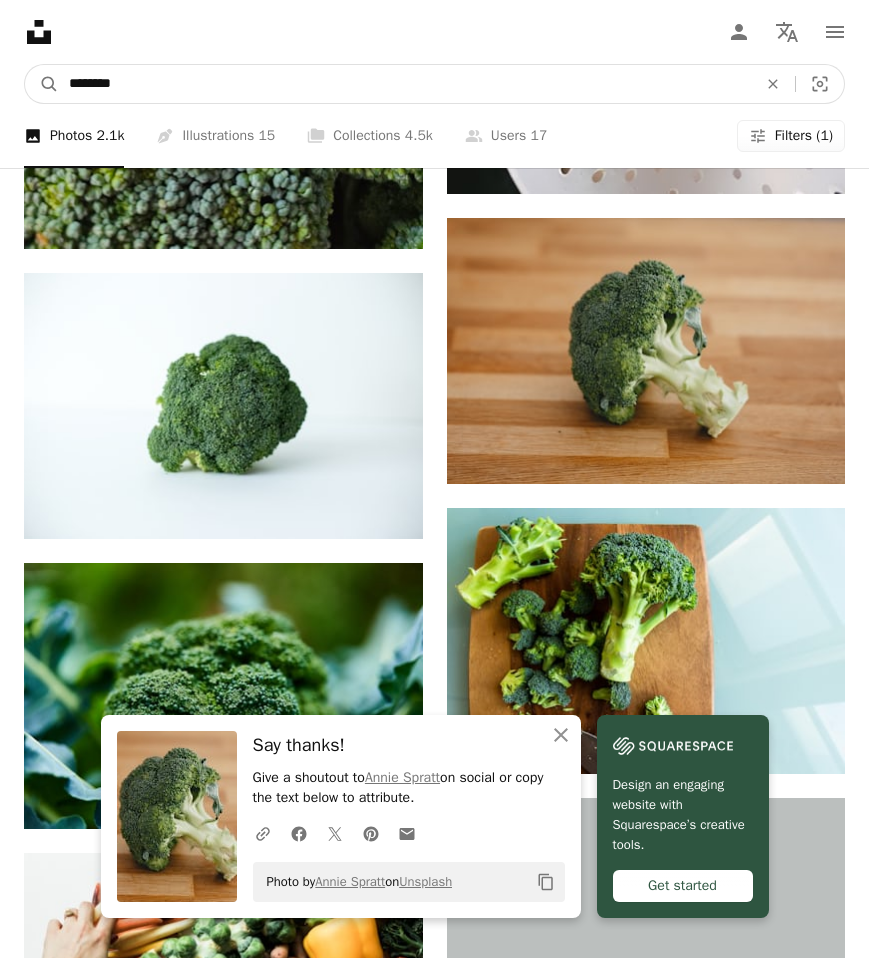 click on "********" at bounding box center [405, 84] 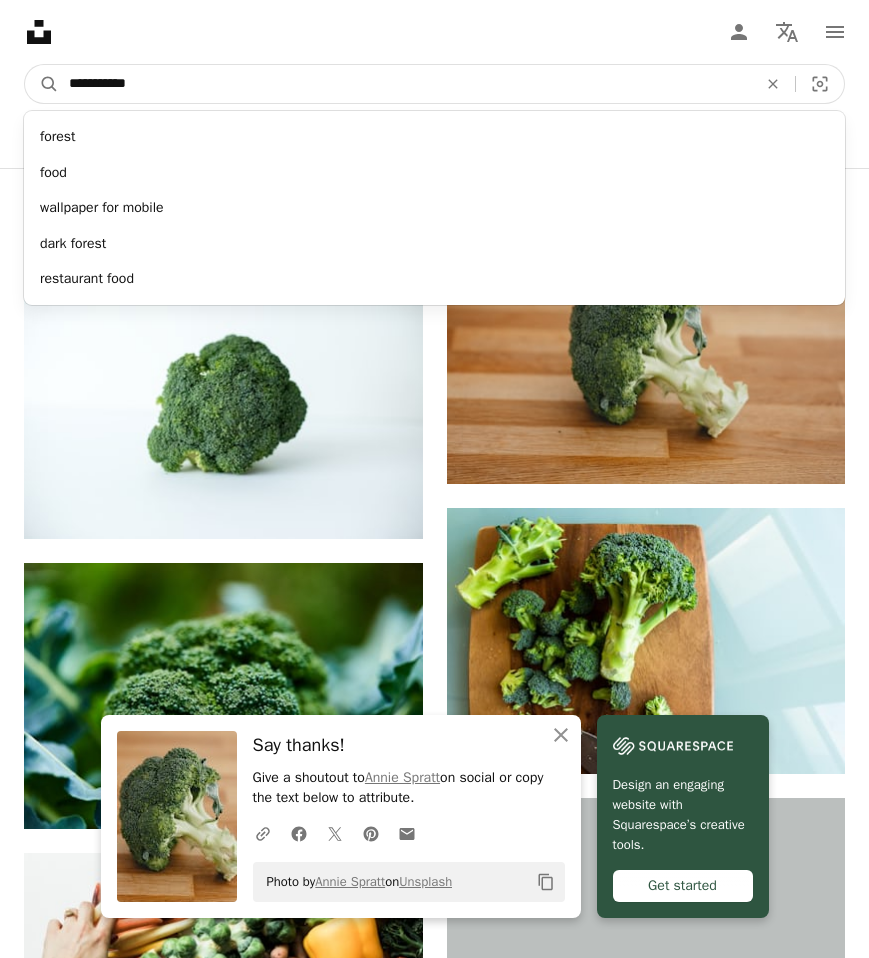 type on "**********" 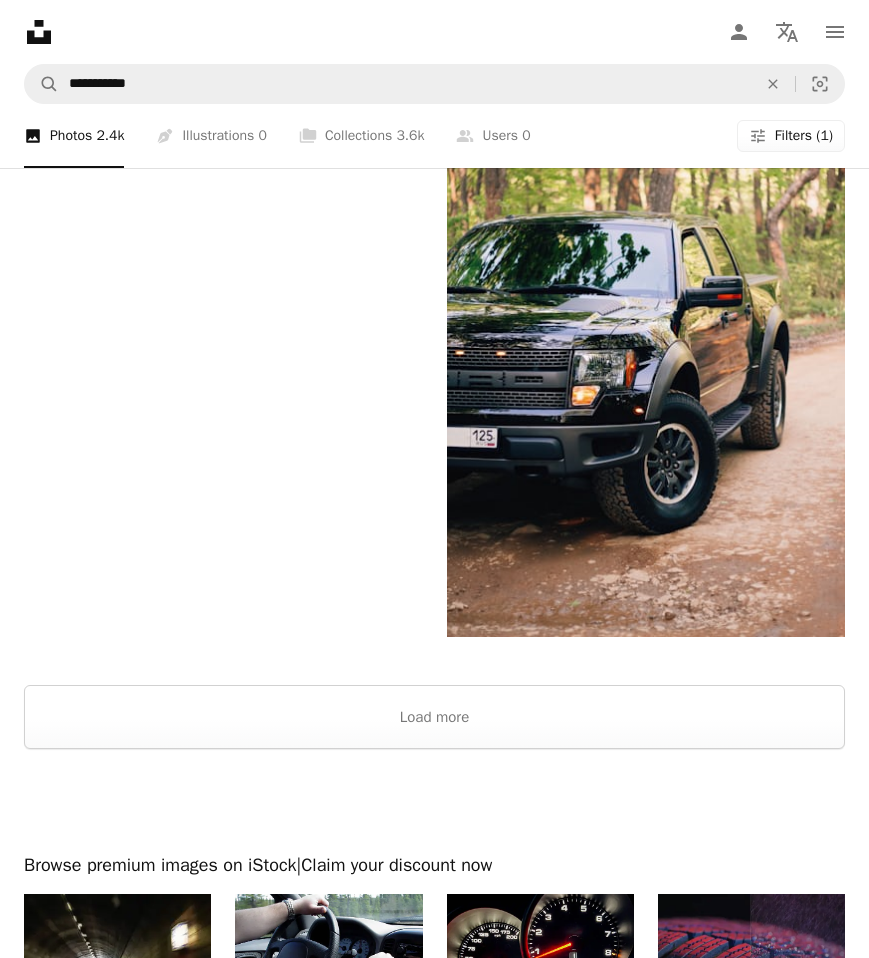 scroll, scrollTop: 4548, scrollLeft: 0, axis: vertical 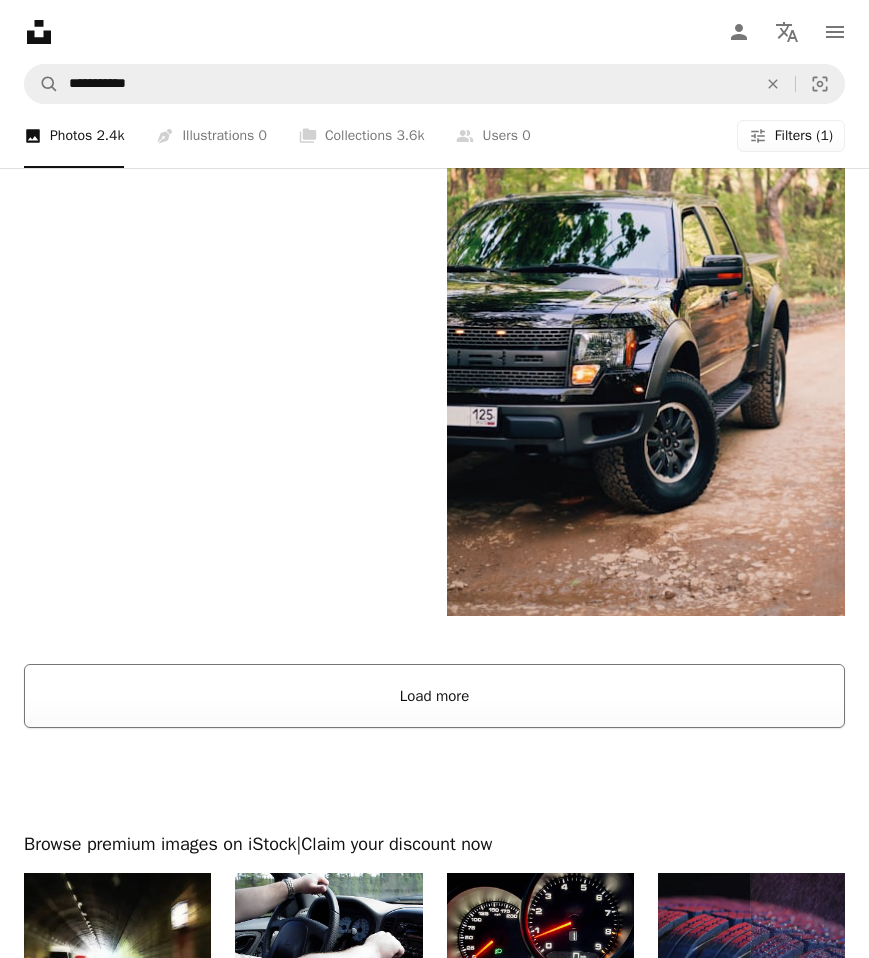 click on "Load more" at bounding box center (434, 696) 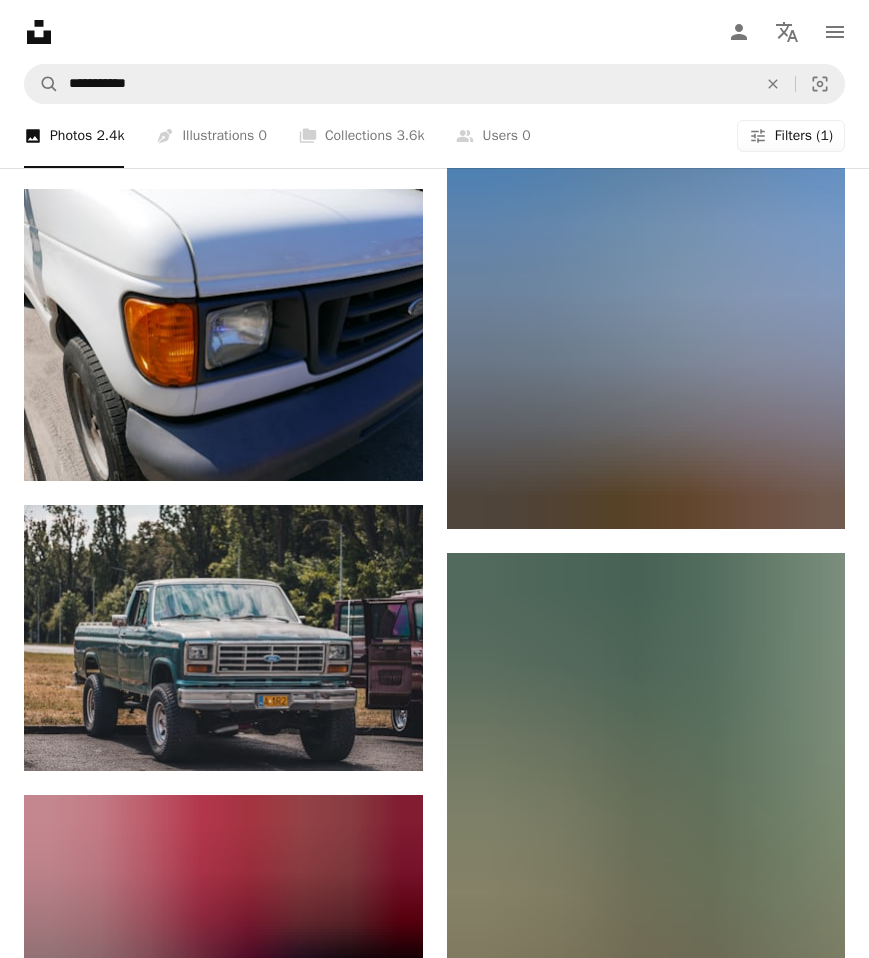 scroll, scrollTop: 9327, scrollLeft: 0, axis: vertical 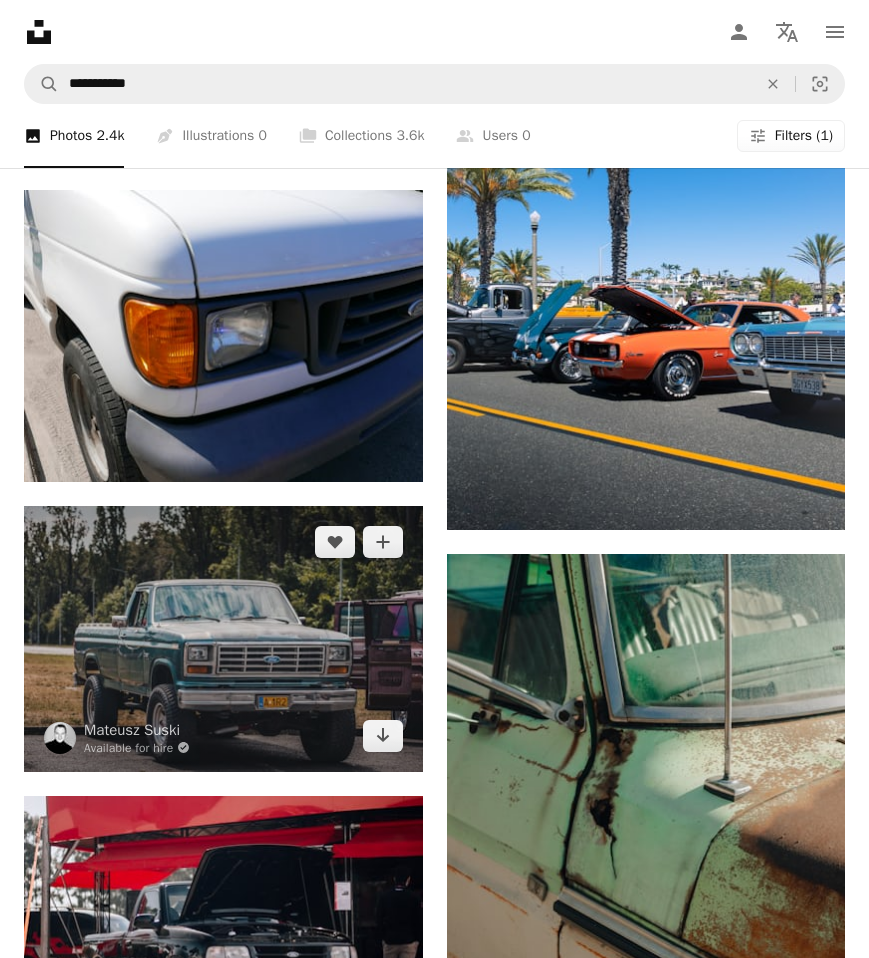 click at bounding box center (223, 639) 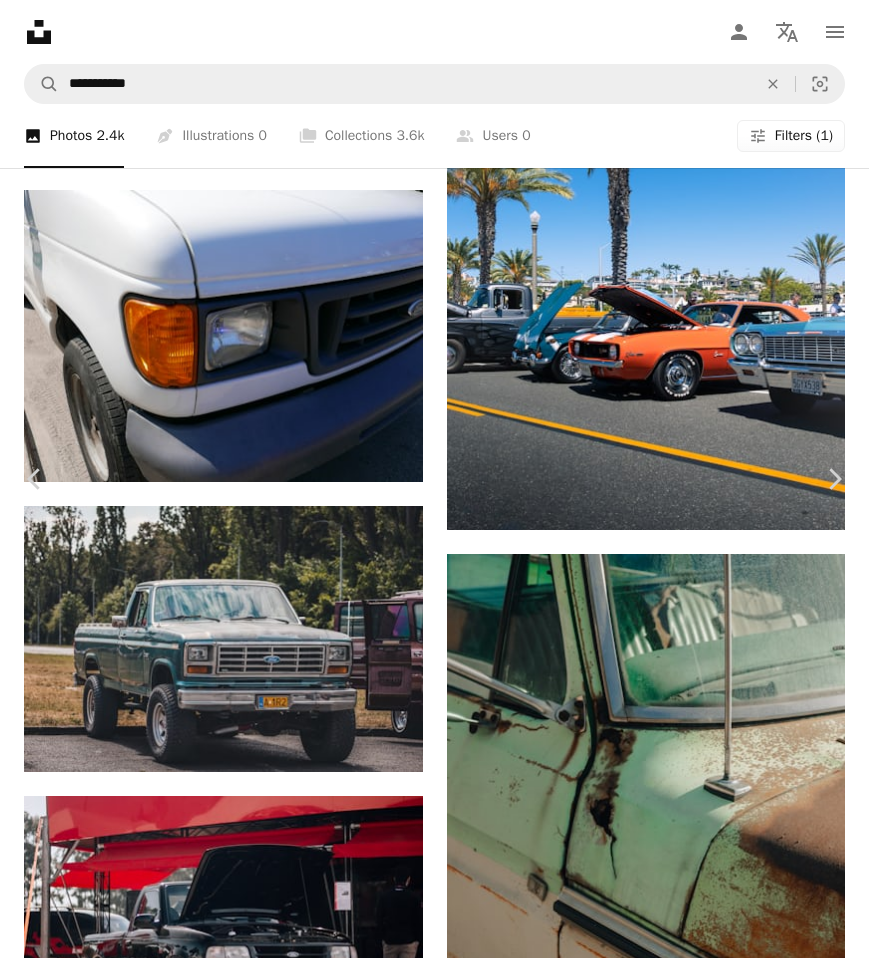 click at bounding box center (427, 5837) 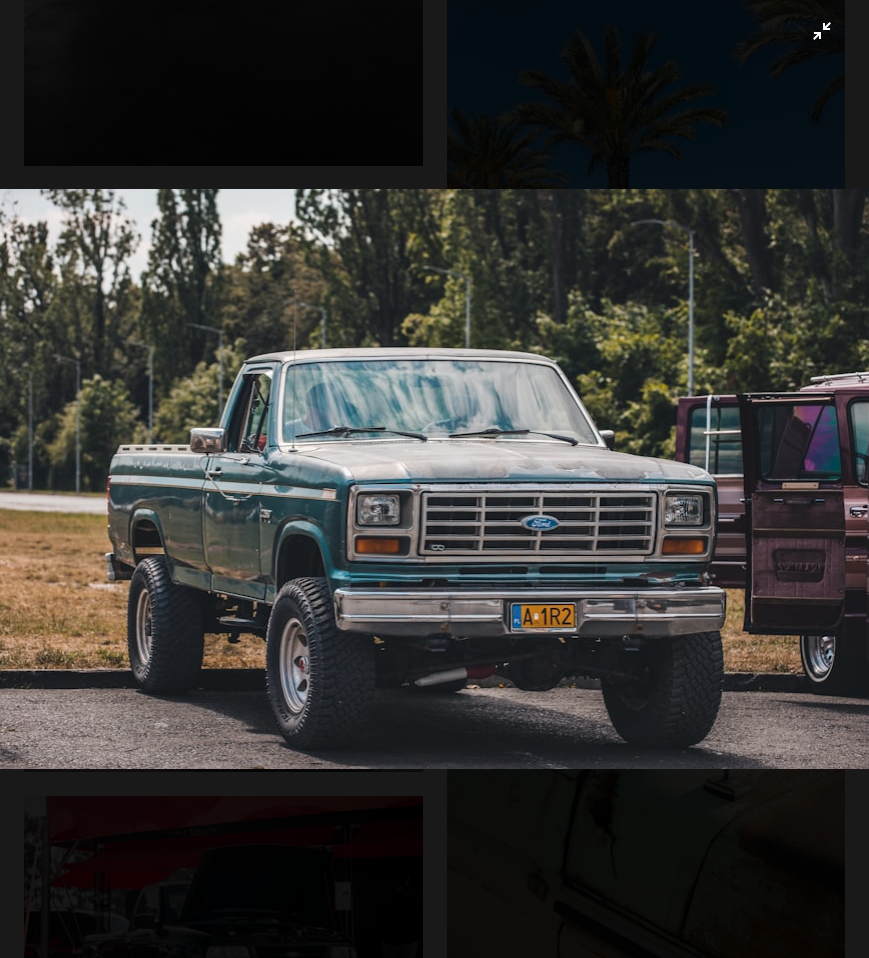 click at bounding box center (434, 479) 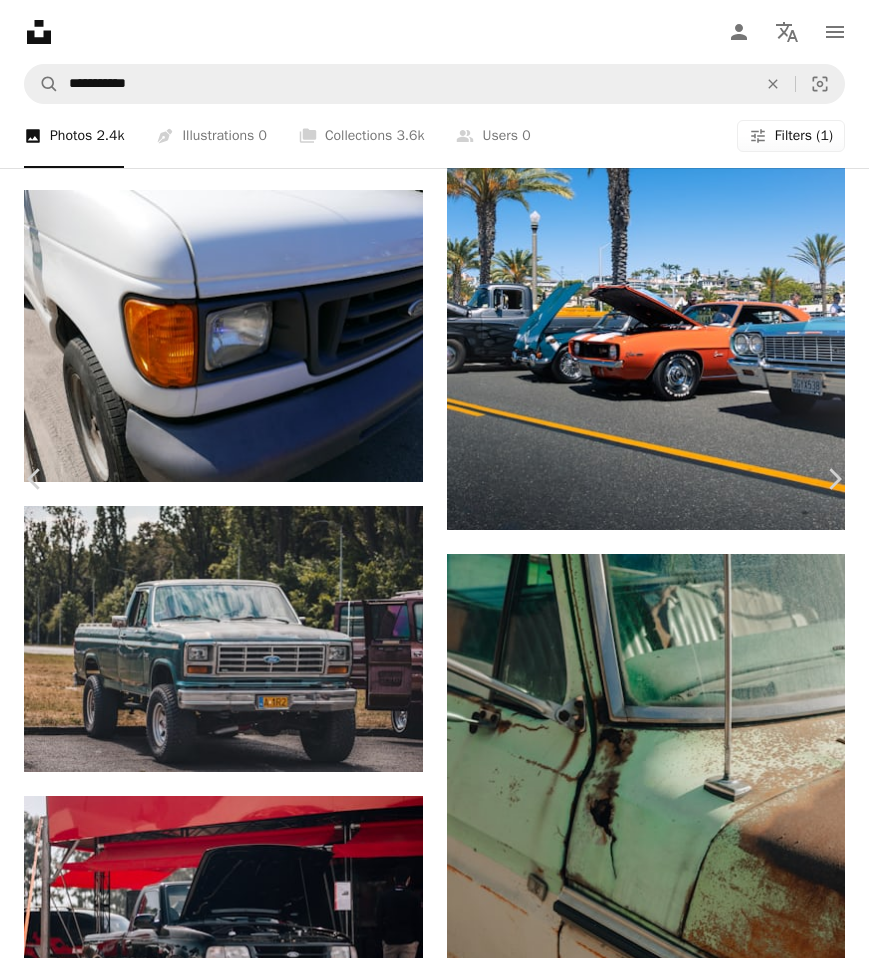 click at bounding box center [427, 5837] 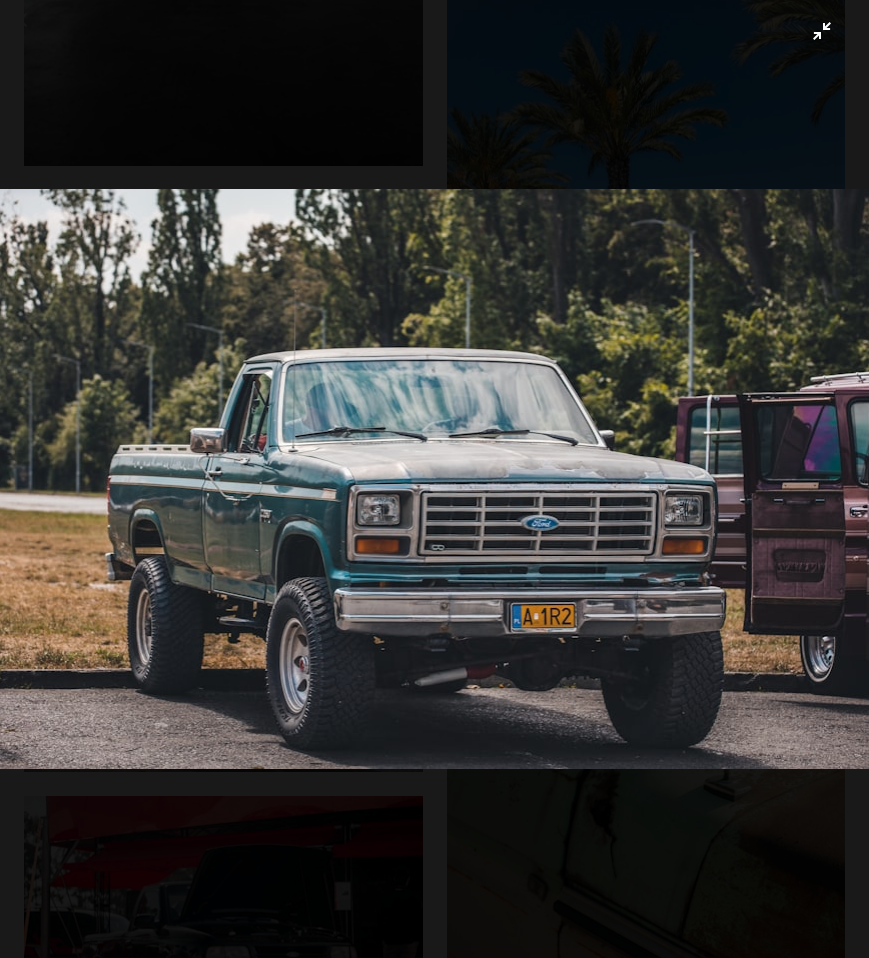 click at bounding box center (434, 479) 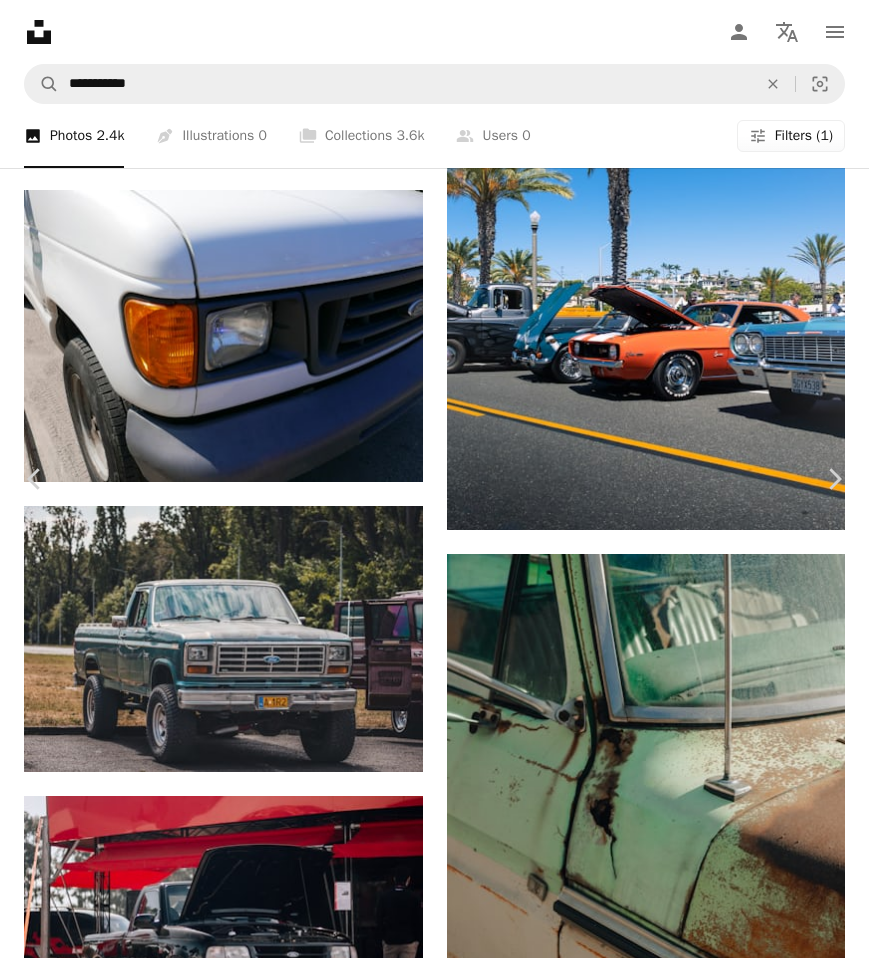 click on "Download free" at bounding box center (670, 5574) 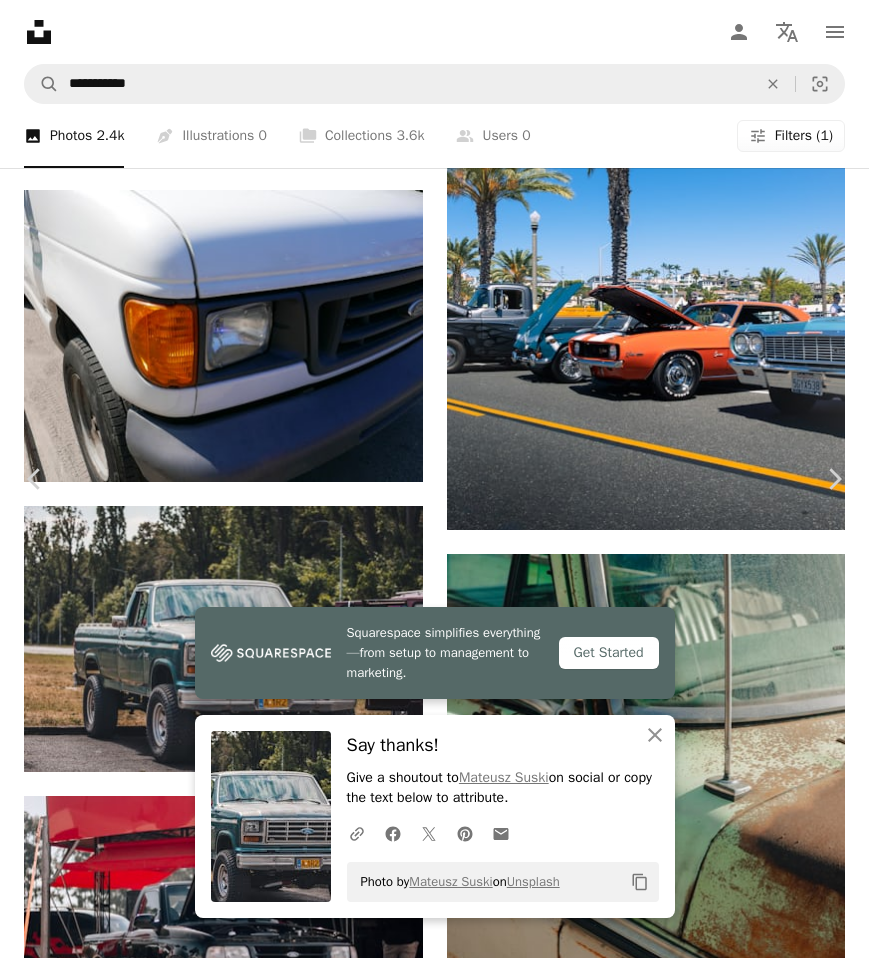 click on "Copy content" 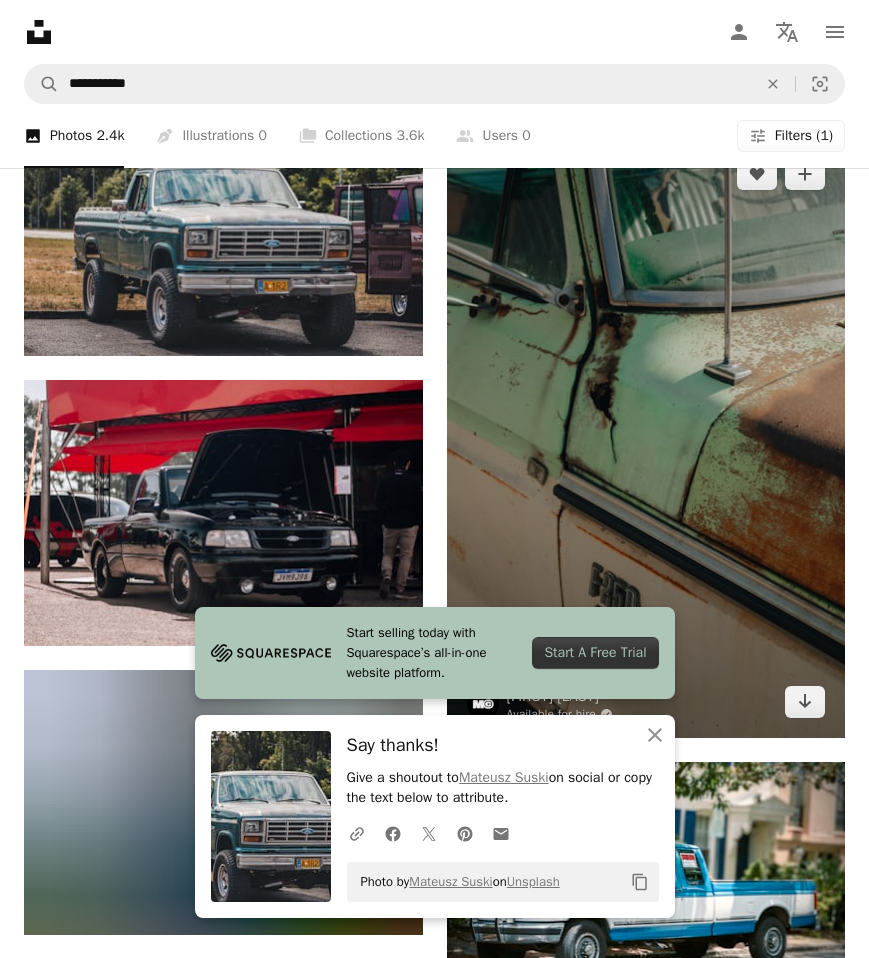 scroll, scrollTop: 9752, scrollLeft: 0, axis: vertical 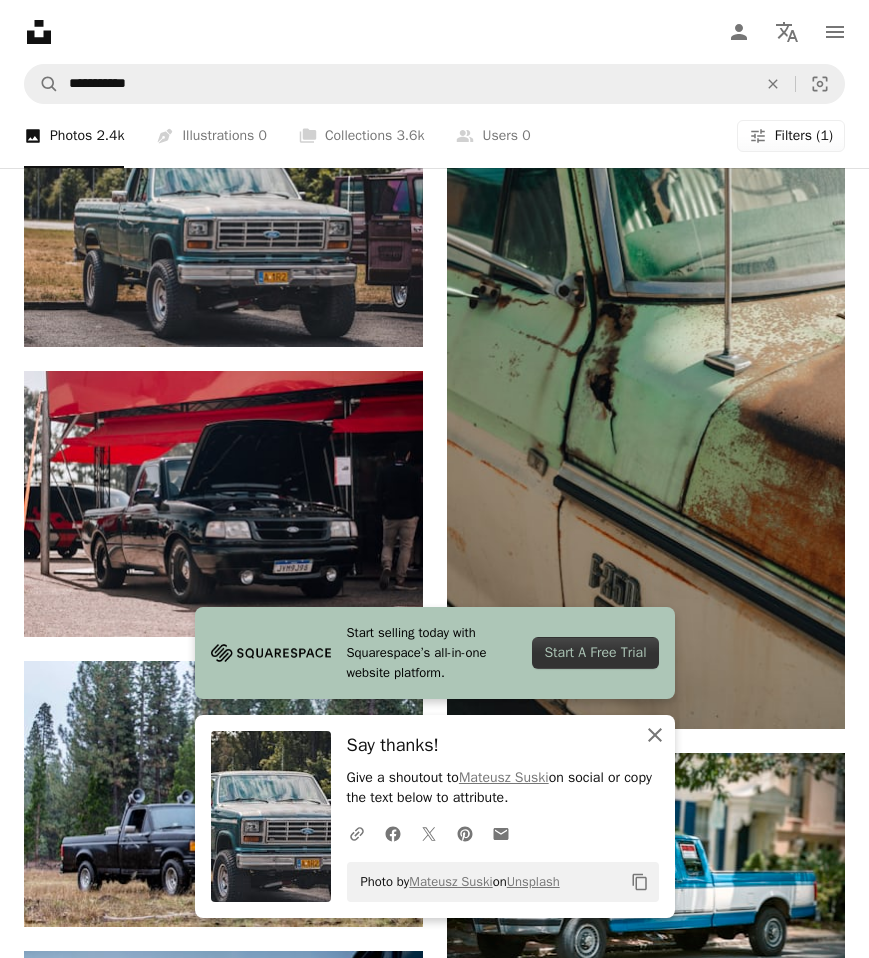 click 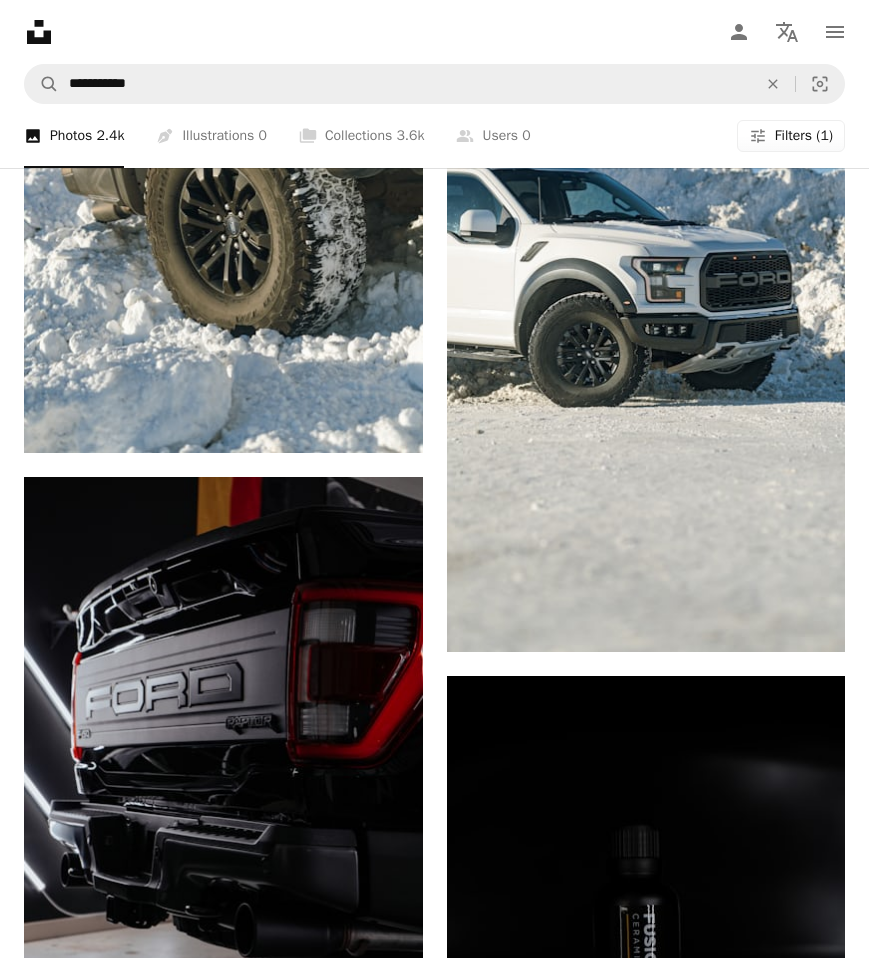 scroll, scrollTop: 13657, scrollLeft: 0, axis: vertical 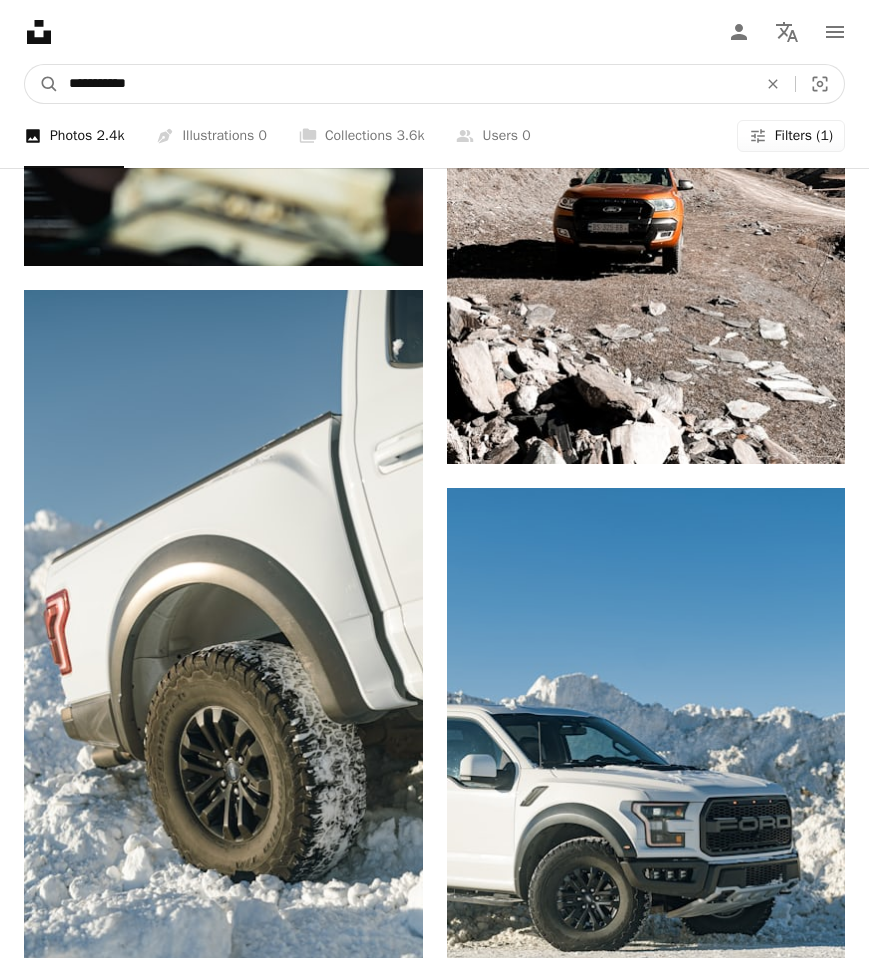 click on "**********" at bounding box center [405, 84] 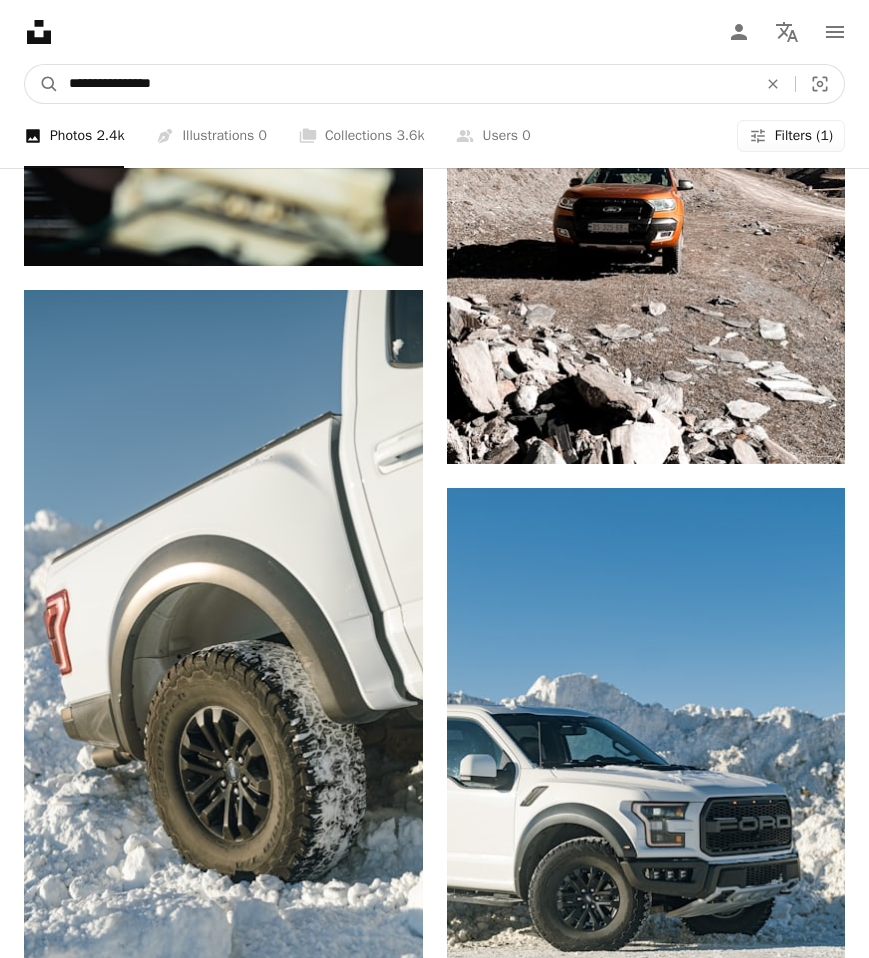 type on "**********" 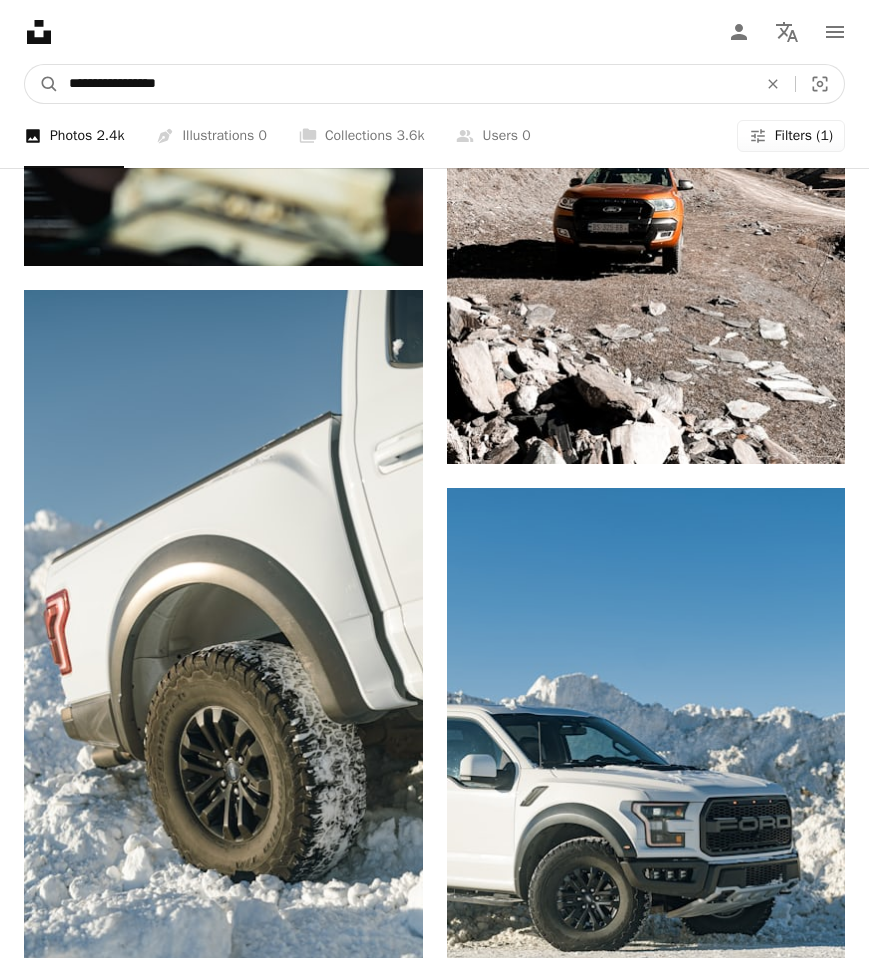 click on "A magnifying glass" at bounding box center [42, 84] 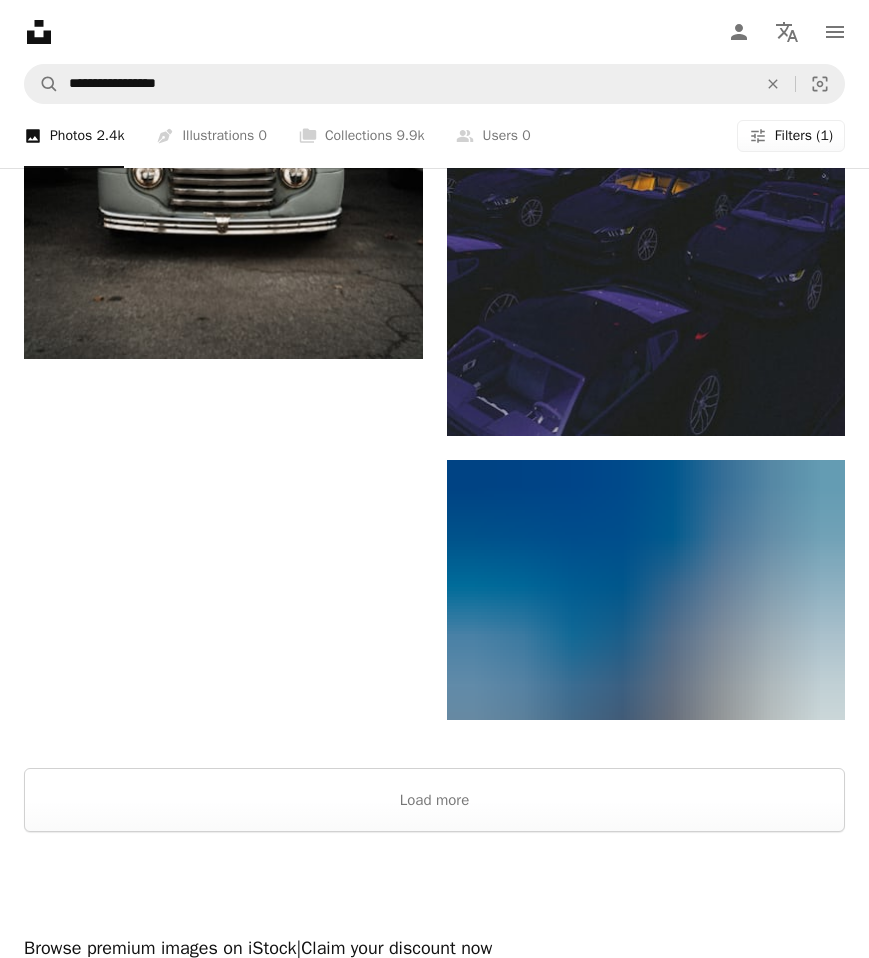 scroll, scrollTop: 4933, scrollLeft: 0, axis: vertical 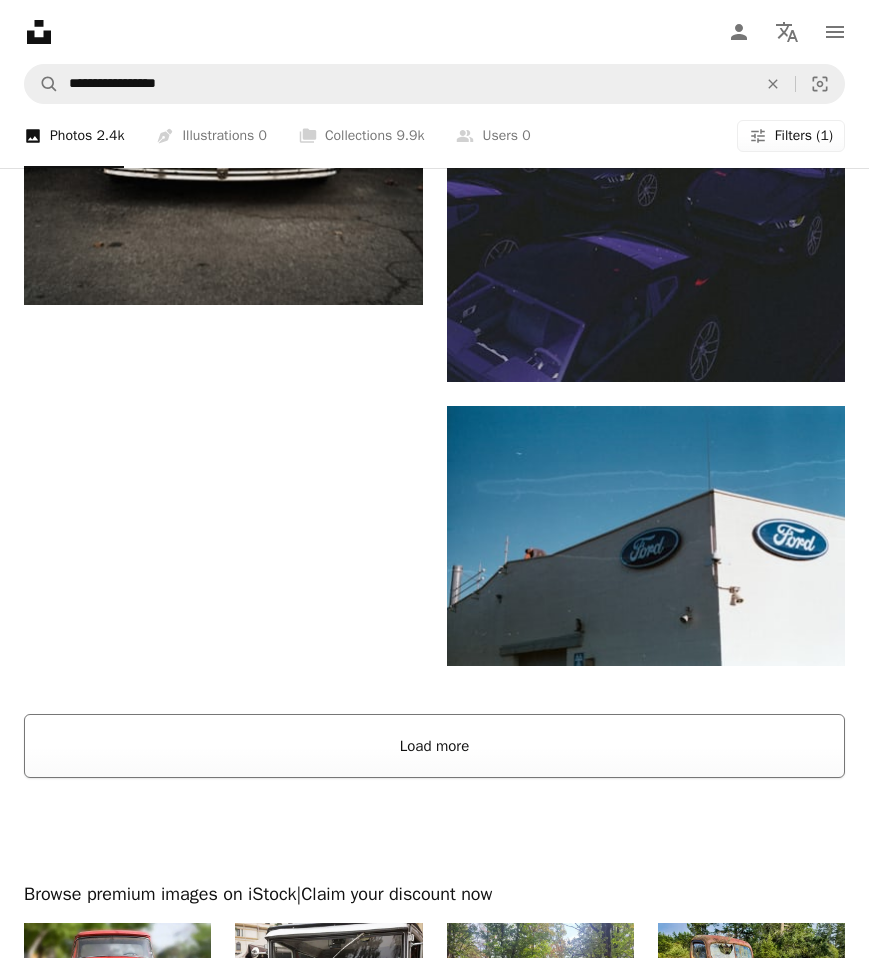 click on "Load more" at bounding box center [434, 746] 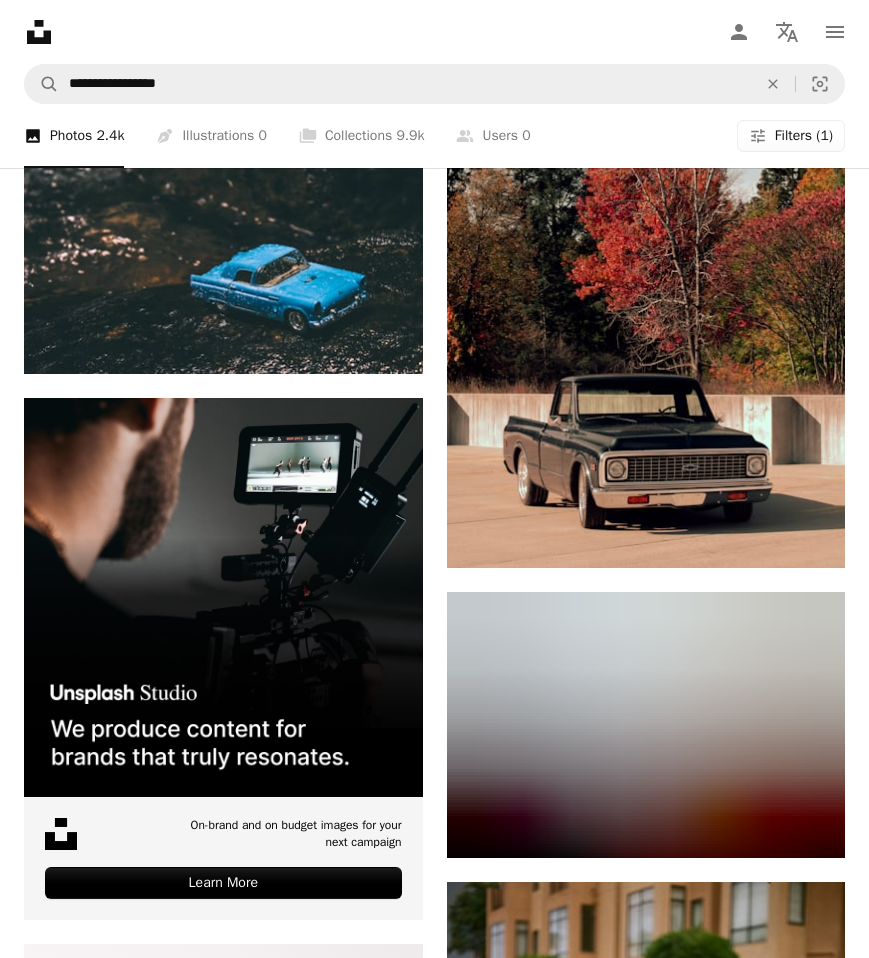 scroll, scrollTop: 6297, scrollLeft: 0, axis: vertical 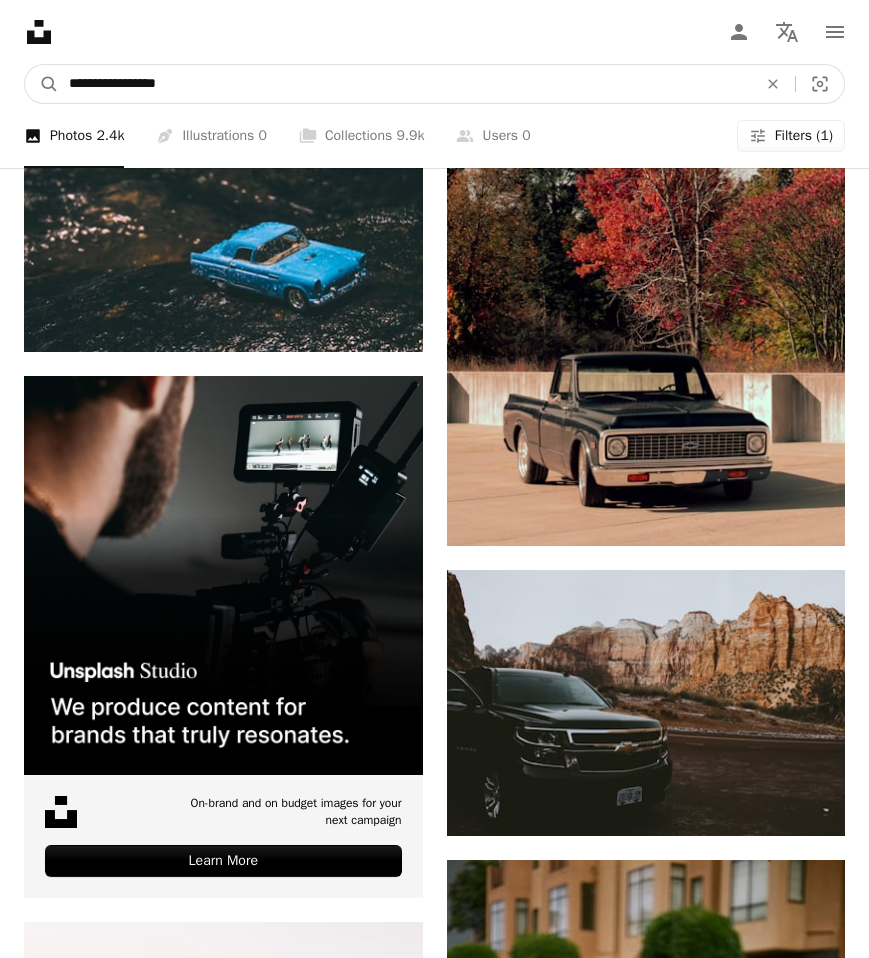 click on "**********" at bounding box center [405, 84] 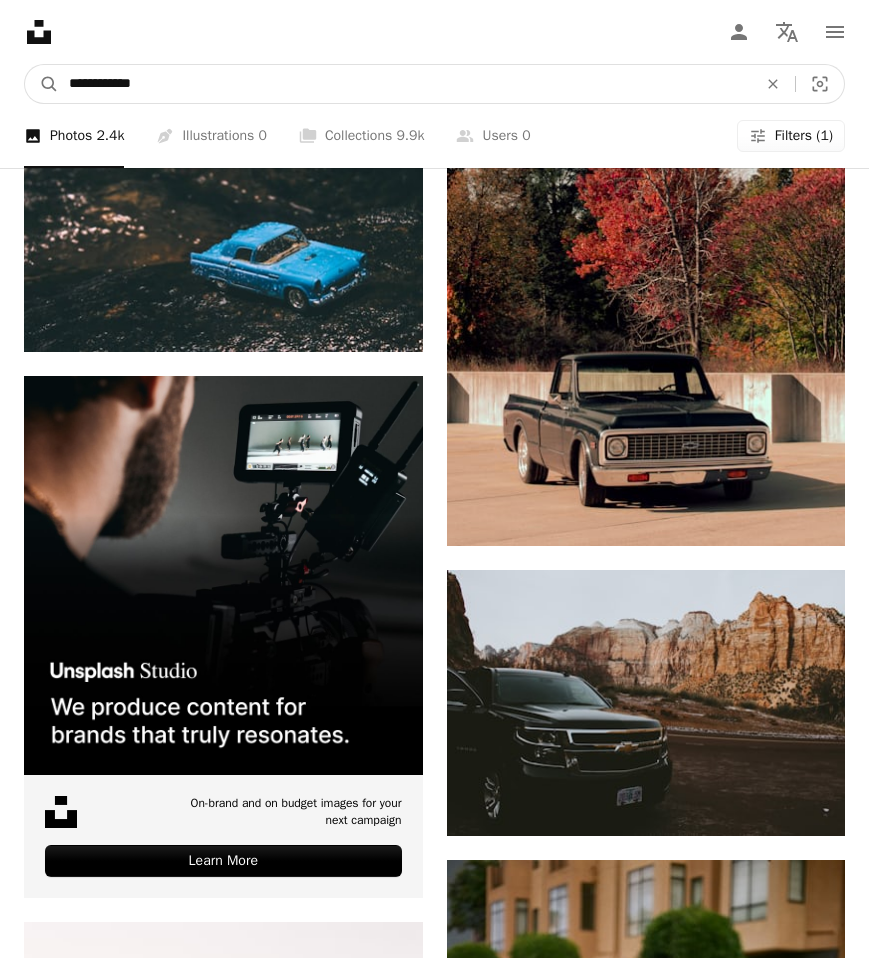 click on "**********" at bounding box center [405, 84] 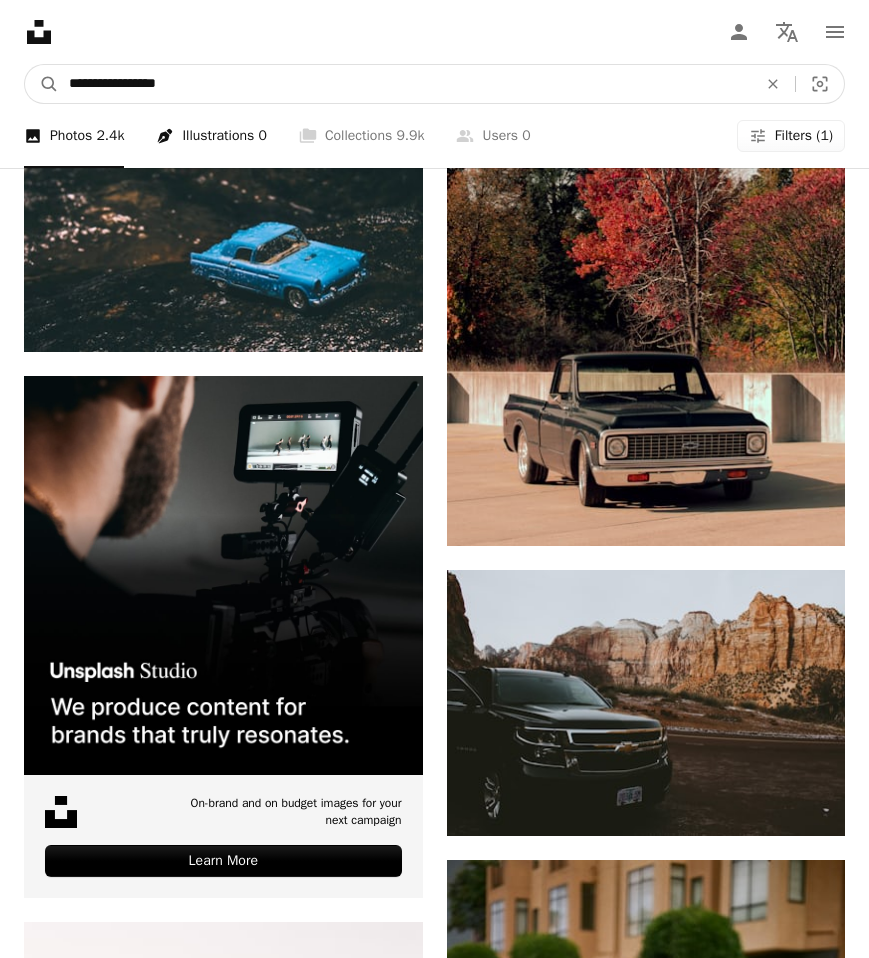 type on "**********" 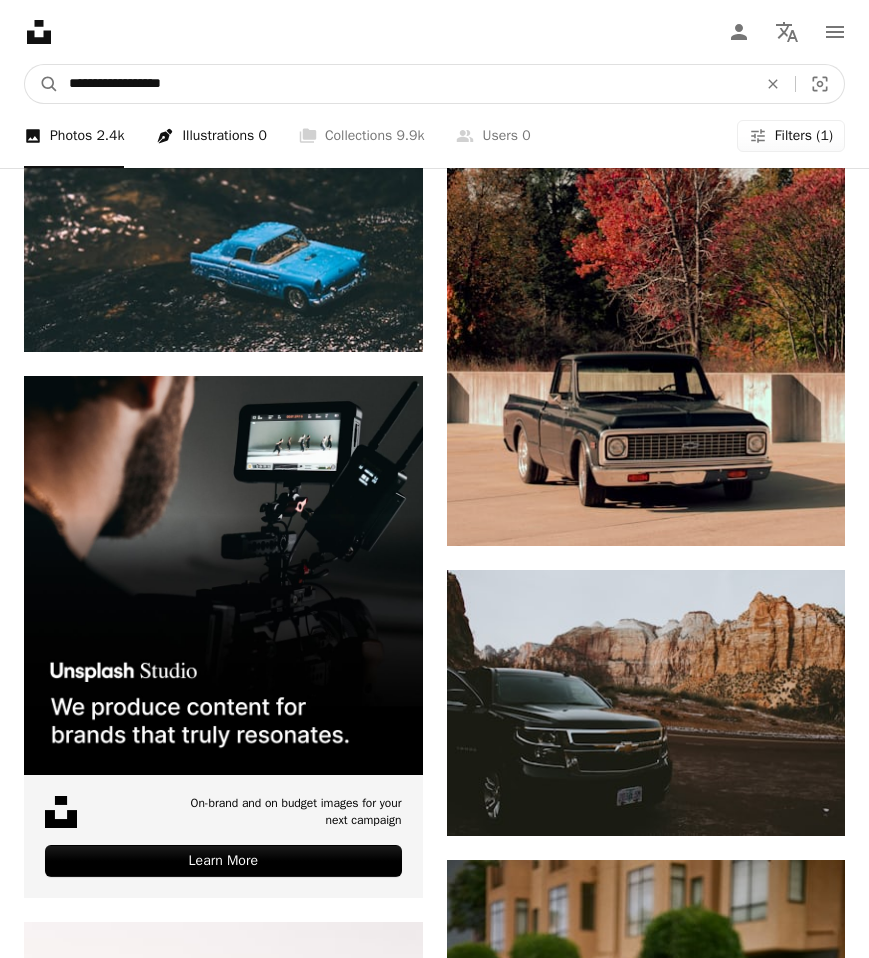 click on "A magnifying glass" at bounding box center (42, 84) 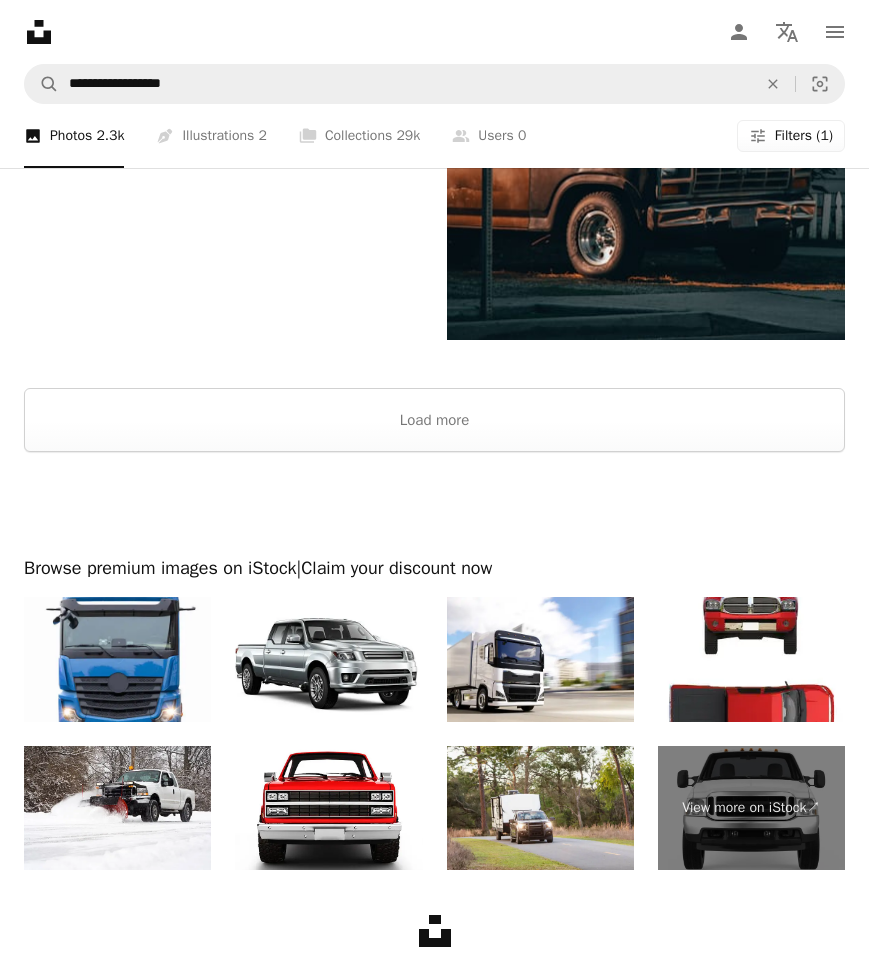 scroll, scrollTop: 5123, scrollLeft: 0, axis: vertical 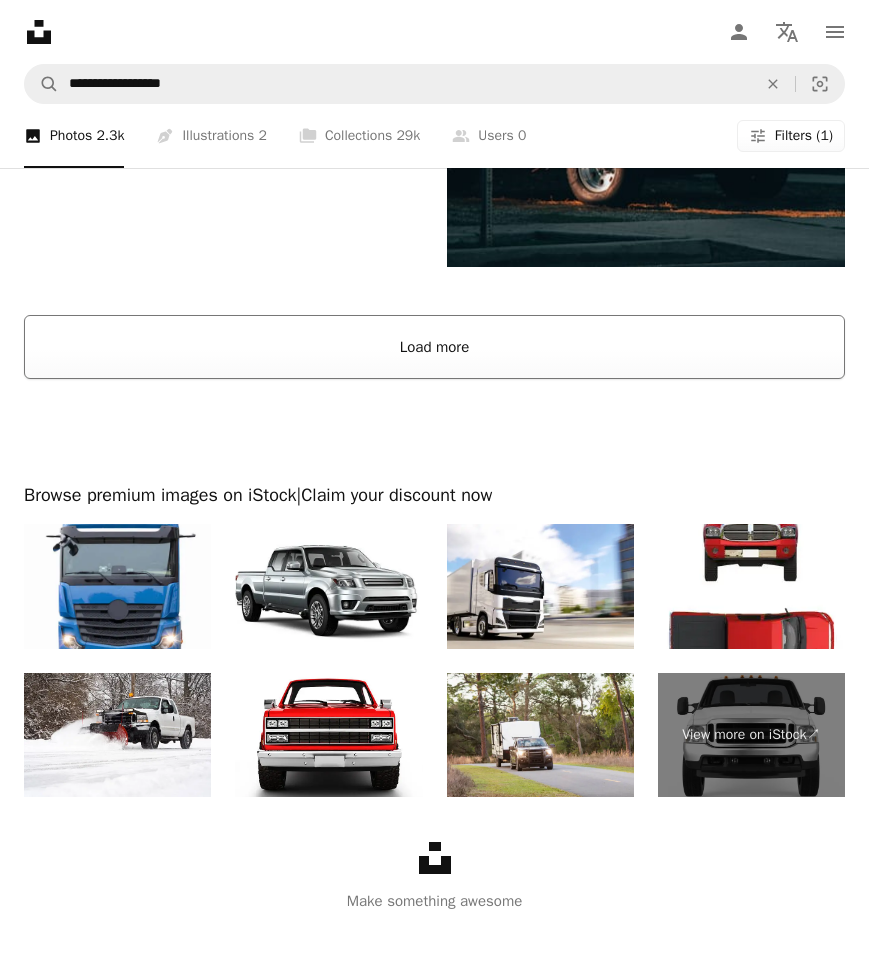 click on "Load more" at bounding box center (434, 347) 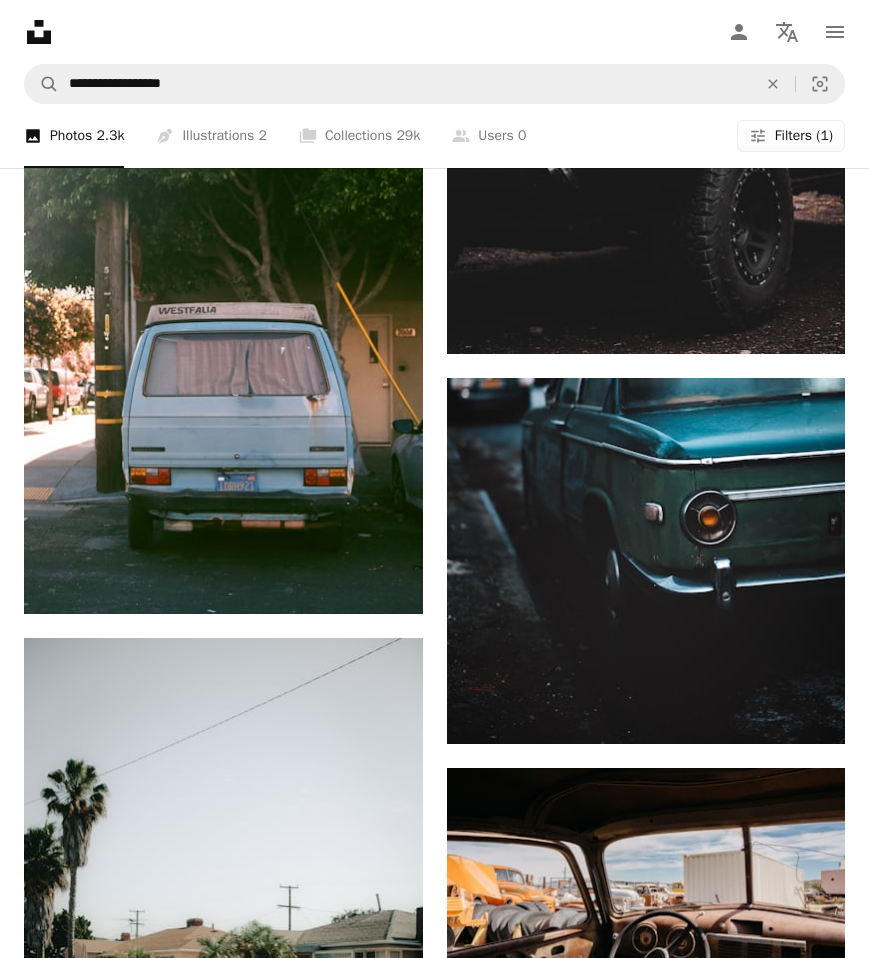 scroll, scrollTop: 10704, scrollLeft: 0, axis: vertical 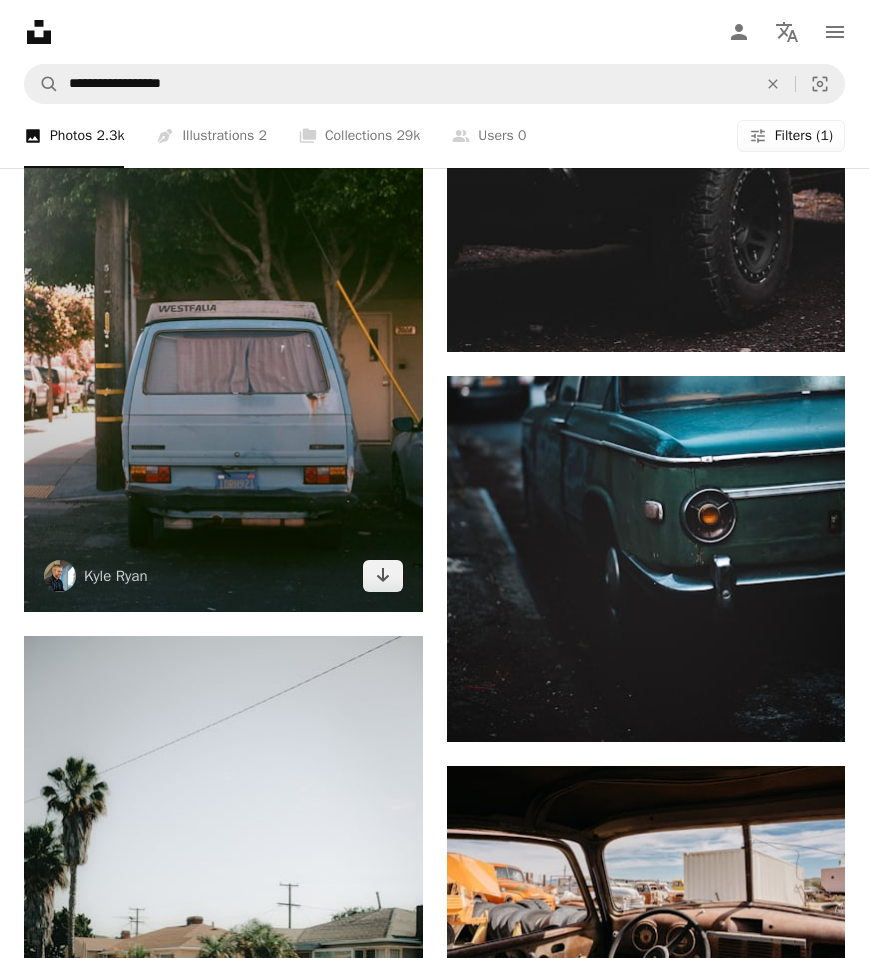 click at bounding box center (223, 311) 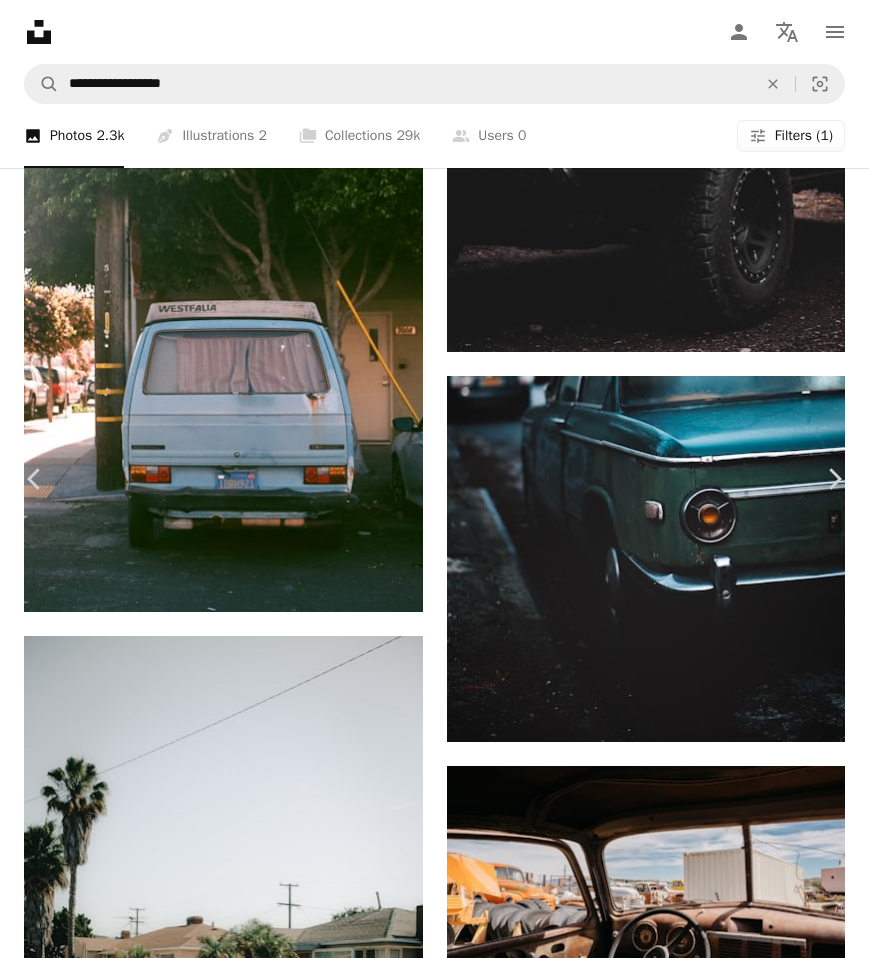 click at bounding box center [426, 5486] 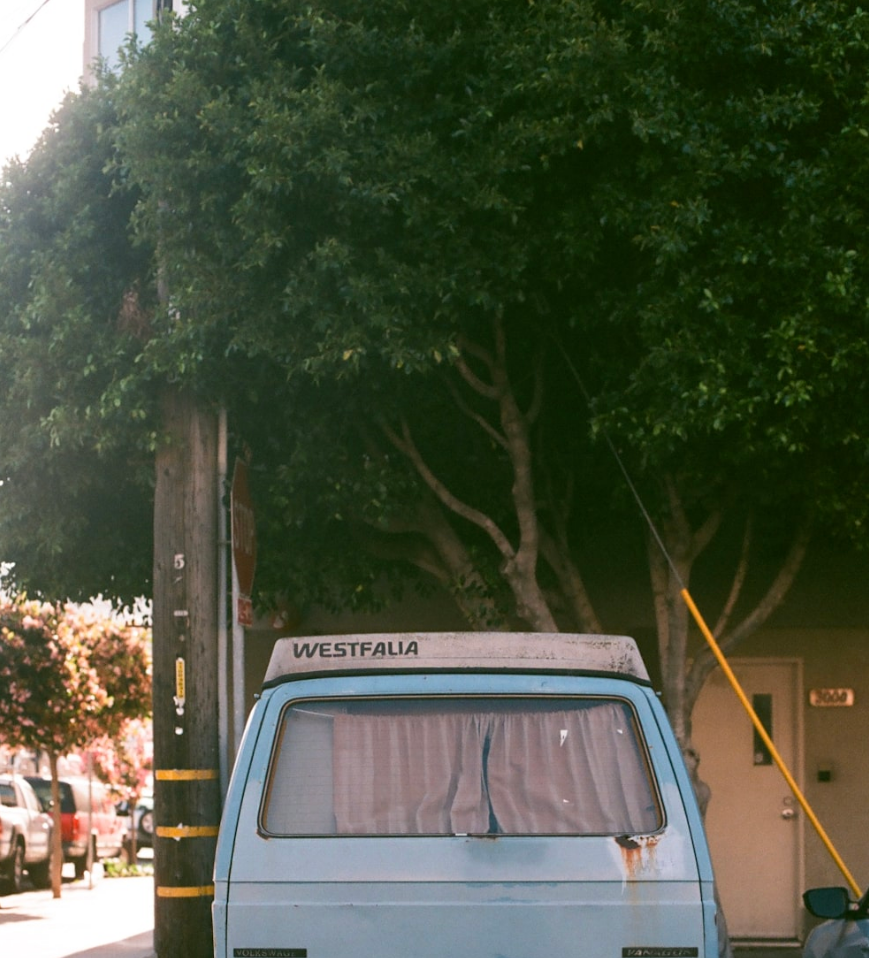 scroll, scrollTop: 178, scrollLeft: 0, axis: vertical 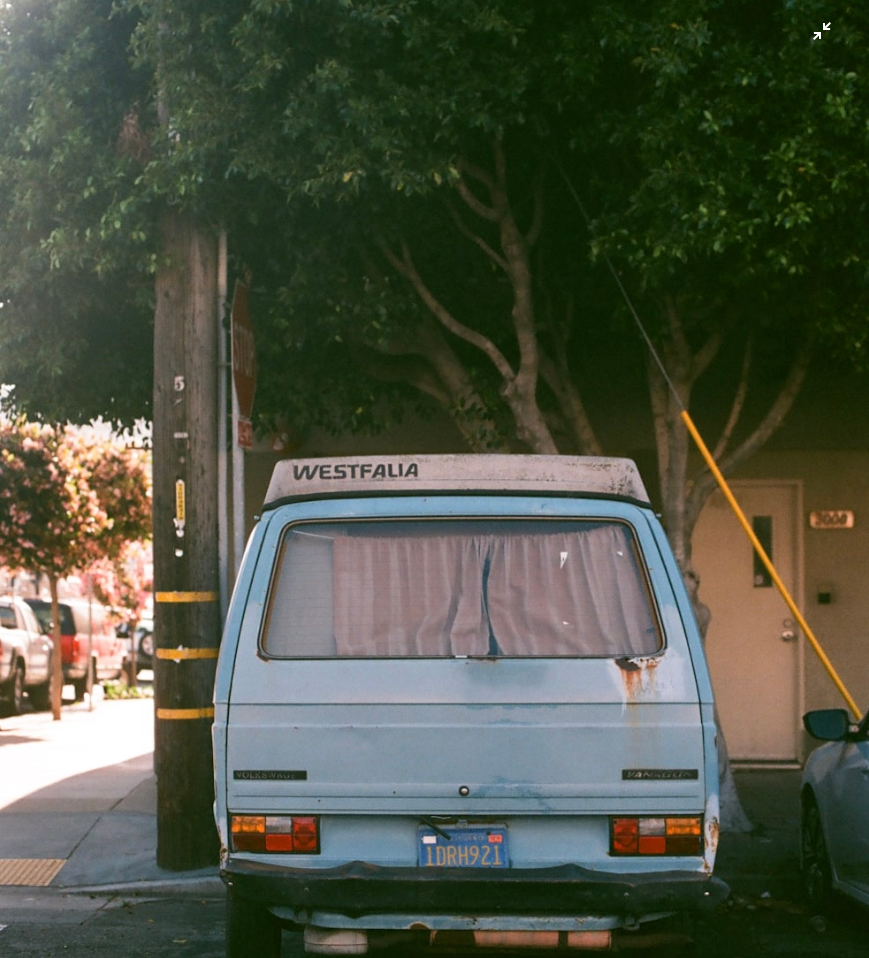 click at bounding box center [434, 478] 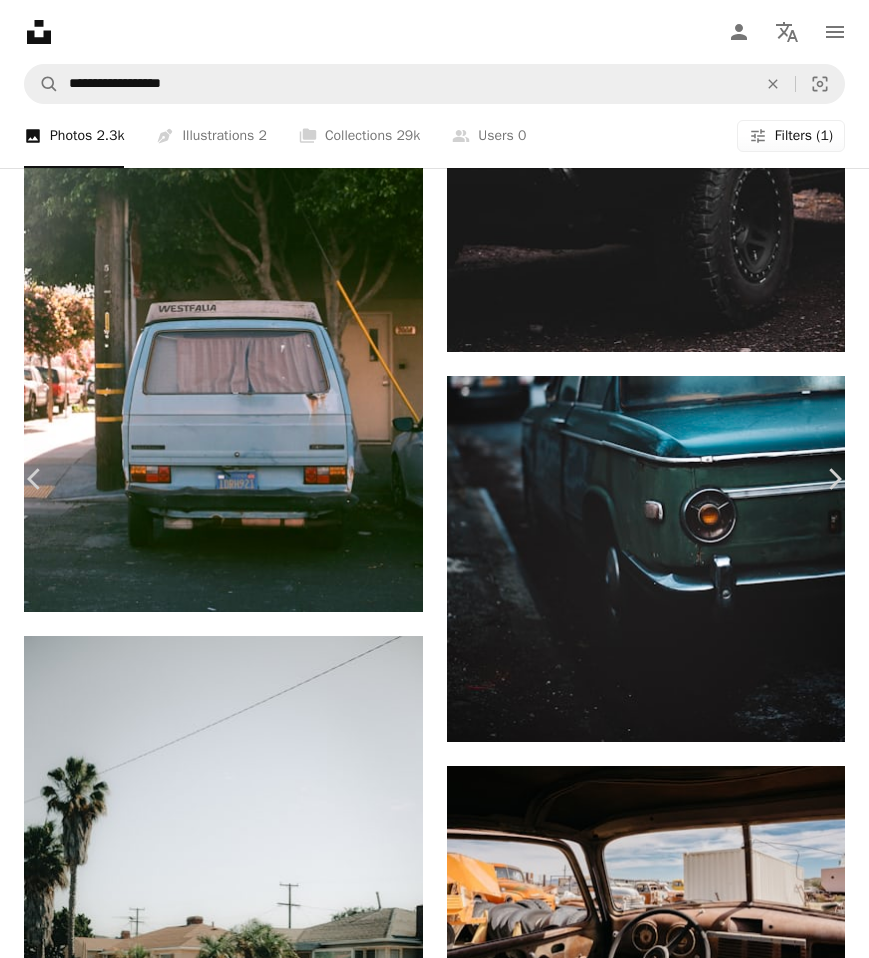 click on "[FIRST]  [LAST] [ALIAS] A heart A plus sign Edit image   Plus sign for Unsplash+ Download free Chevron down Zoom in Views 678,642 Downloads 1,160 Featured in Photos A forward-right arrow Share Info icon Info More Actions Calendar outlined Published on  June 29, 2019 Camera NORITSU KOKI, EZ Controller Safety Free to use under the  Unsplash License car human grey clothing vehicle bus transportation machine apparel automobile wheel van tire caravan shorts minibus Free pictures Browse premium related images on iStock  |  Save 20% with code UNSPLASH20 View more on iStock  ↗ Related images A heart A plus sign [FIRST]  [LAST] Arrow pointing down Plus sign for Unsplash+ A heart A plus sign For  Unsplash+ A lock   Purchase A heart A plus sign [FIRST] [LAST] Arrow pointing down Plus sign for Unsplash+ A heart A plus sign [FIRST] [LAST] For  Unsplash+ A lock   Purchase A heart A plus sign [FIRST] [LAST] Arrow pointing down A heart A plus sign [FIRST] [LAST] Available for hire For" at bounding box center [434, 5486] 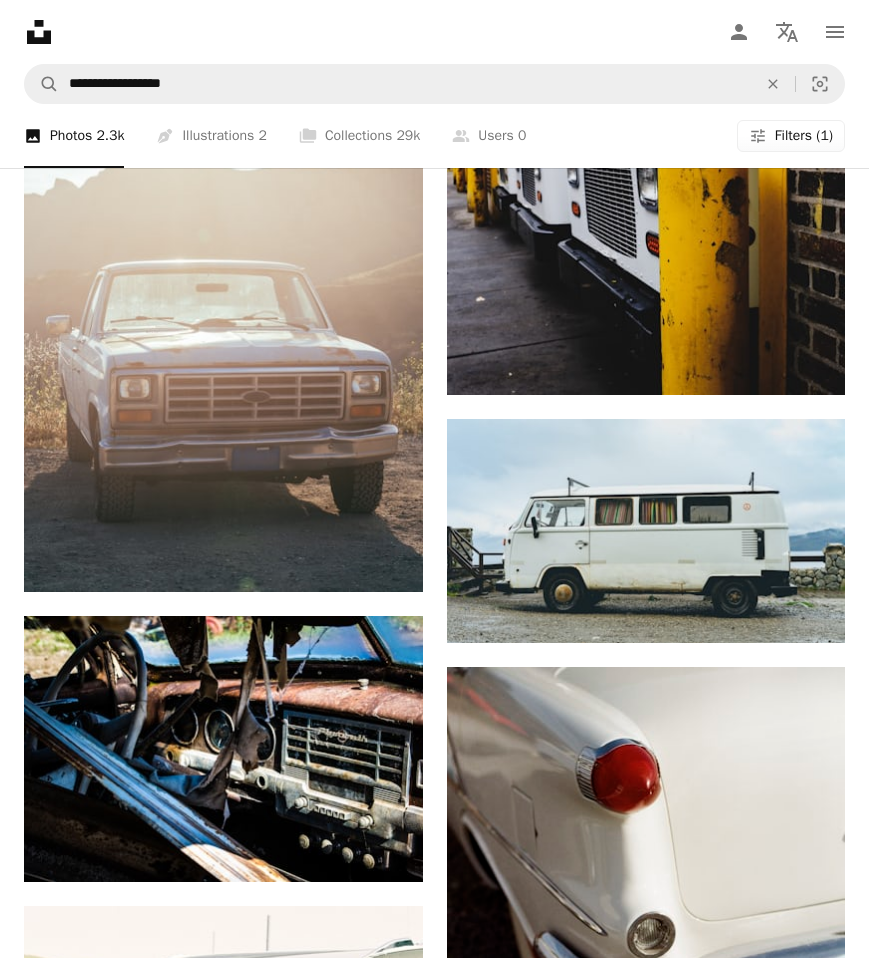 scroll, scrollTop: 17664, scrollLeft: 0, axis: vertical 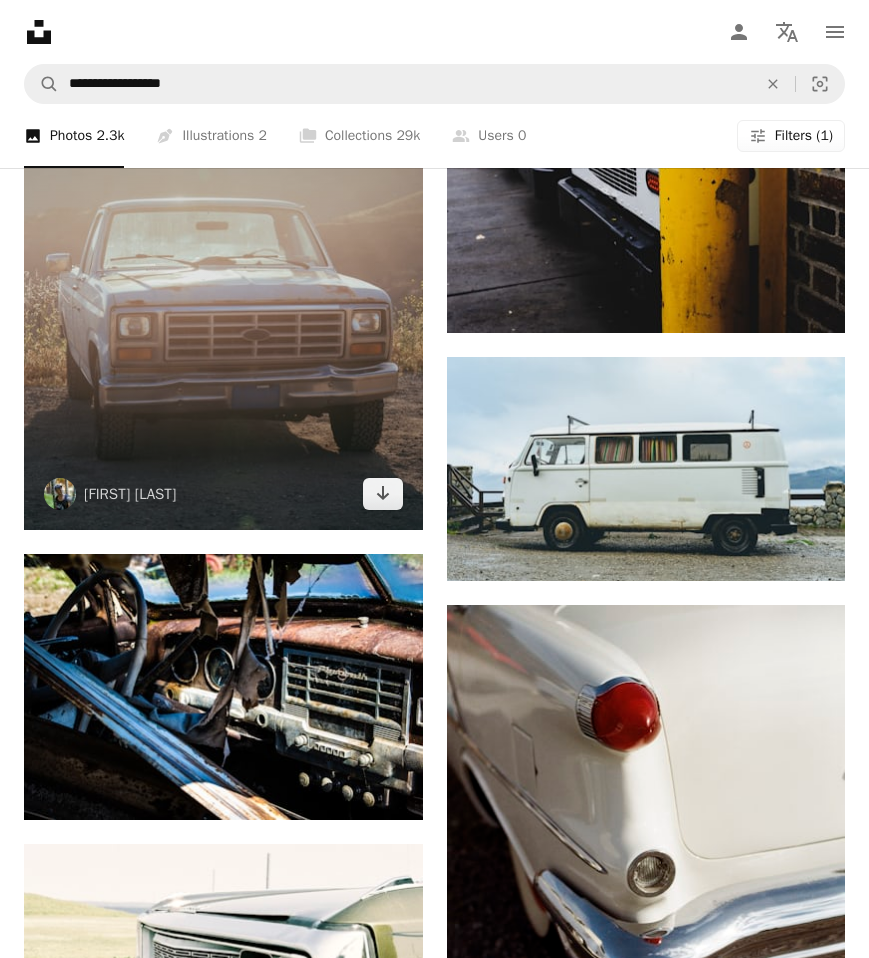 click at bounding box center (223, 281) 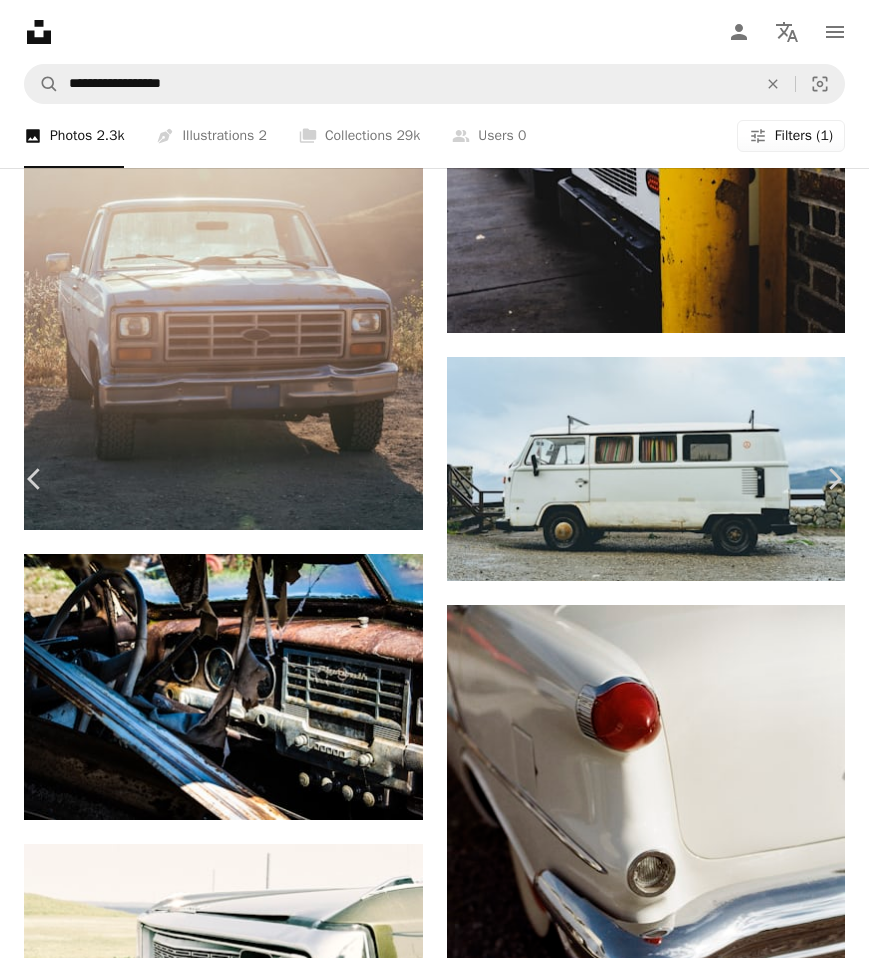 click on "[FIRST] [LAST] [ALIAS] A heart A plus sign Edit image   Plus sign for Unsplash+ Download free Chevron down Zoom in Views 582,121 Downloads 1,827 Featured in Photos A forward-right arrow Share Info icon Info More Actions Calendar outlined Published on  January 23, 2021 Camera SONY, ILCE-7M3 Safety Free to use under the  Unsplash License car grey vehicle transportation machine automobile wheel offroad Backgrounds Browse premium related images on iStock  |  Save 20% with code UNSPLASH20 View more on iStock  ↗ Related images A heart A plus sign [FIRST] [LAST] Arrow pointing down Plus sign for Unsplash+ A heart A plus sign For  Unsplash+ A lock   Purchase A heart A plus sign [FIRST] [LAST] Available for hire A checkmark inside of a circle Arrow pointing down A heart A plus sign [FIRST] [LAST] Arrow pointing down Plus sign for Unsplash+ A heart A plus sign For  Unsplash+ A lock   Purchase A heart A plus sign [FIRST] [LAST] Available for hire Arrow pointing down For" at bounding box center [434, 6996] 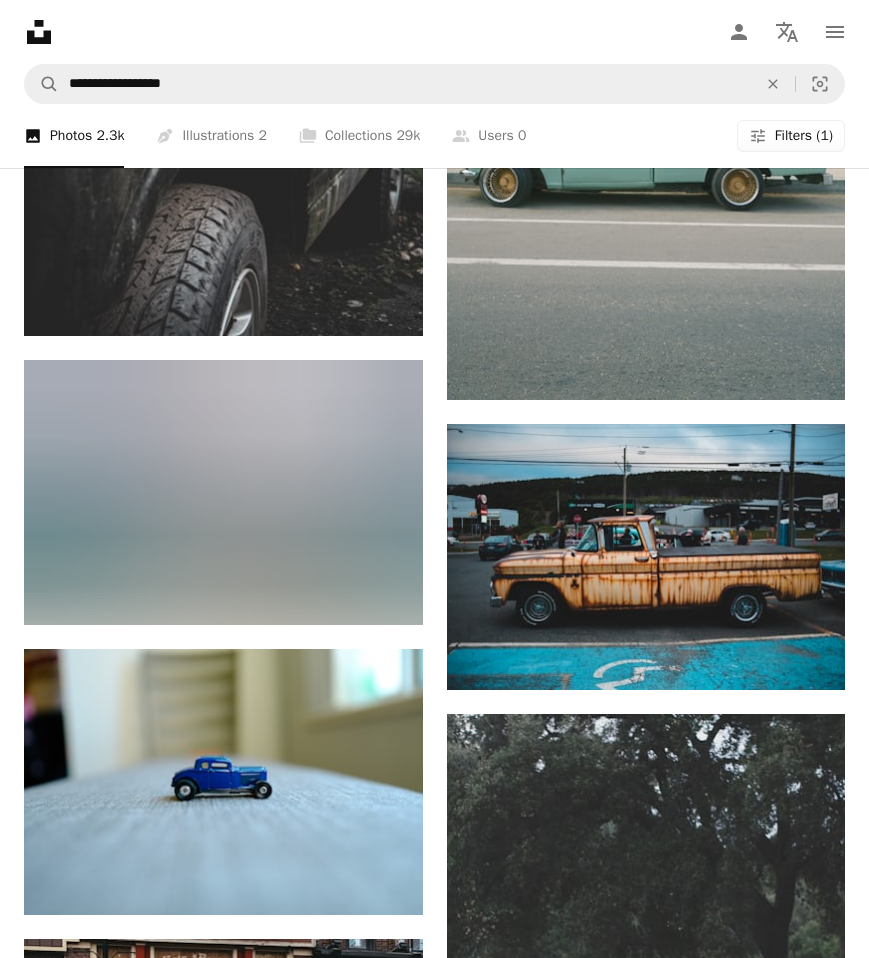 scroll, scrollTop: 32398, scrollLeft: 0, axis: vertical 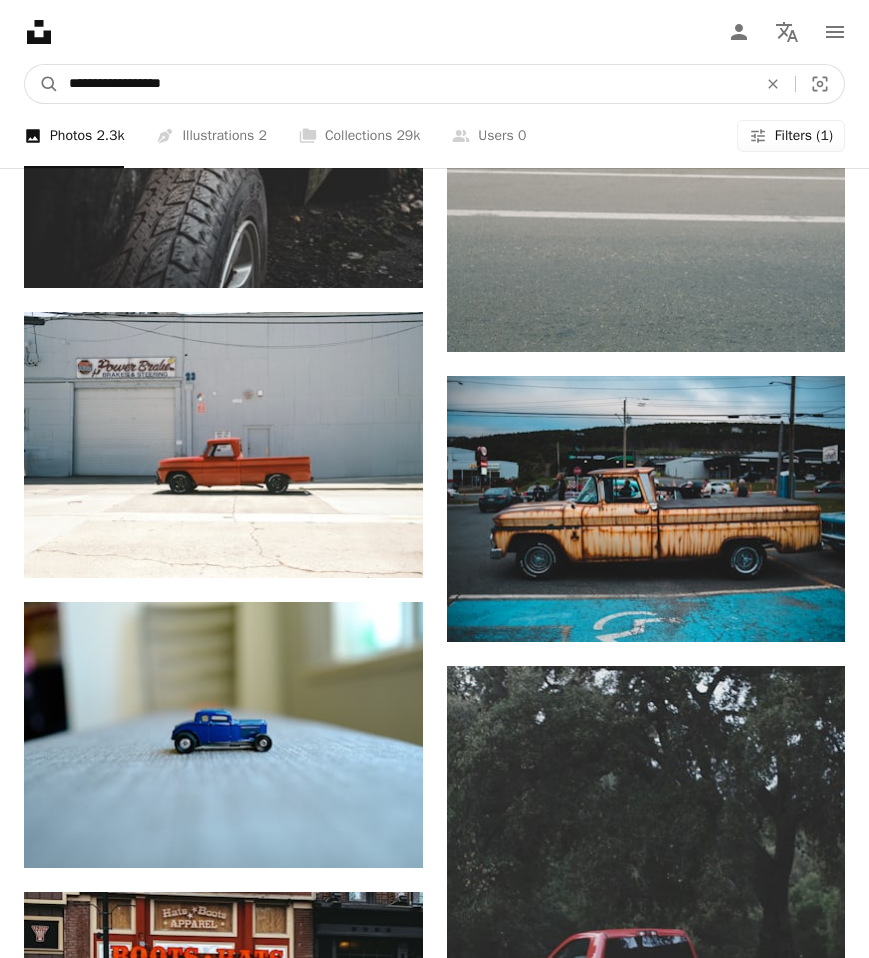 click on "**********" at bounding box center (405, 84) 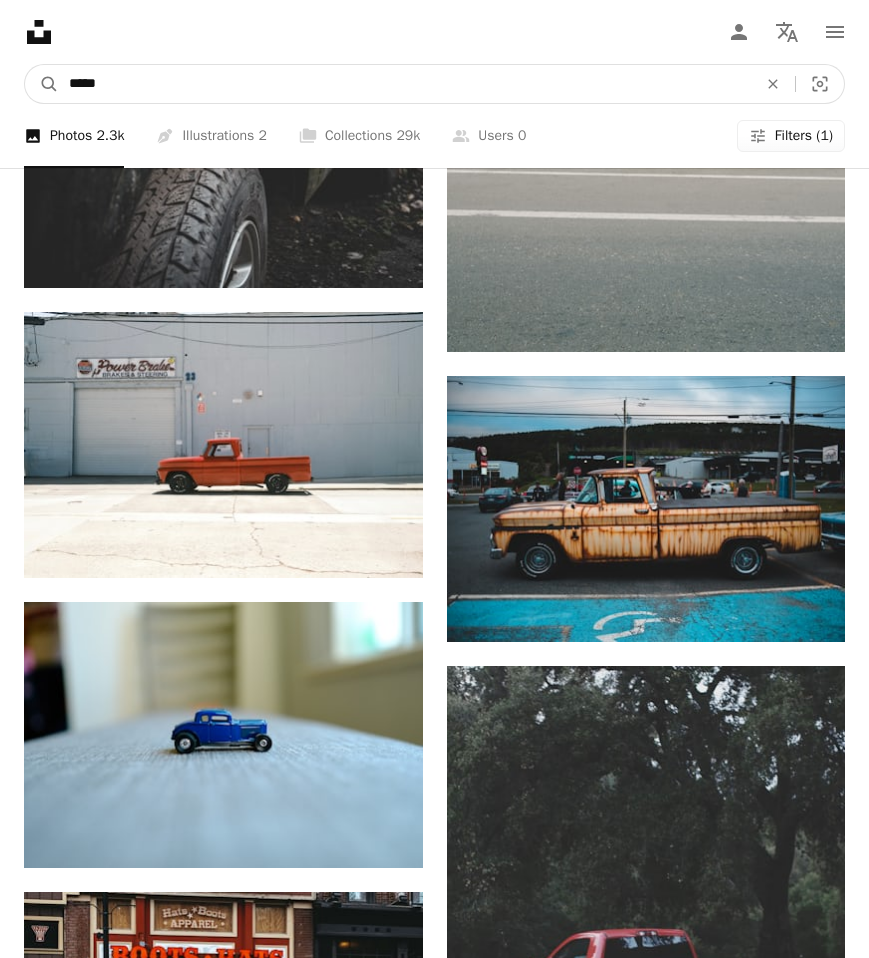 type on "******" 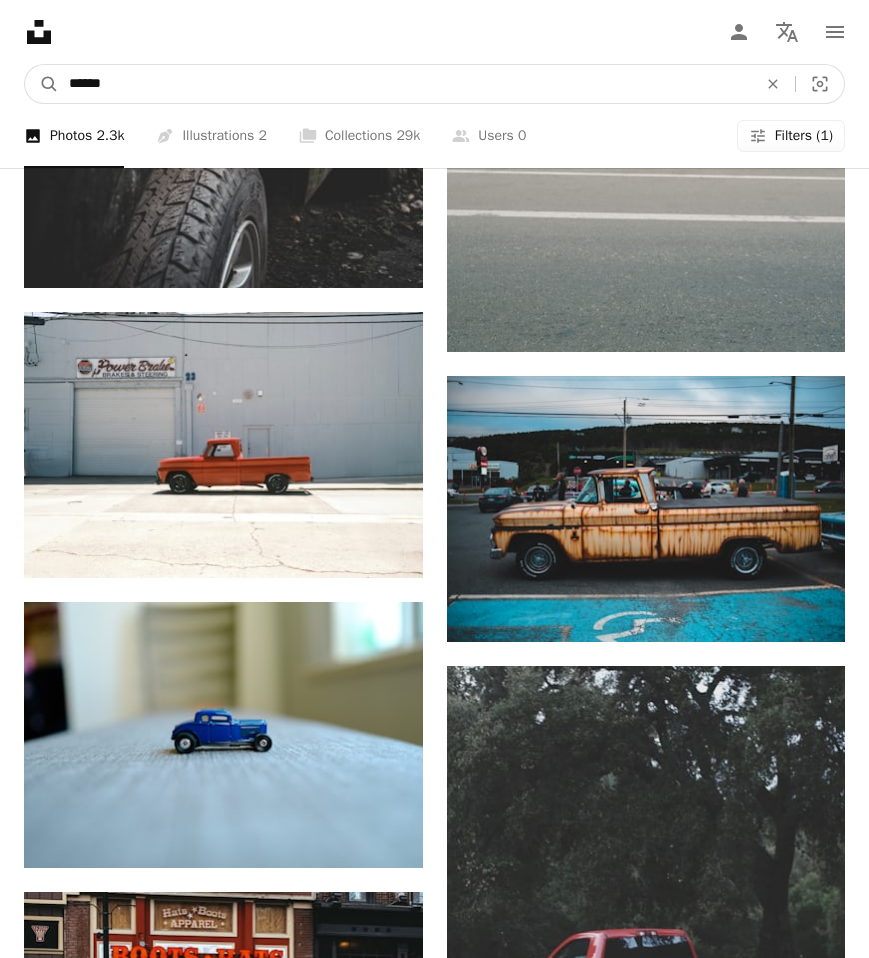 click on "A magnifying glass" at bounding box center (42, 84) 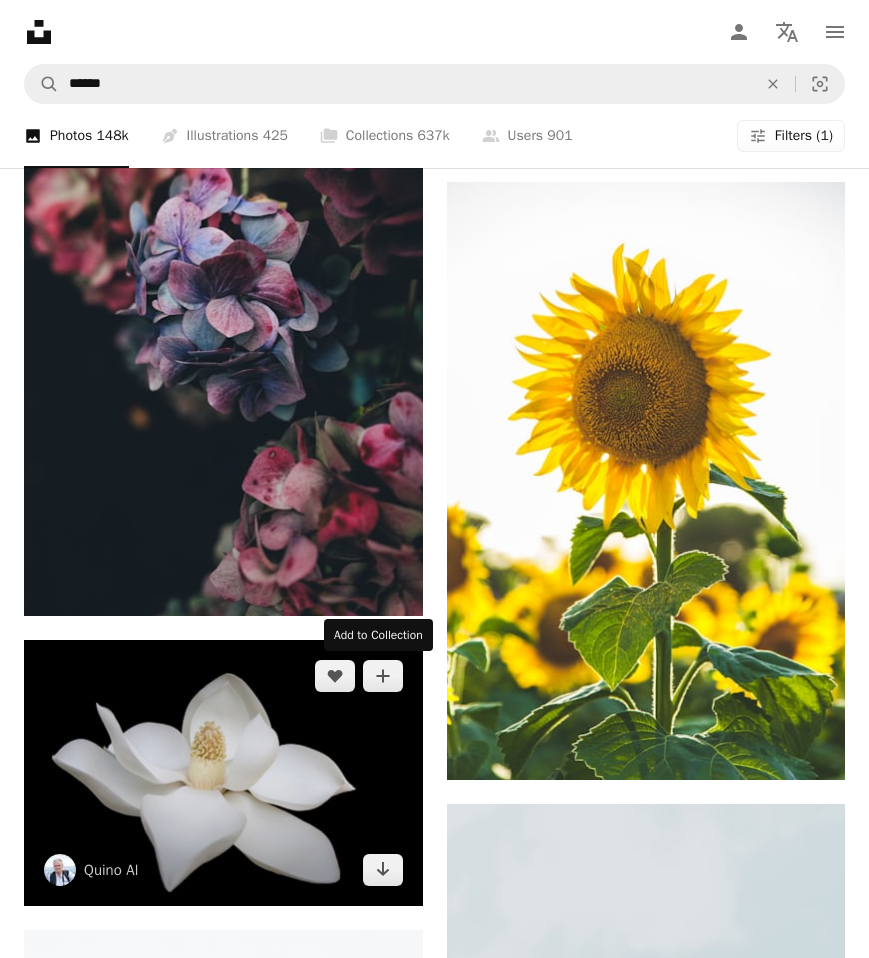 scroll, scrollTop: 2448, scrollLeft: 0, axis: vertical 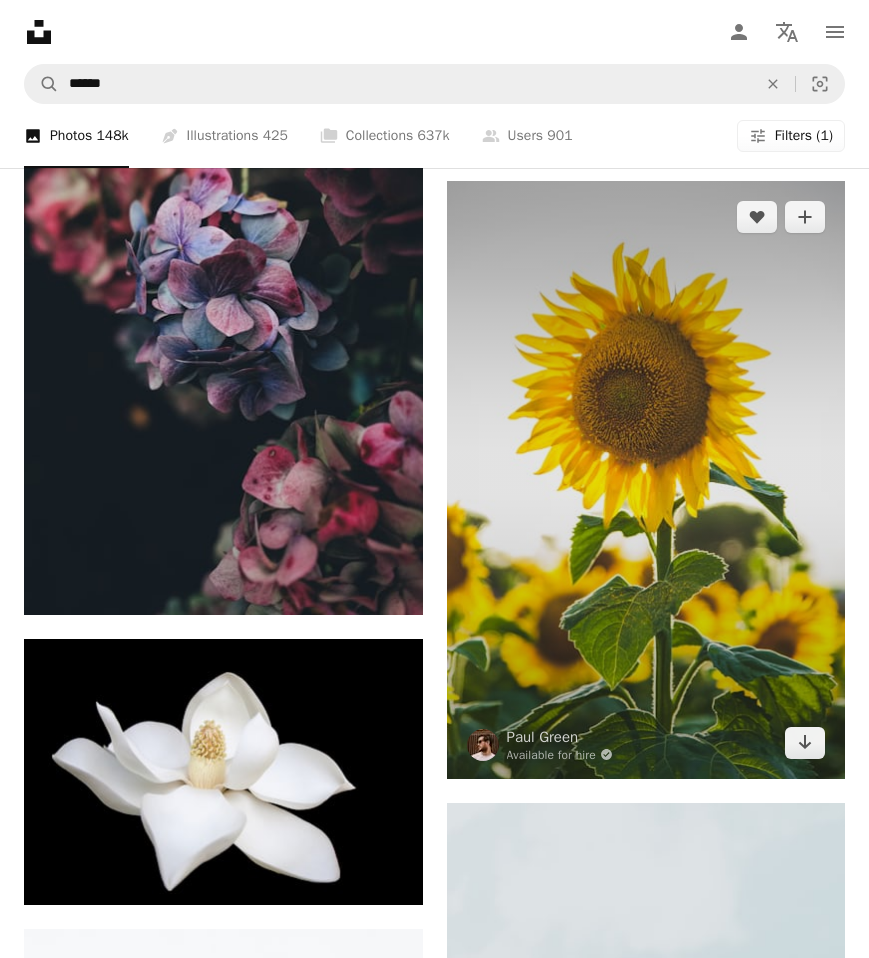 click at bounding box center (646, 480) 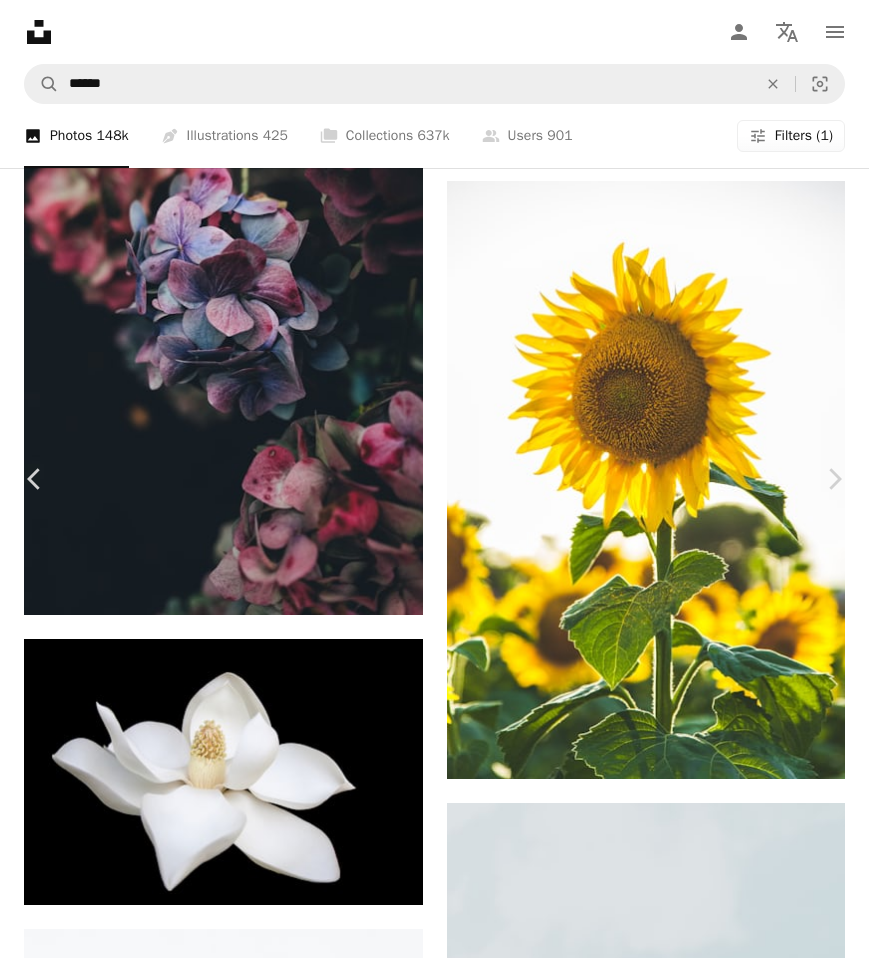 click at bounding box center [427, 4985] 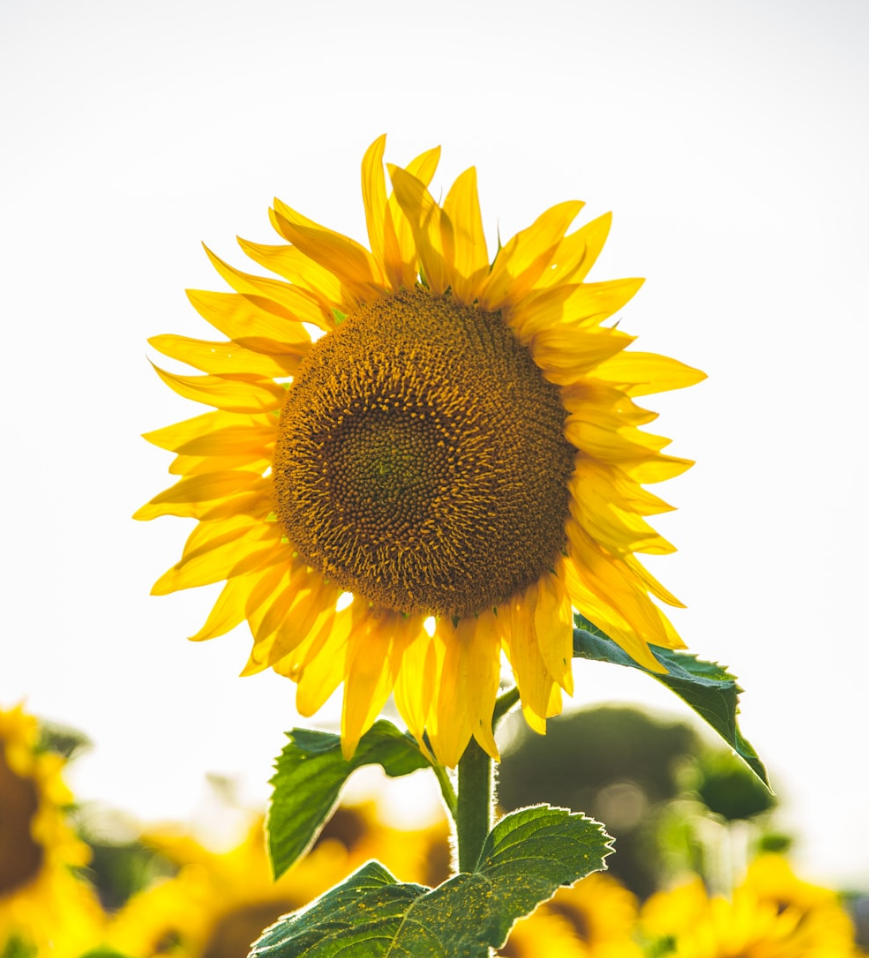 scroll, scrollTop: 175, scrollLeft: 0, axis: vertical 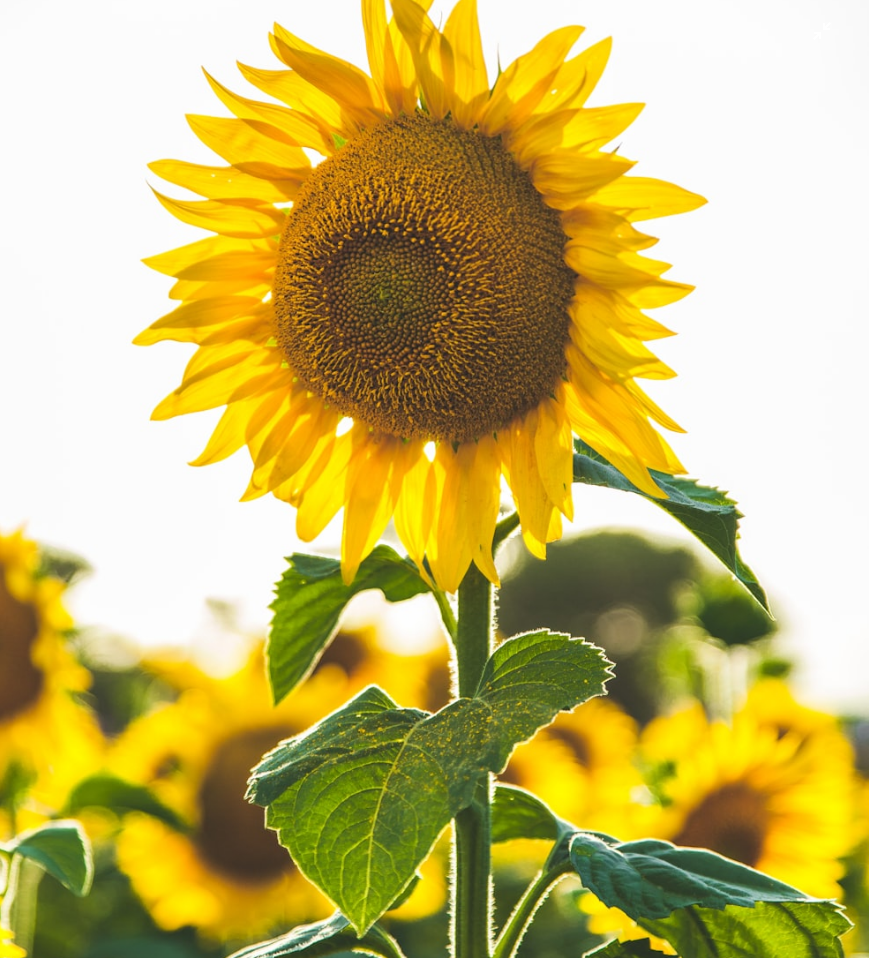 click at bounding box center (434, 477) 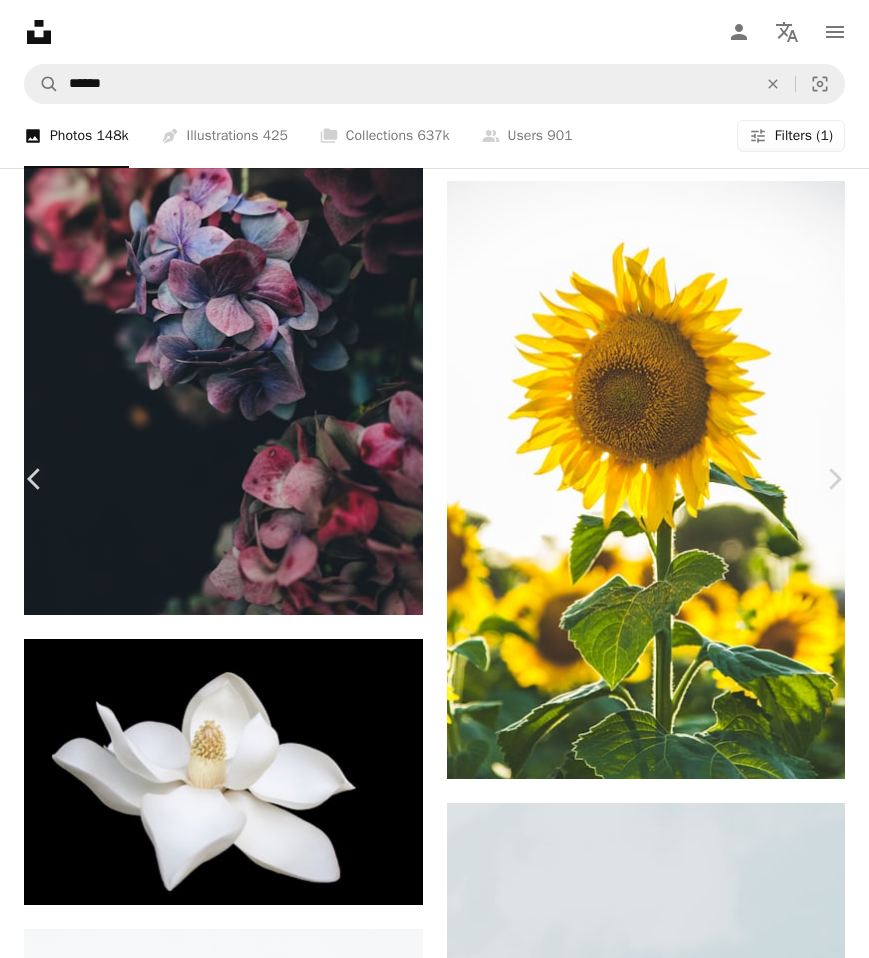 click on "Download free" at bounding box center (670, 4553) 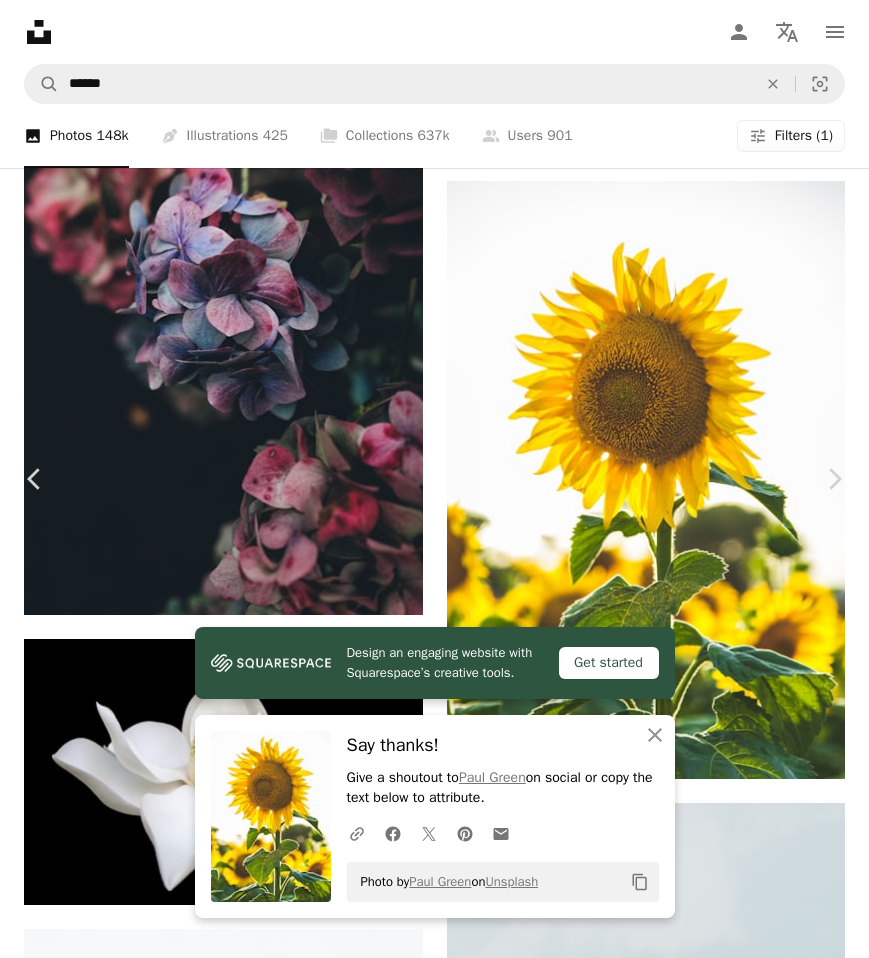 click on "Copy content" 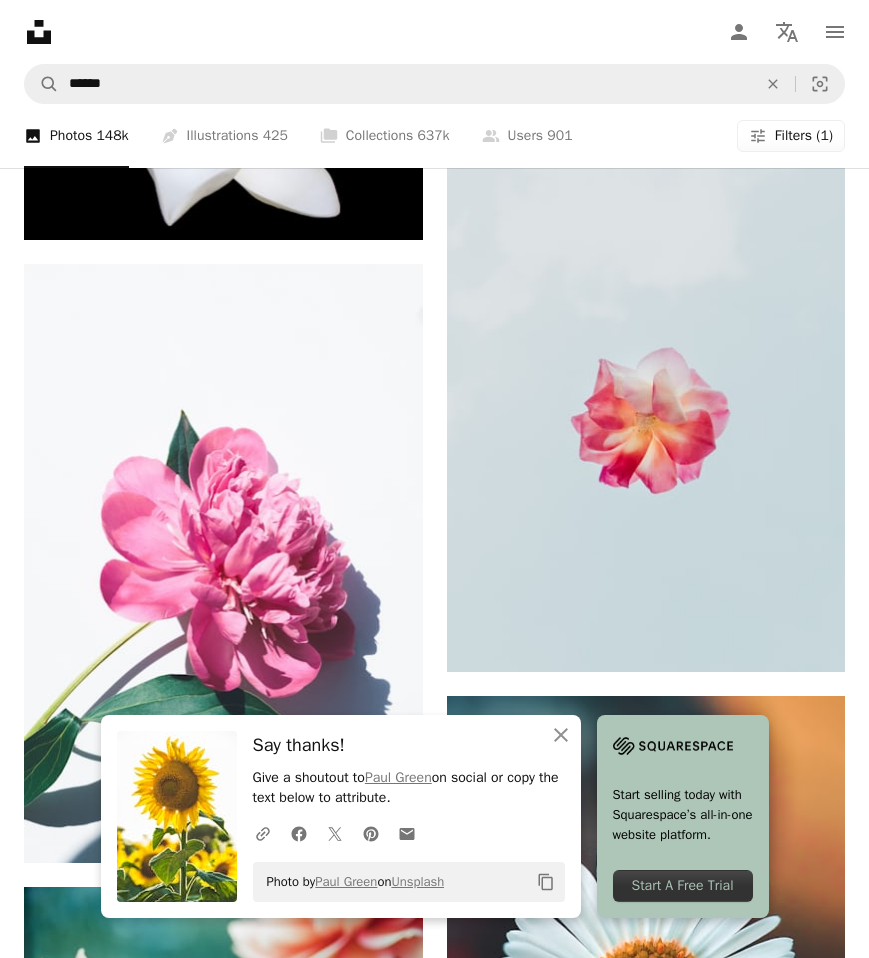 scroll, scrollTop: 3162, scrollLeft: 0, axis: vertical 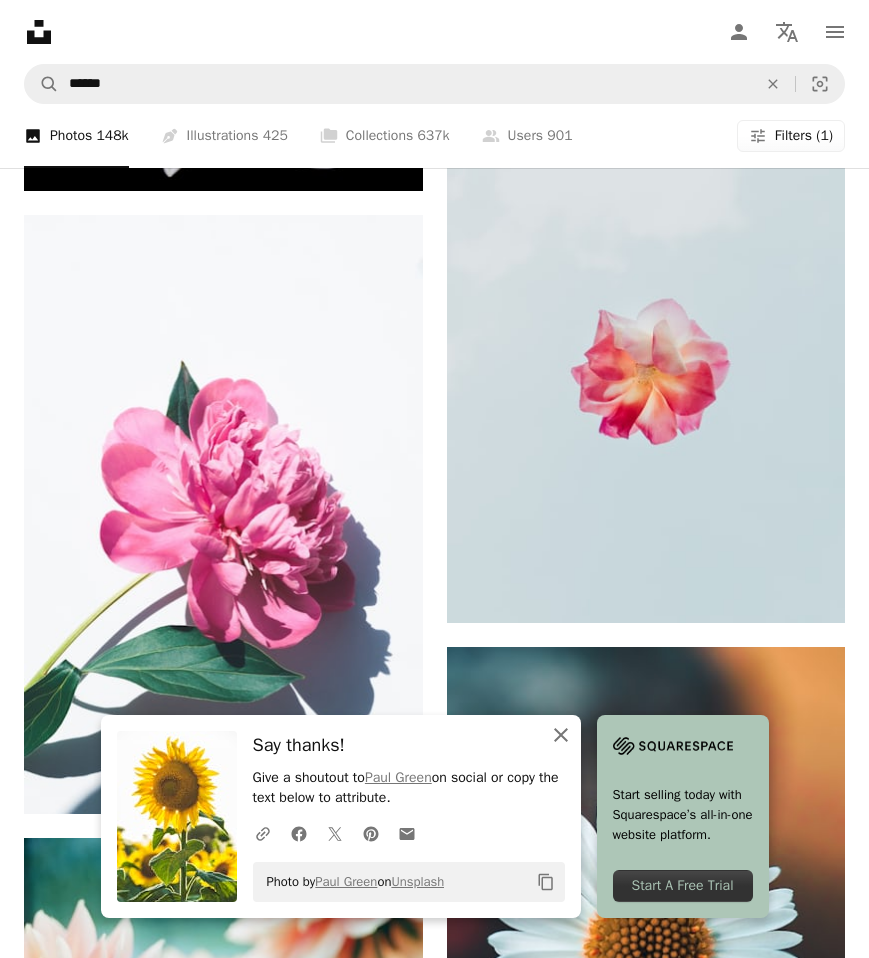 click on "An X shape" 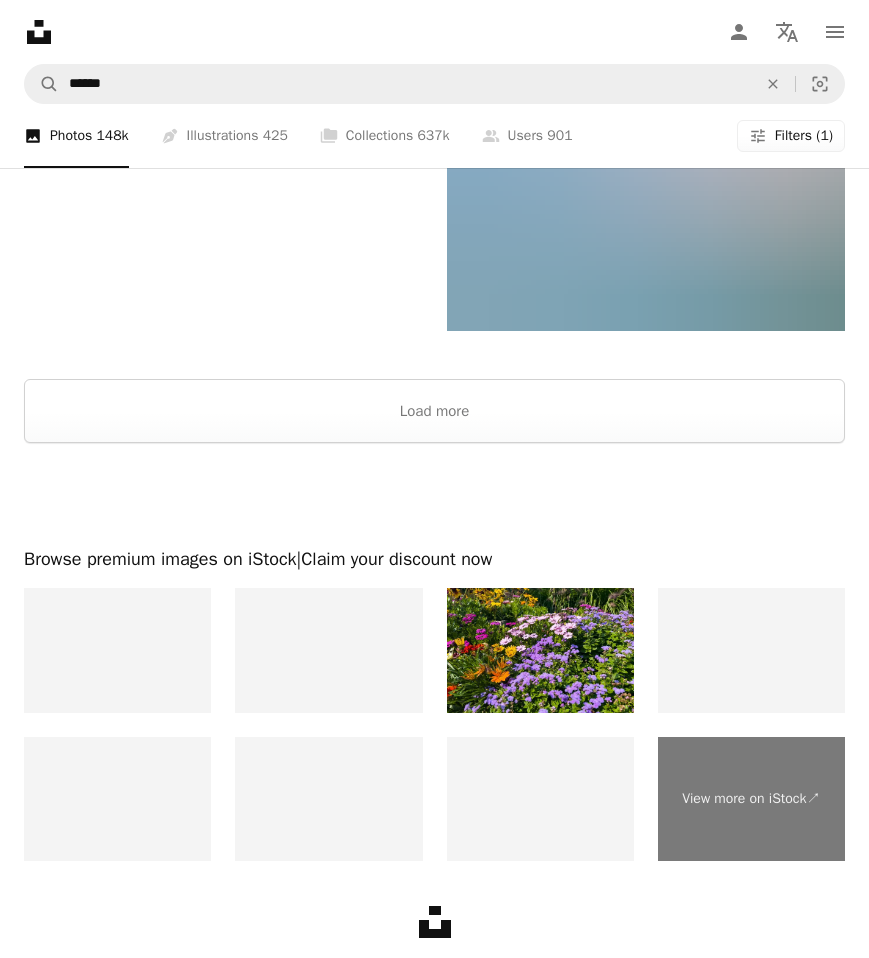scroll, scrollTop: 5933, scrollLeft: 0, axis: vertical 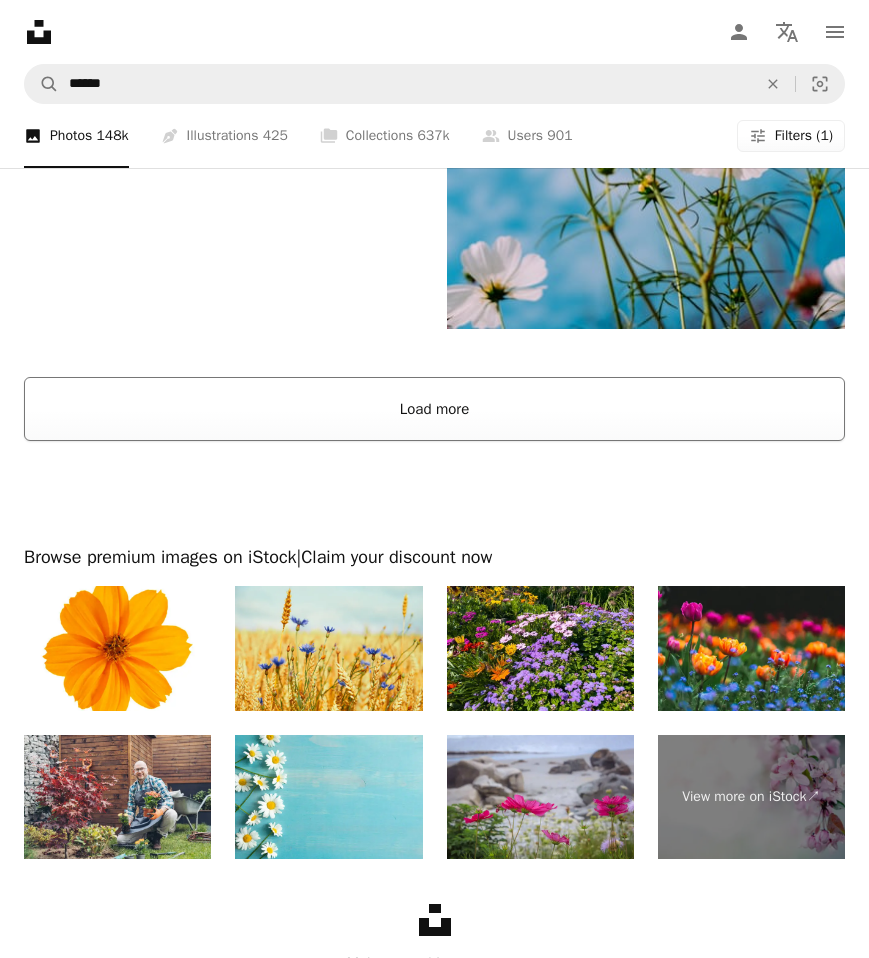 click on "Load more" at bounding box center (434, 409) 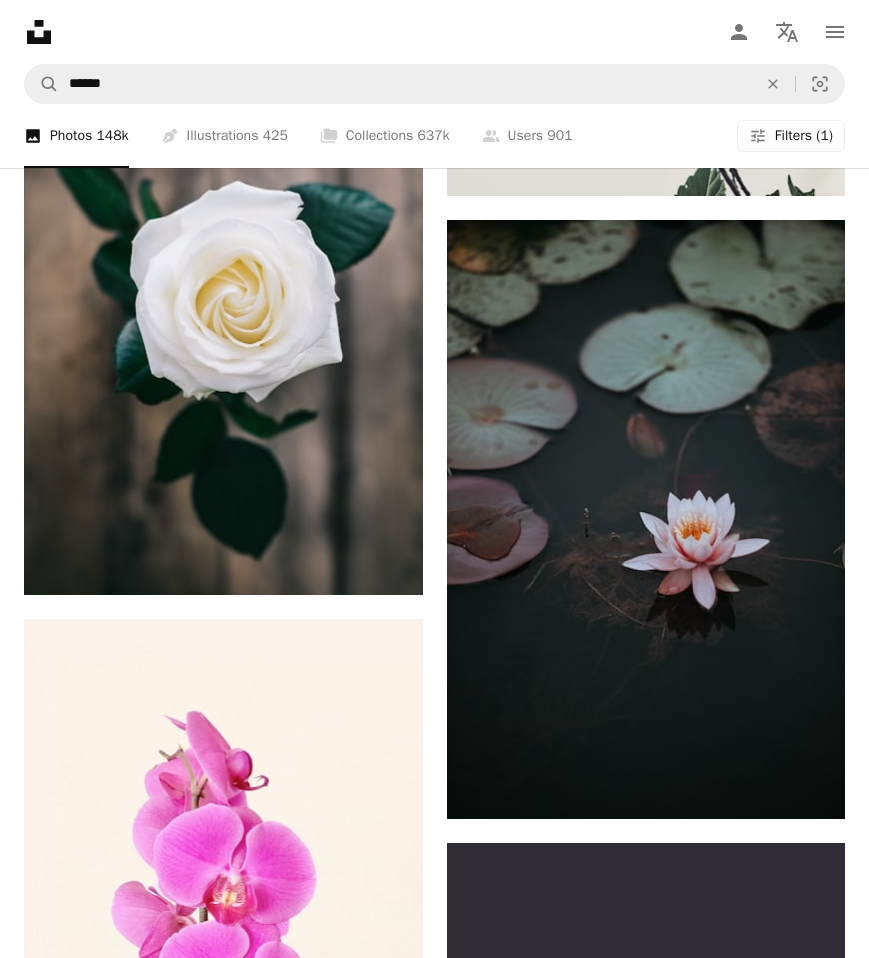 scroll, scrollTop: 7969, scrollLeft: 0, axis: vertical 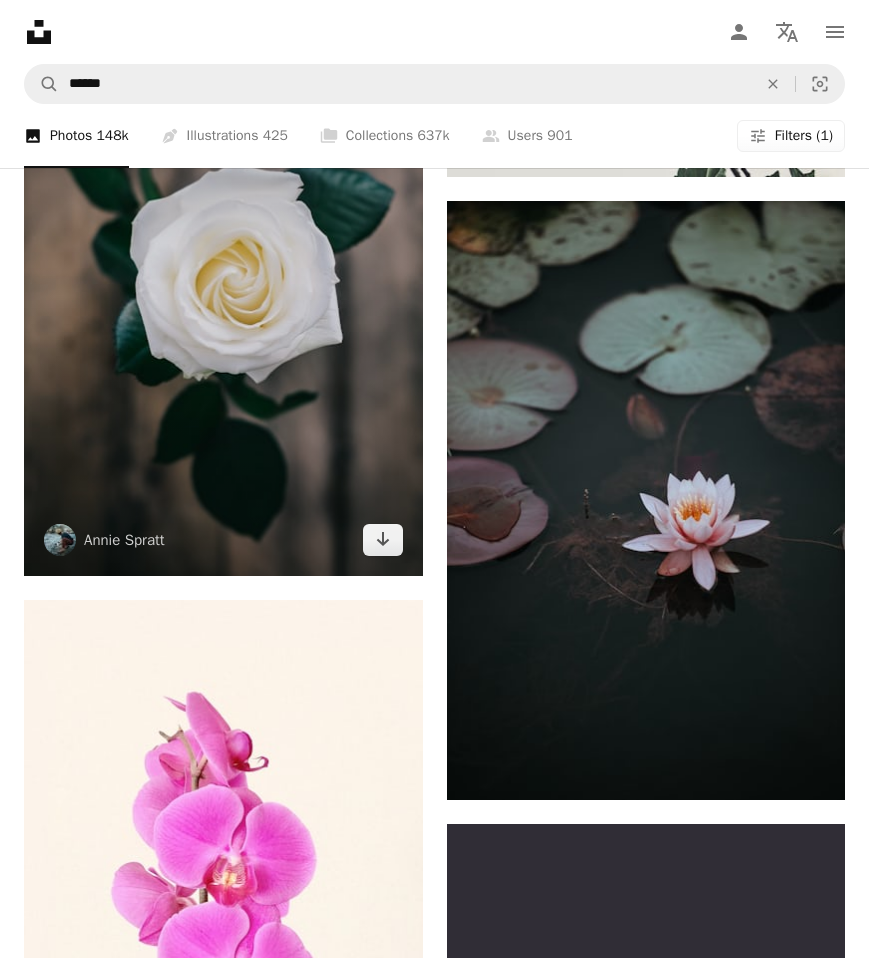 click at bounding box center [223, 310] 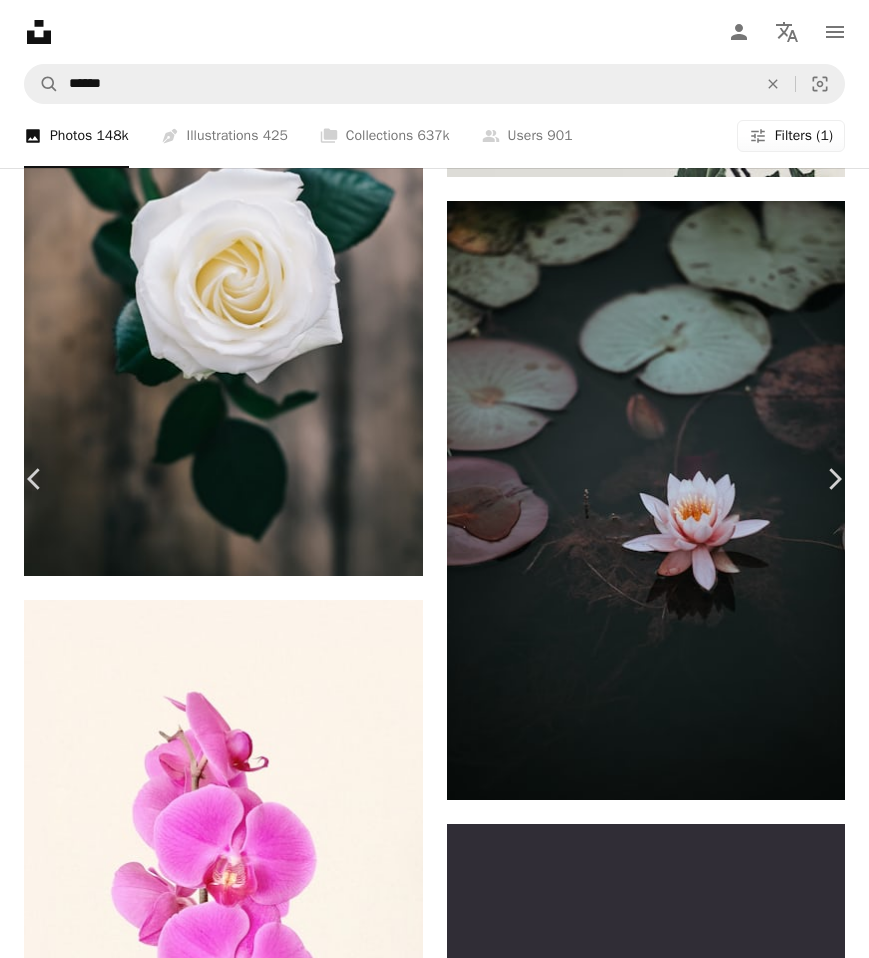 scroll, scrollTop: 58, scrollLeft: 0, axis: vertical 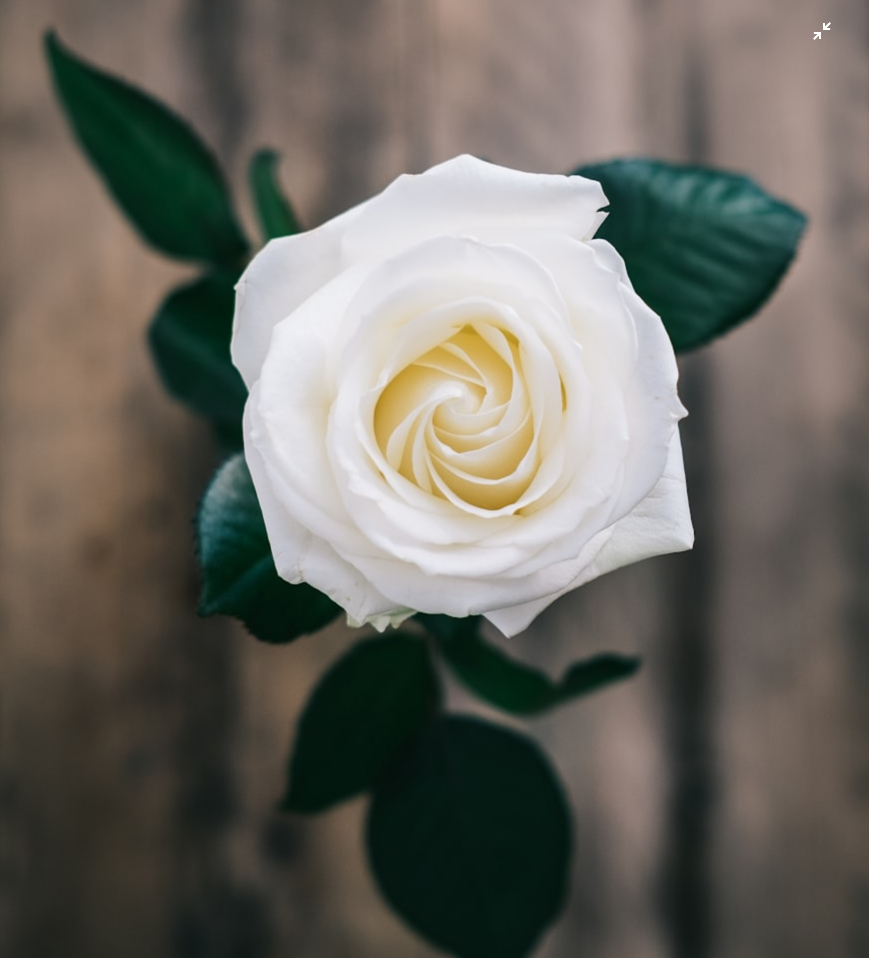 click at bounding box center [434, 478] 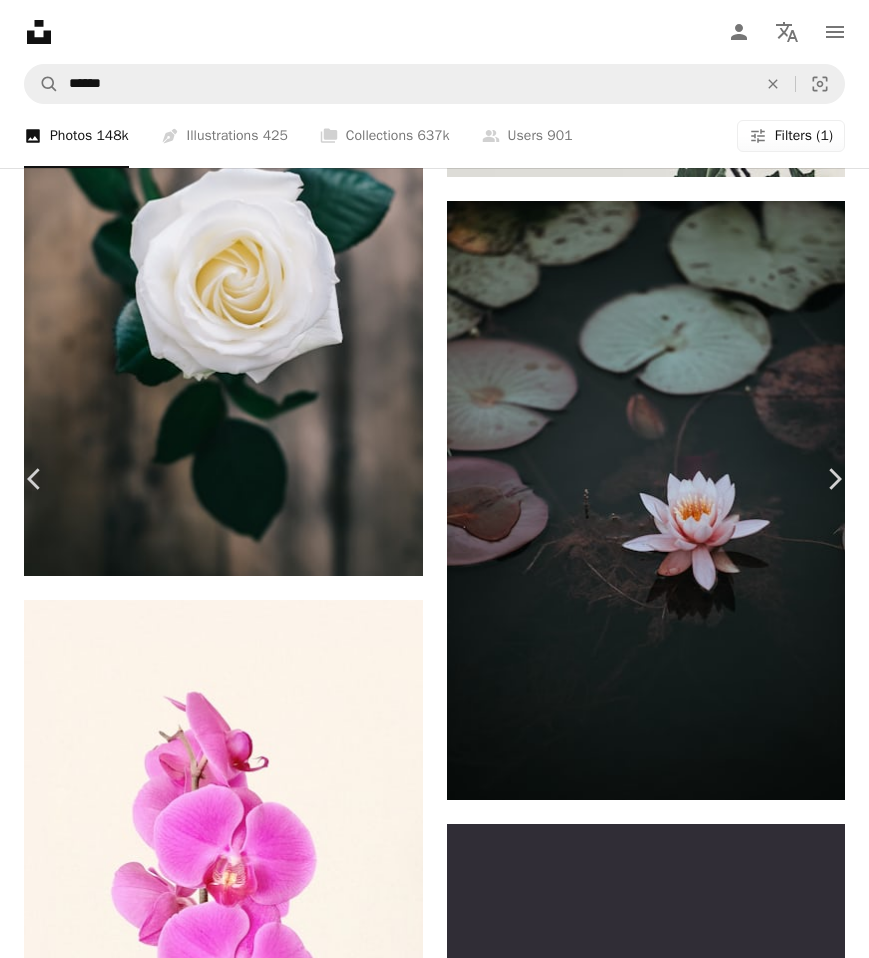 click on "Download free" at bounding box center (670, 3643) 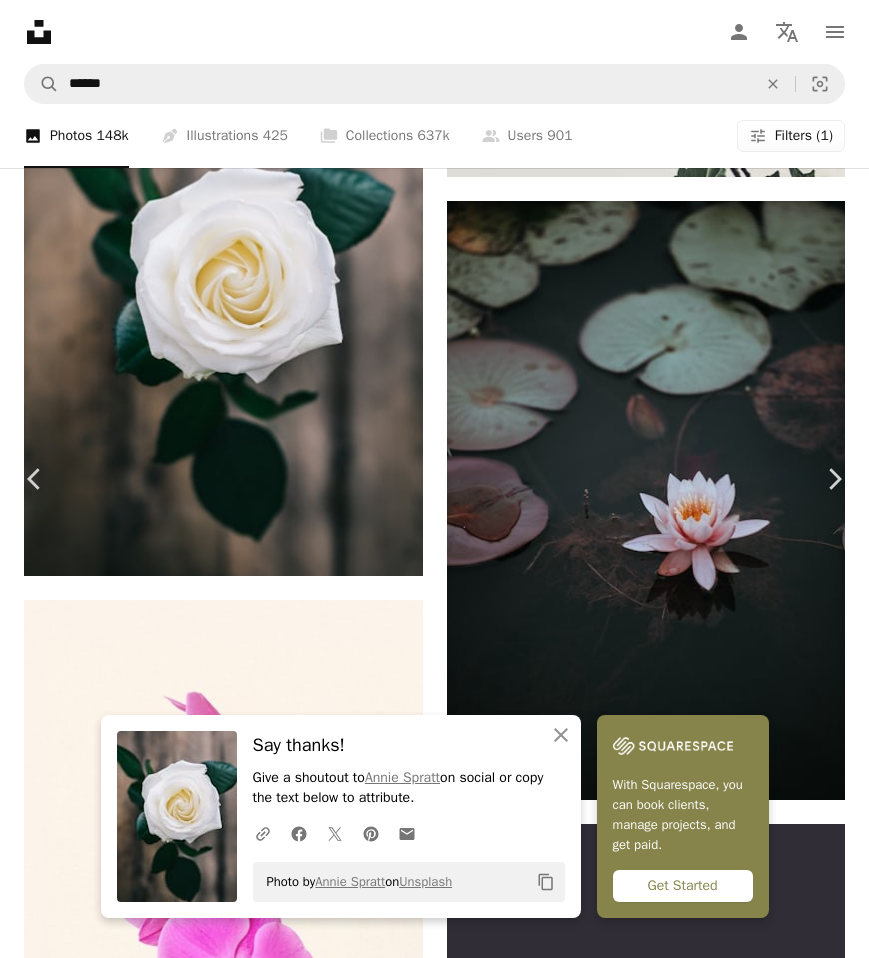 click on "Copy content" 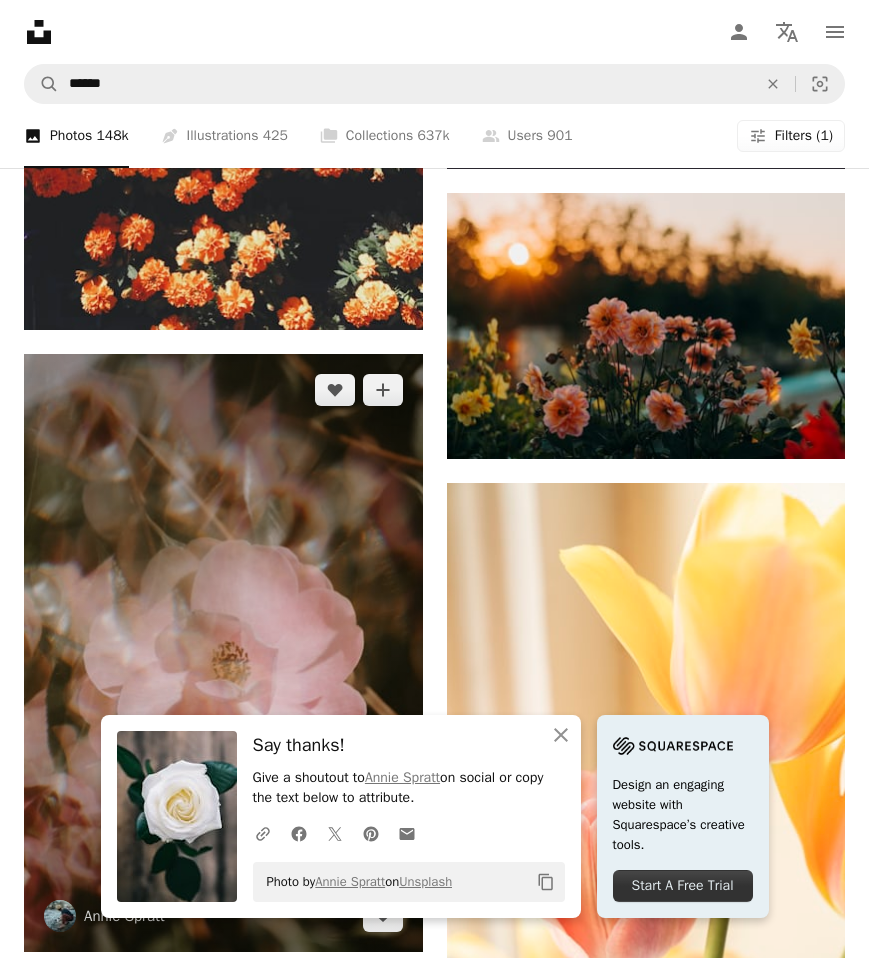 scroll, scrollTop: 9346, scrollLeft: 0, axis: vertical 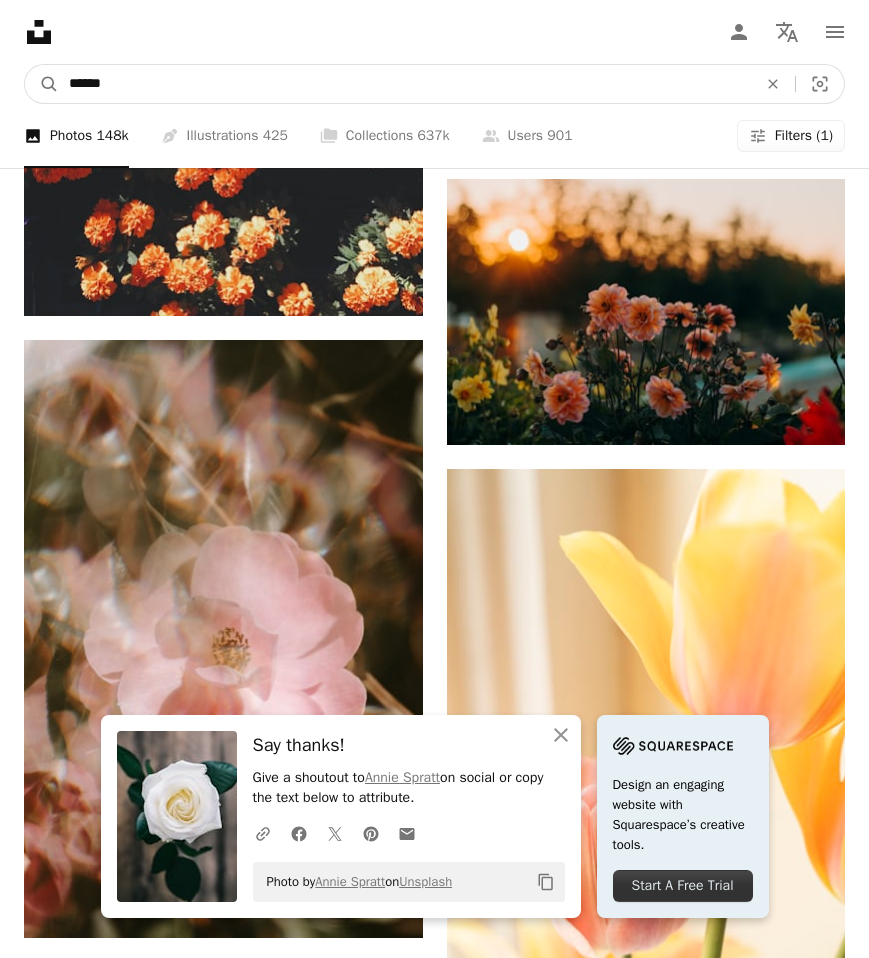 click on "******" at bounding box center (405, 84) 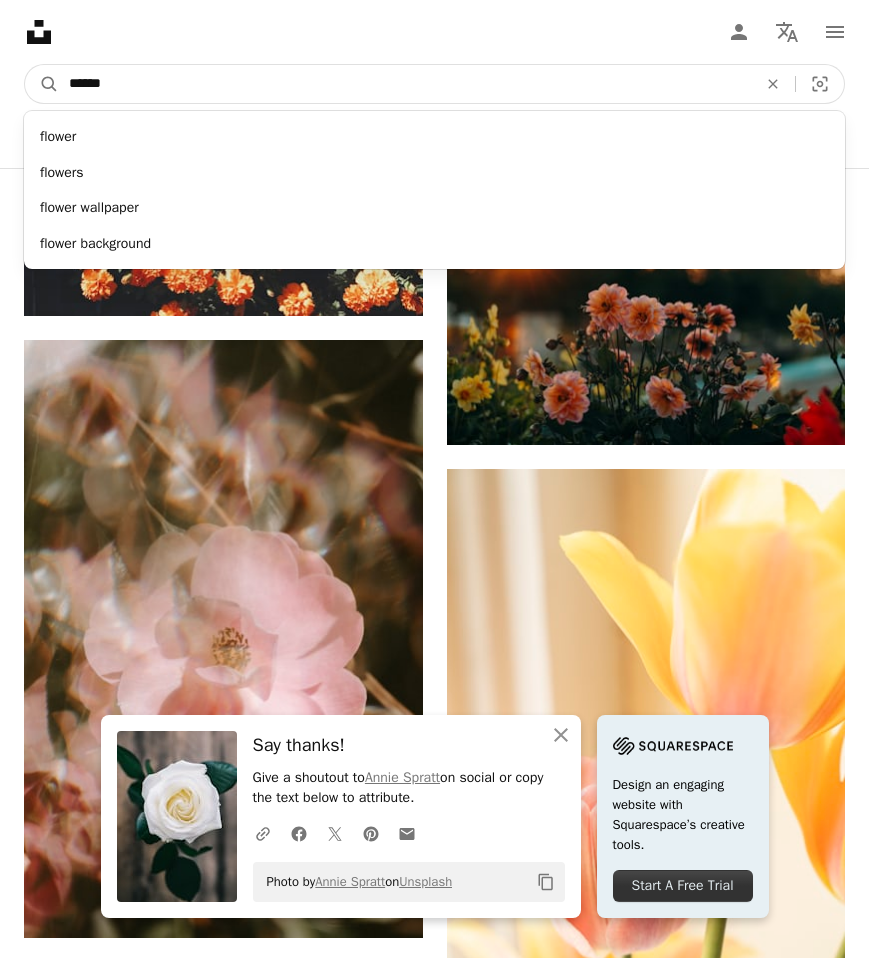 click on "******" at bounding box center [405, 84] 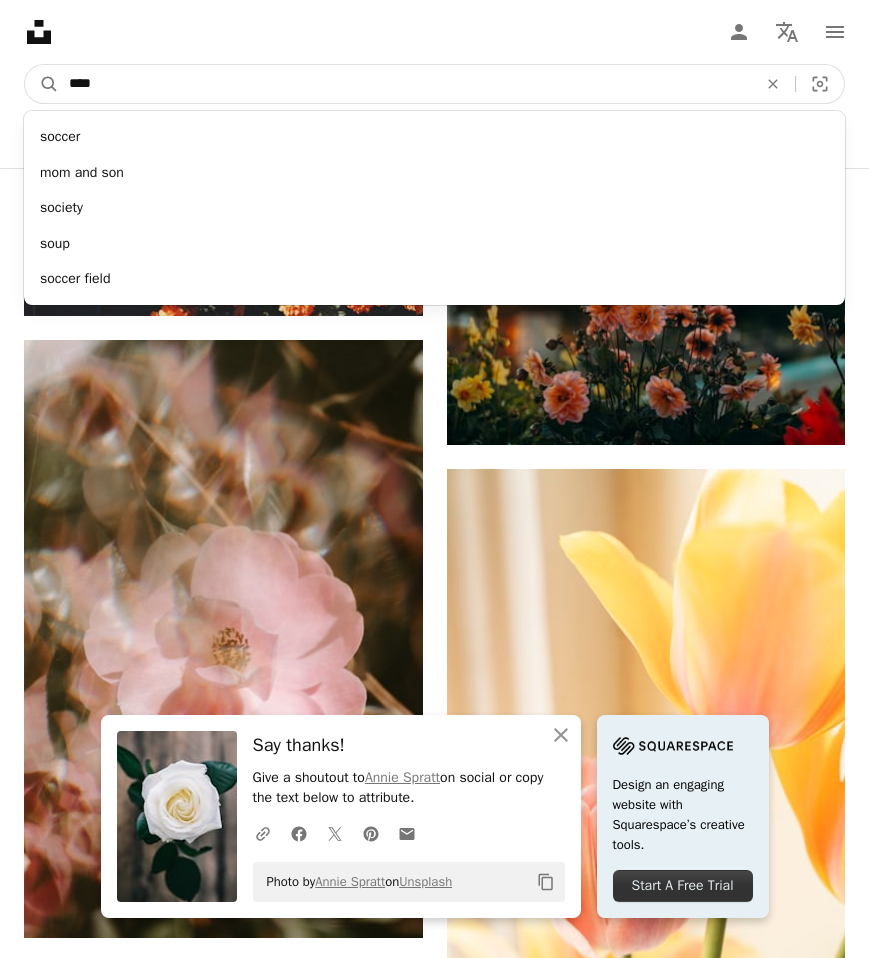 type on "****" 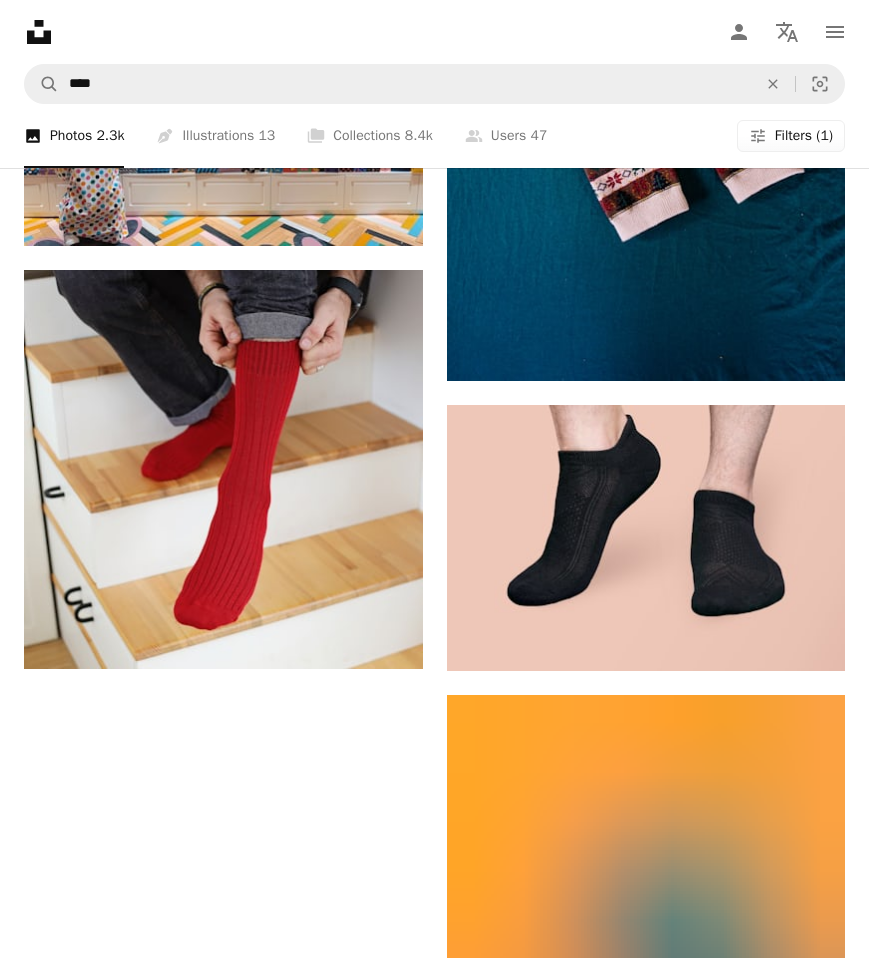 scroll, scrollTop: 4486, scrollLeft: 0, axis: vertical 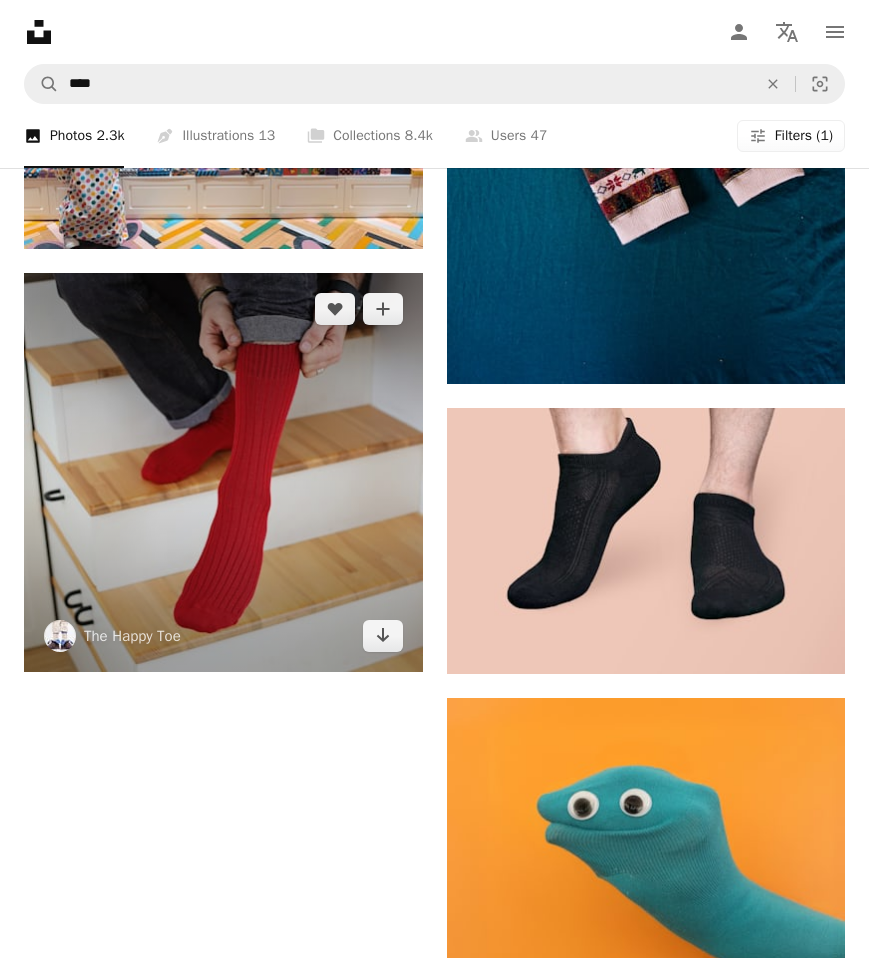 click at bounding box center (223, 472) 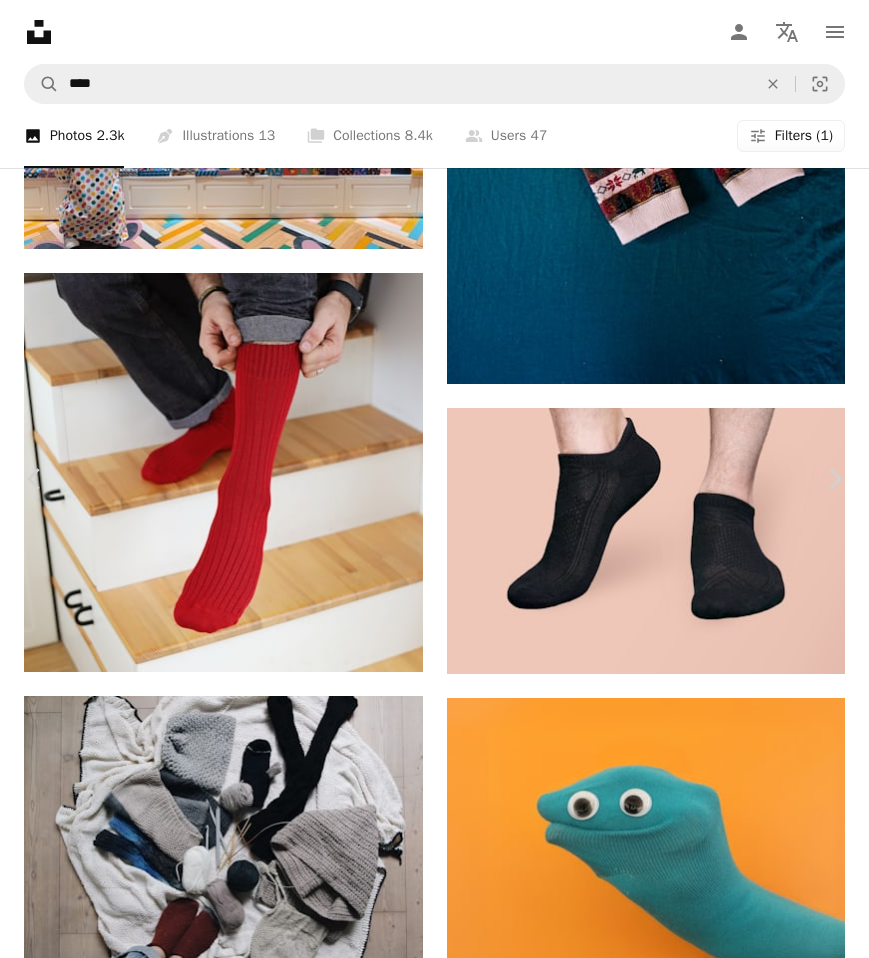 click at bounding box center (427, 6305) 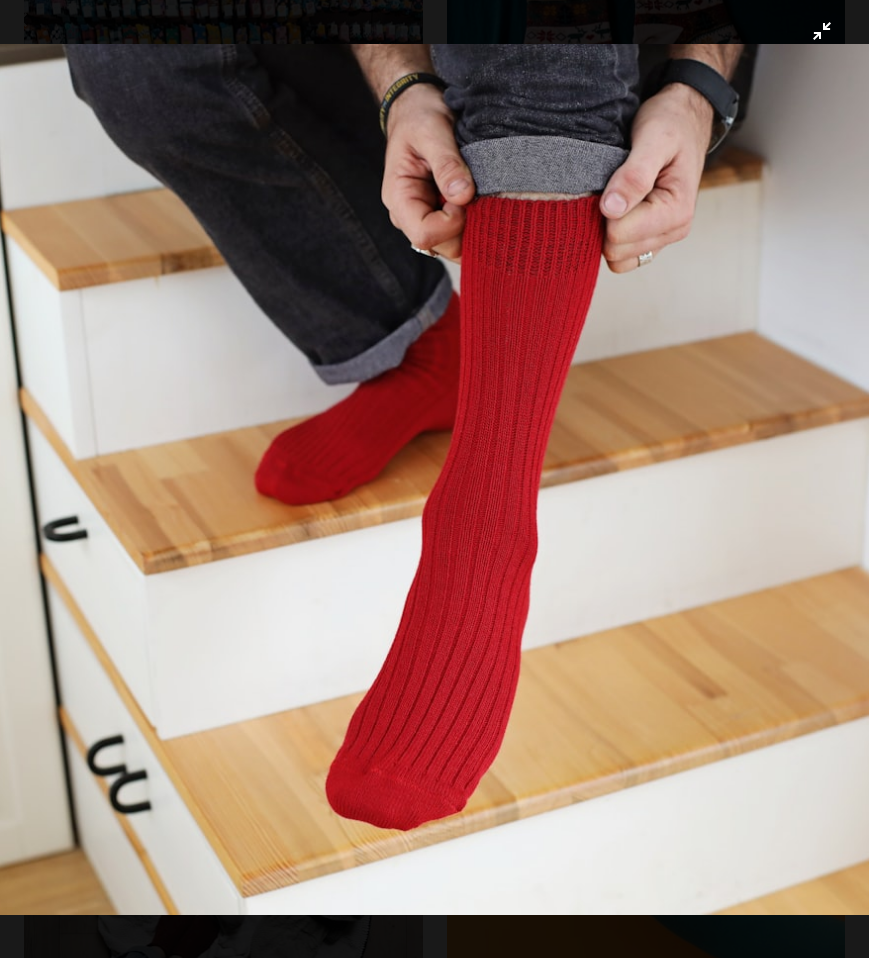click at bounding box center [434, 479] 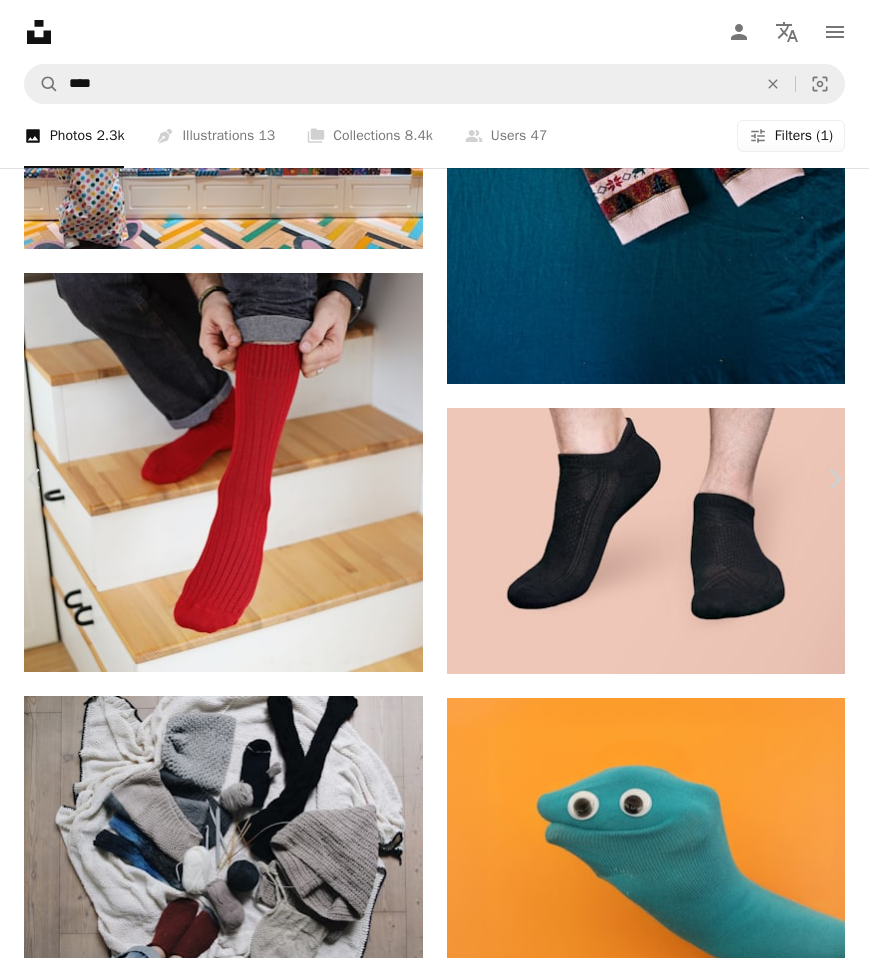 click on "Download free" at bounding box center [670, 5931] 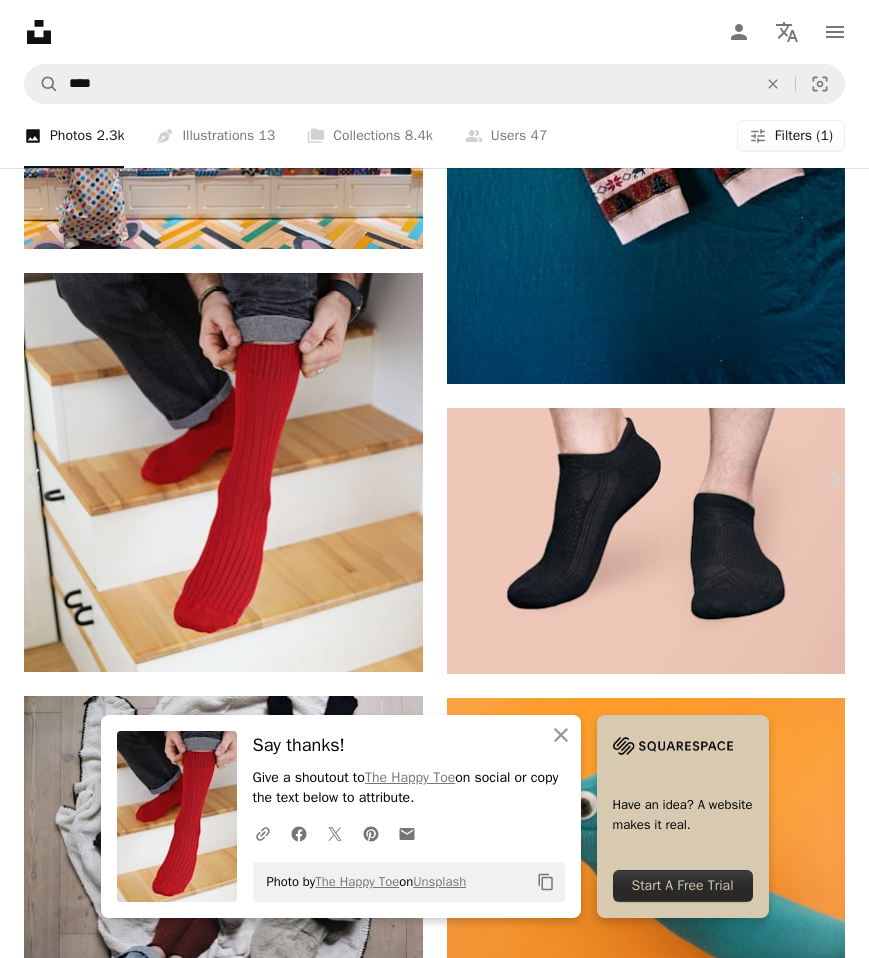 click on "Copy content" at bounding box center (546, 882) 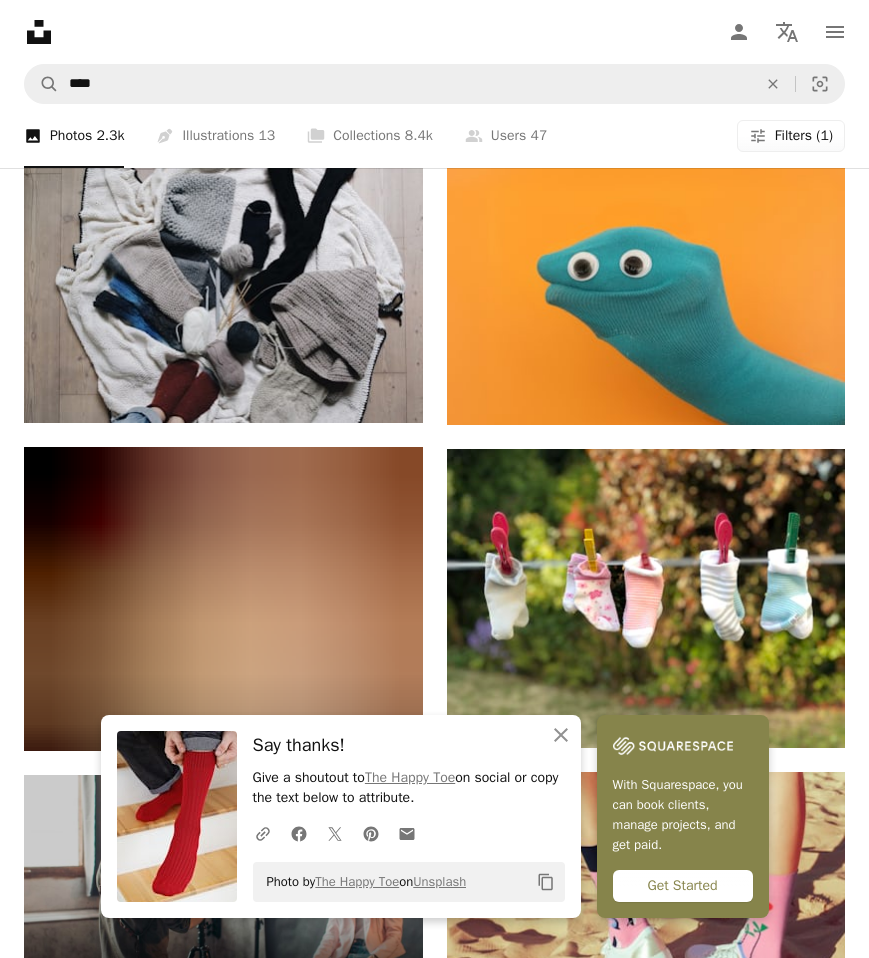 scroll, scrollTop: 5042, scrollLeft: 0, axis: vertical 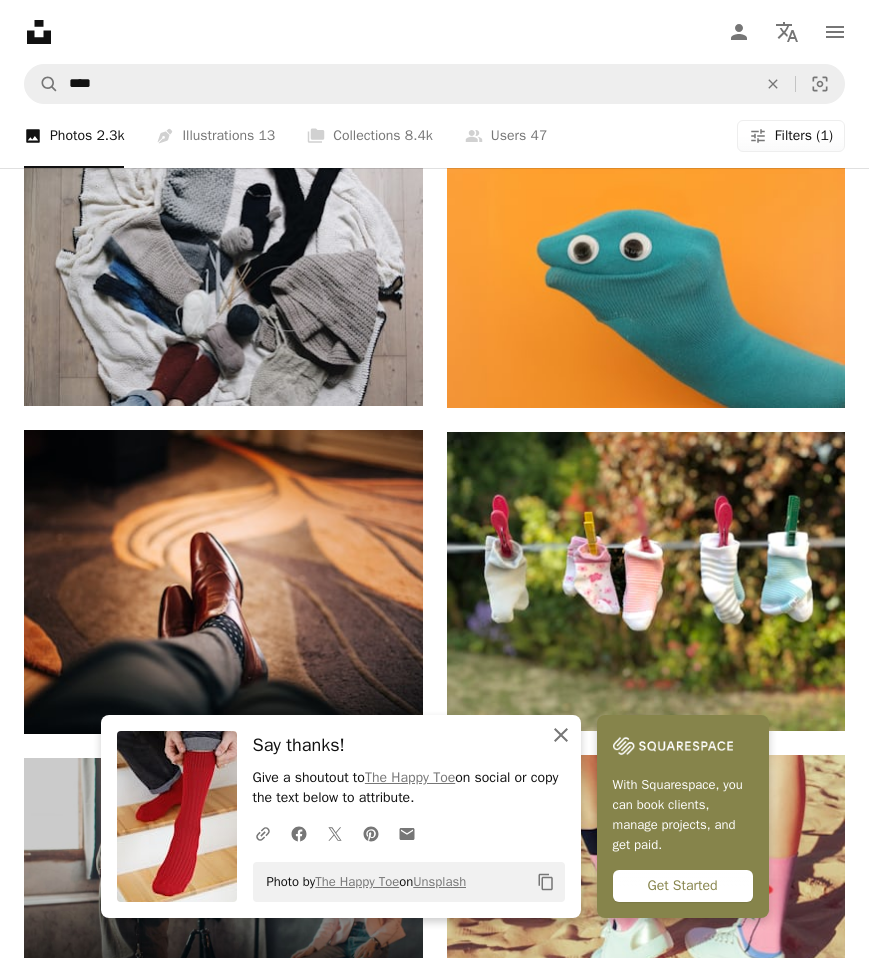 click on "An X shape" 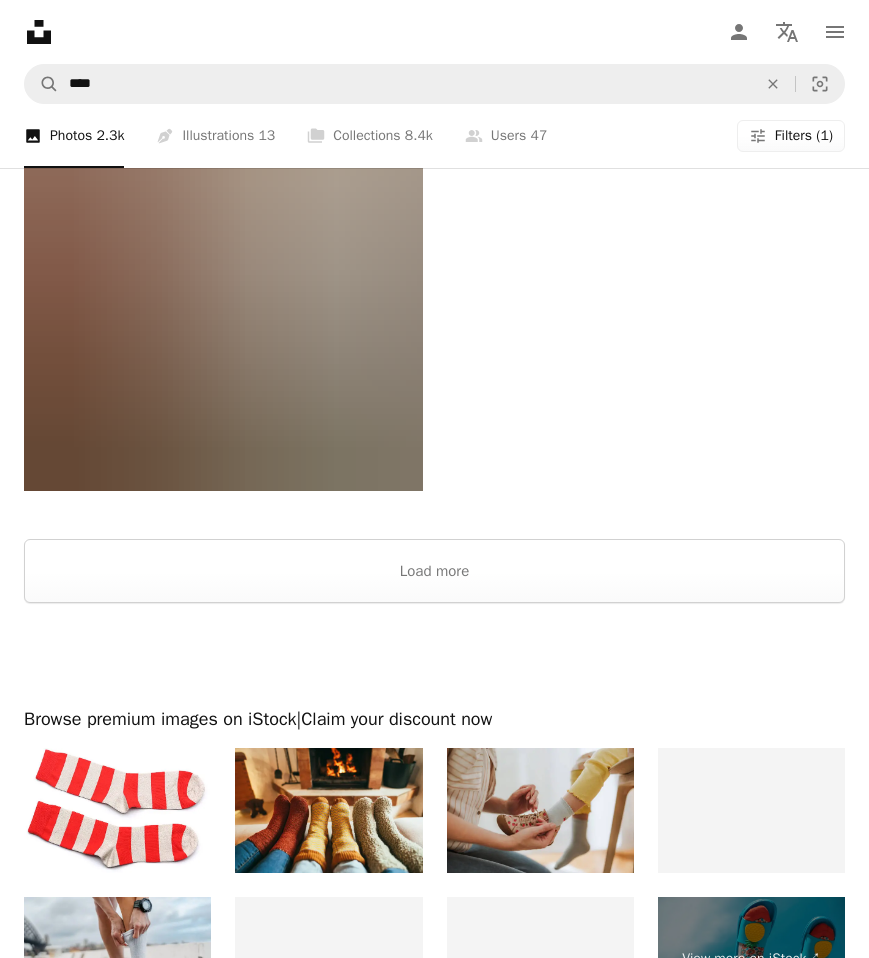 scroll, scrollTop: 9188, scrollLeft: 0, axis: vertical 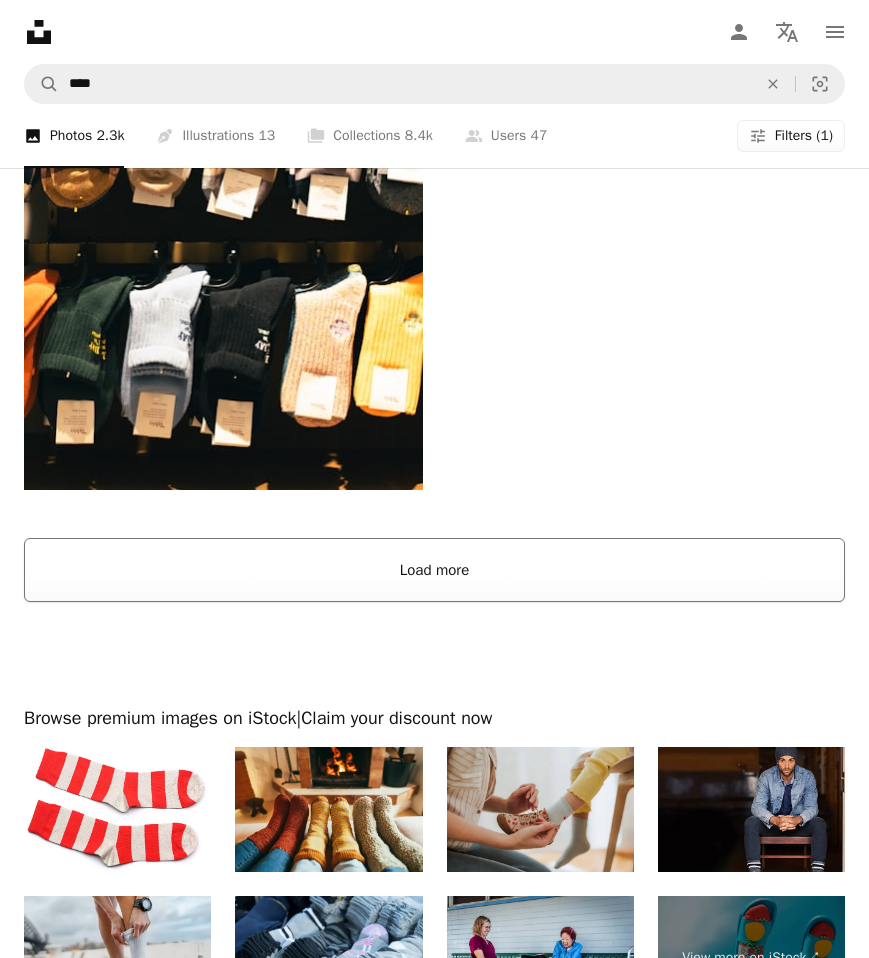click on "Load more" at bounding box center [434, 570] 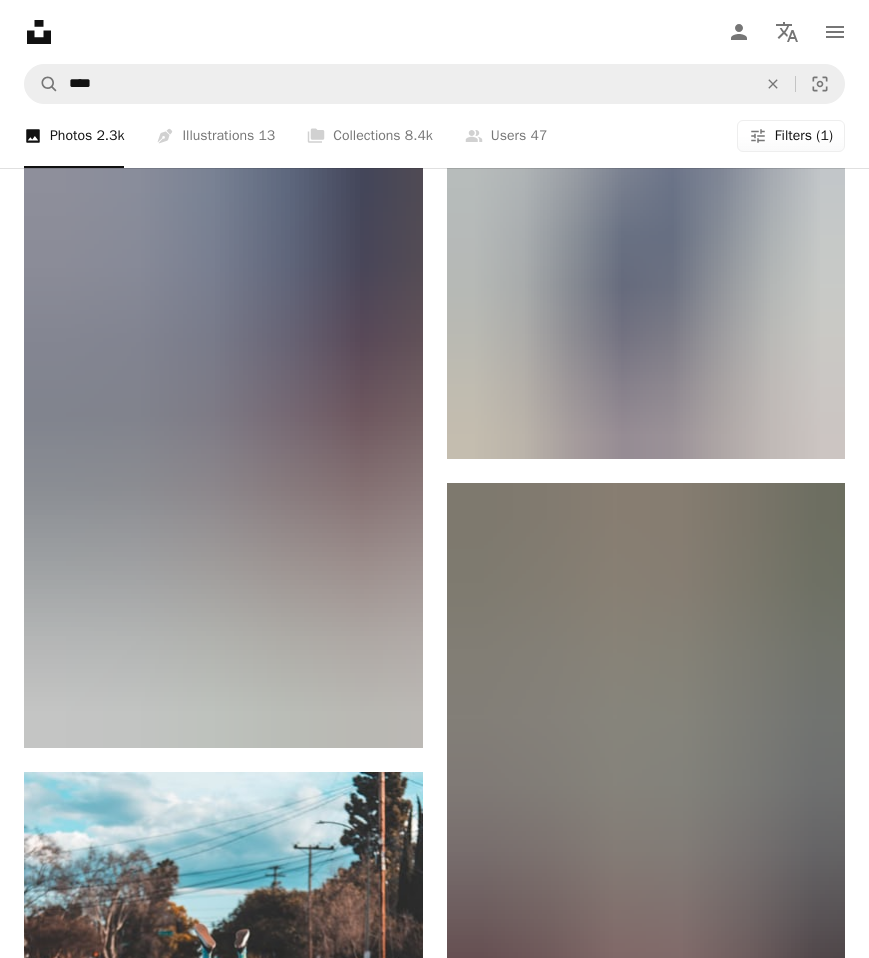 scroll, scrollTop: 17456, scrollLeft: 0, axis: vertical 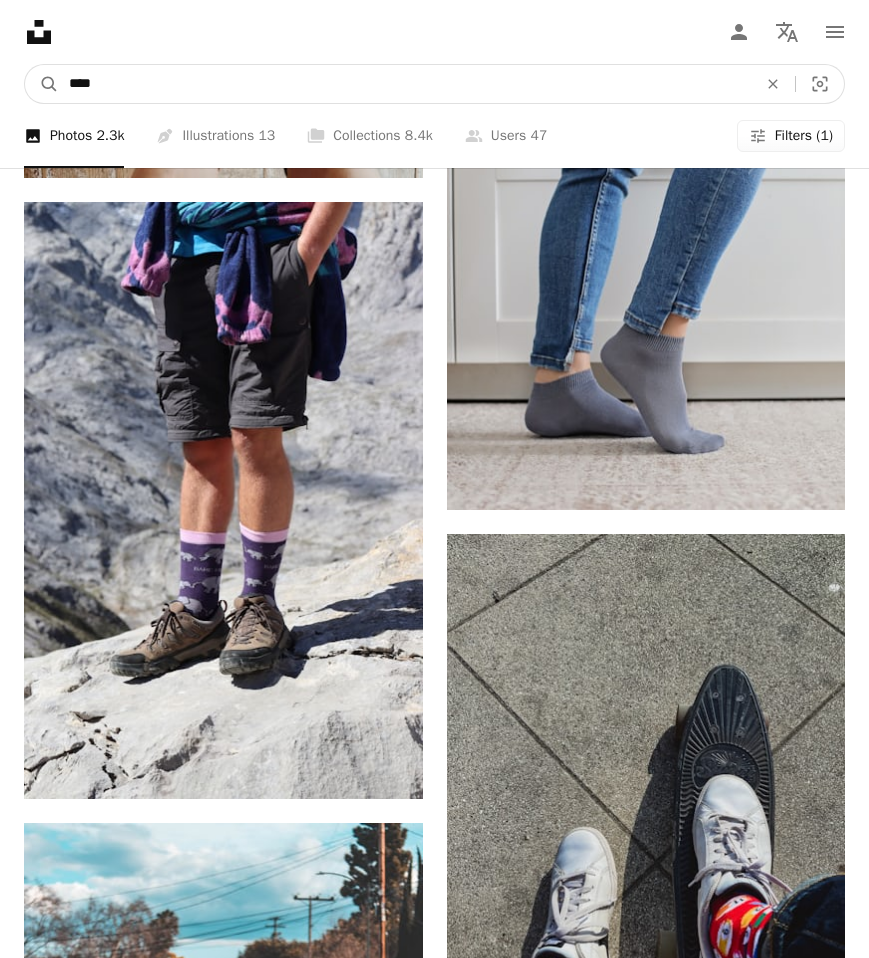 click on "****" at bounding box center [405, 84] 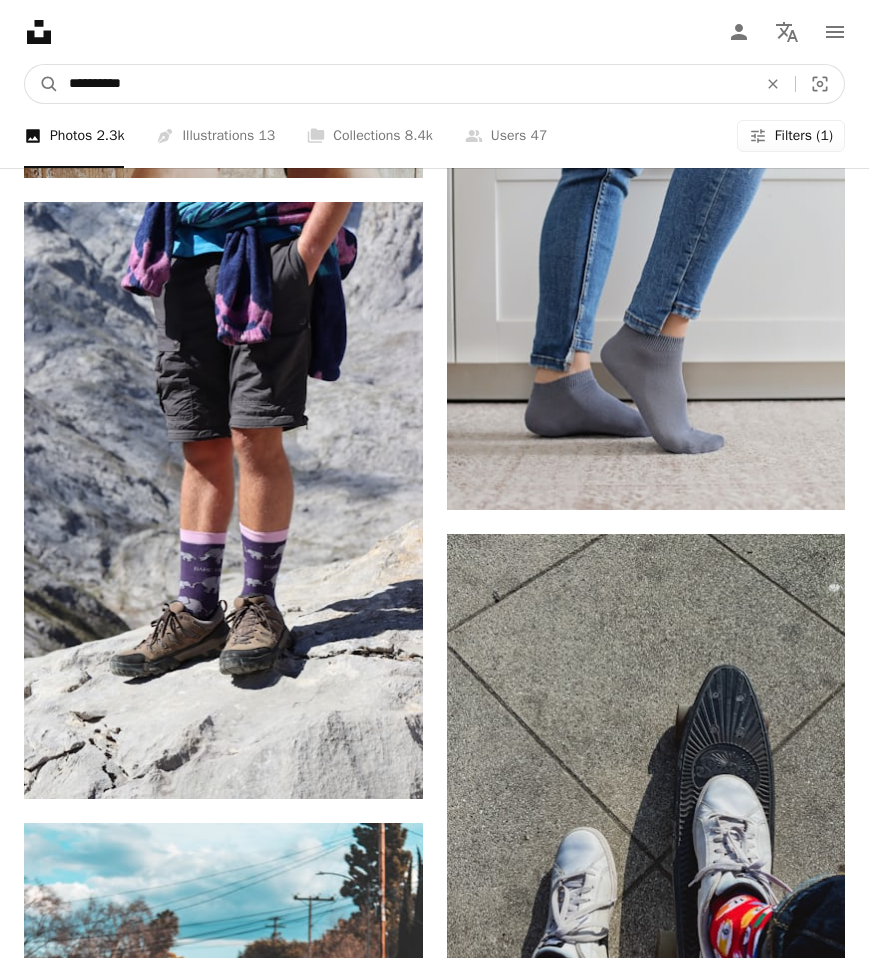type on "**********" 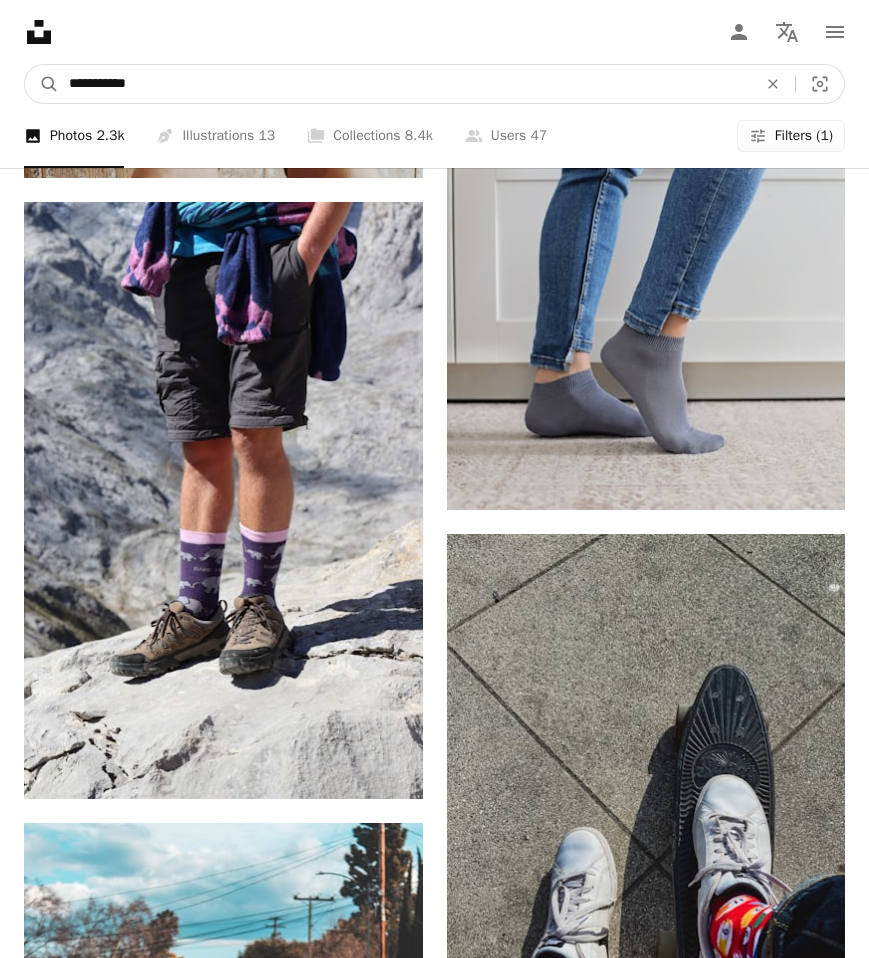 click on "A magnifying glass" at bounding box center (42, 84) 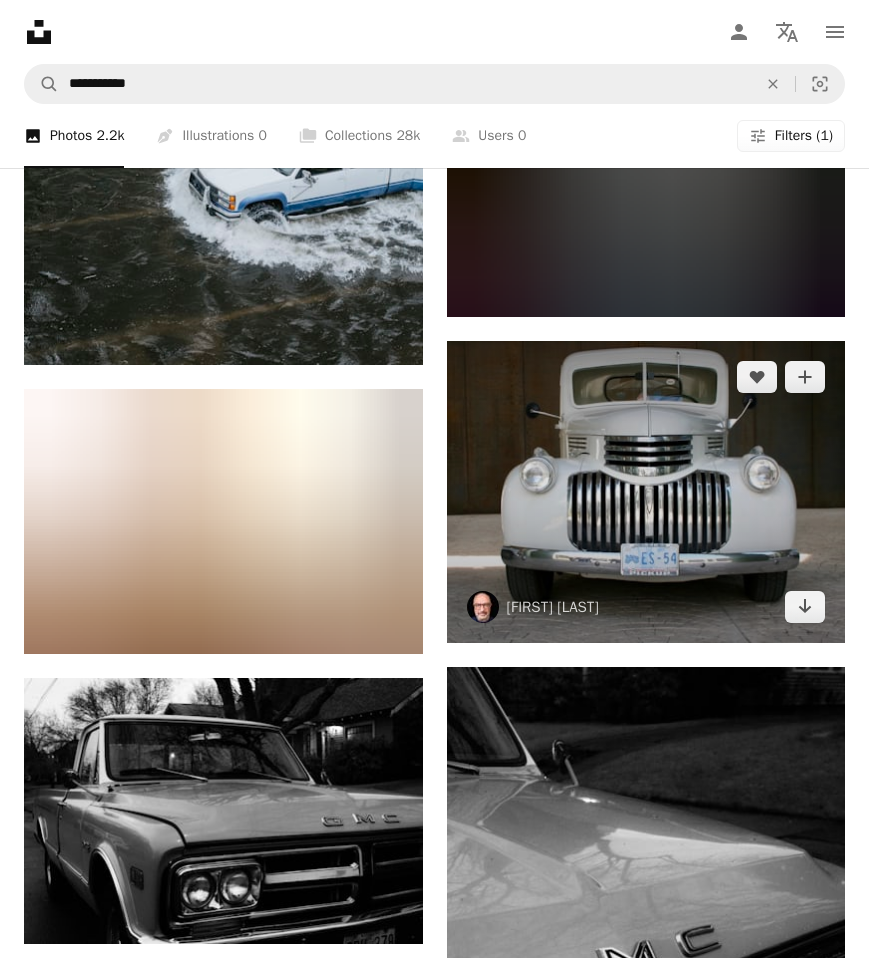 scroll, scrollTop: 1635, scrollLeft: 0, axis: vertical 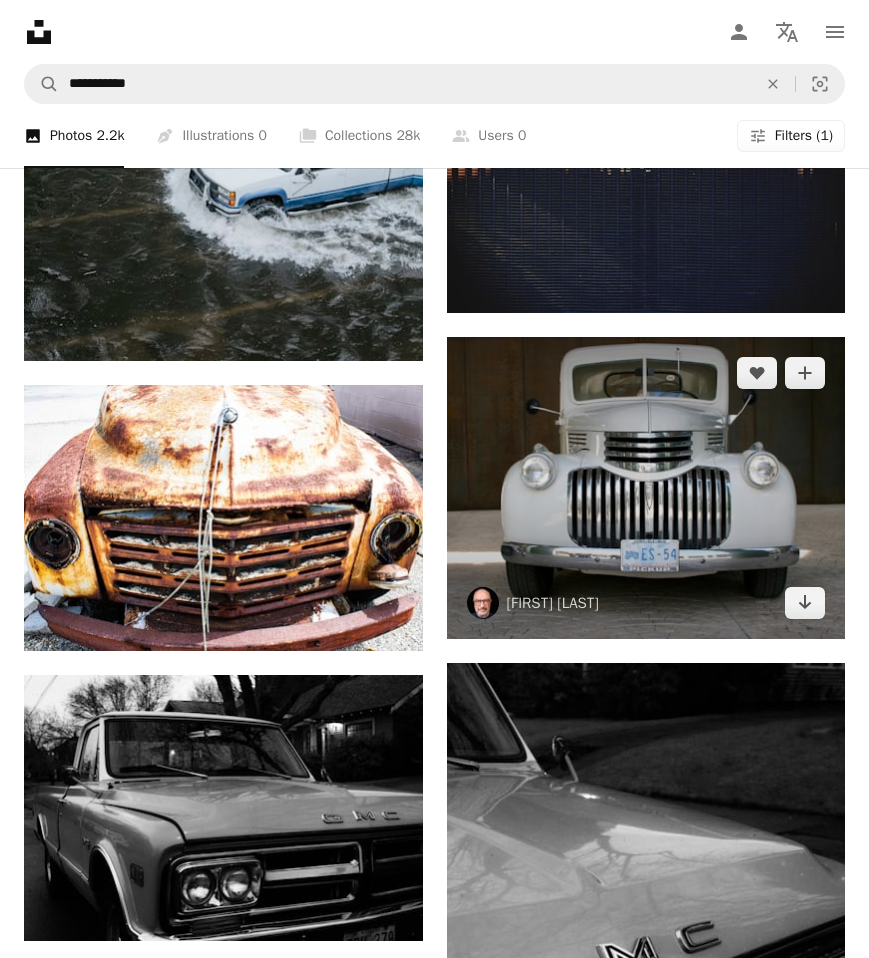 click at bounding box center [646, 488] 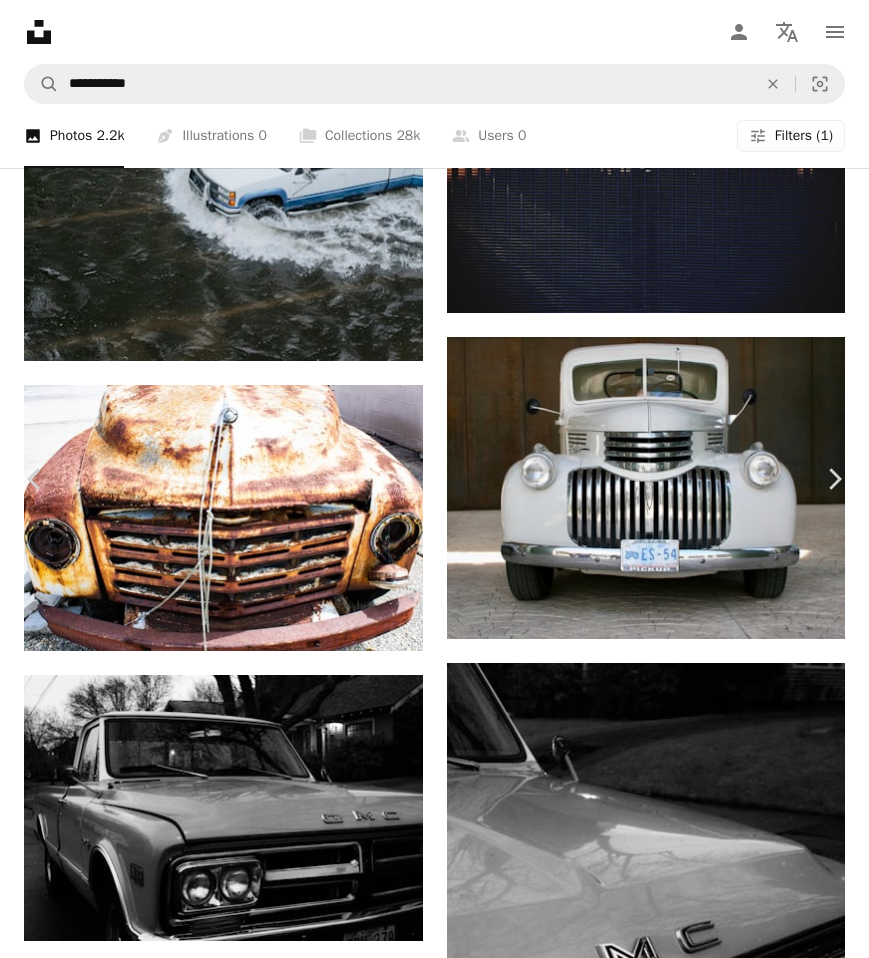 click at bounding box center [427, 3880] 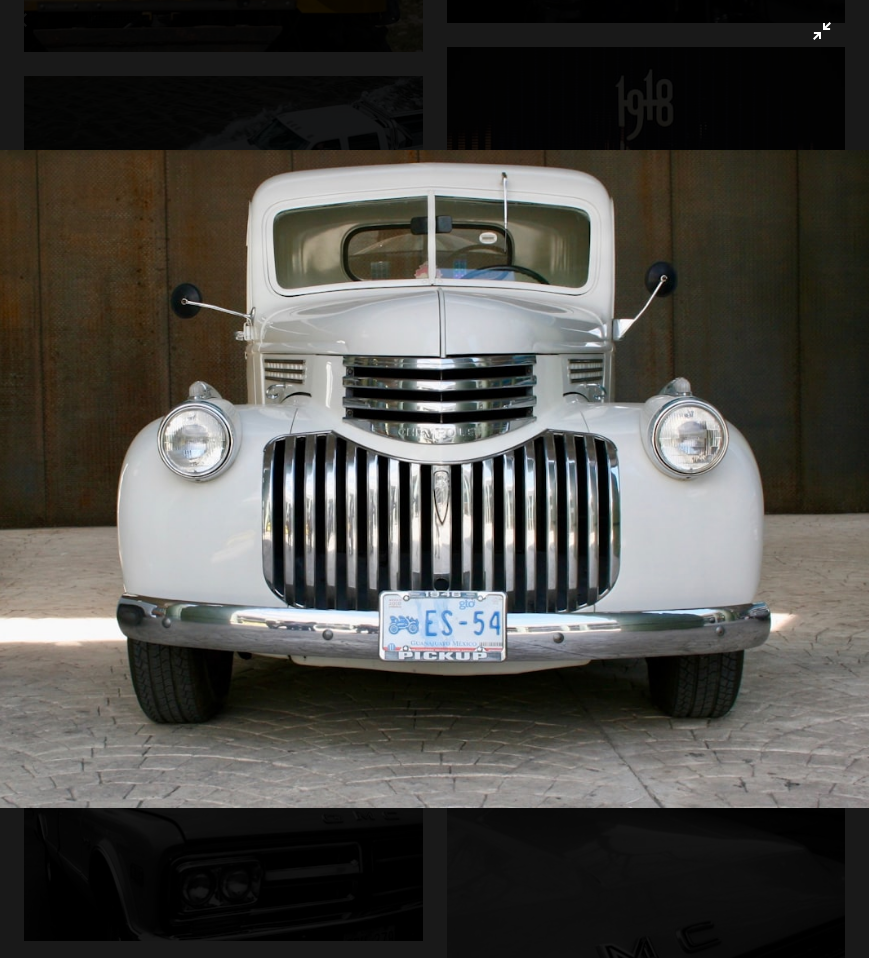 click at bounding box center (434, 479) 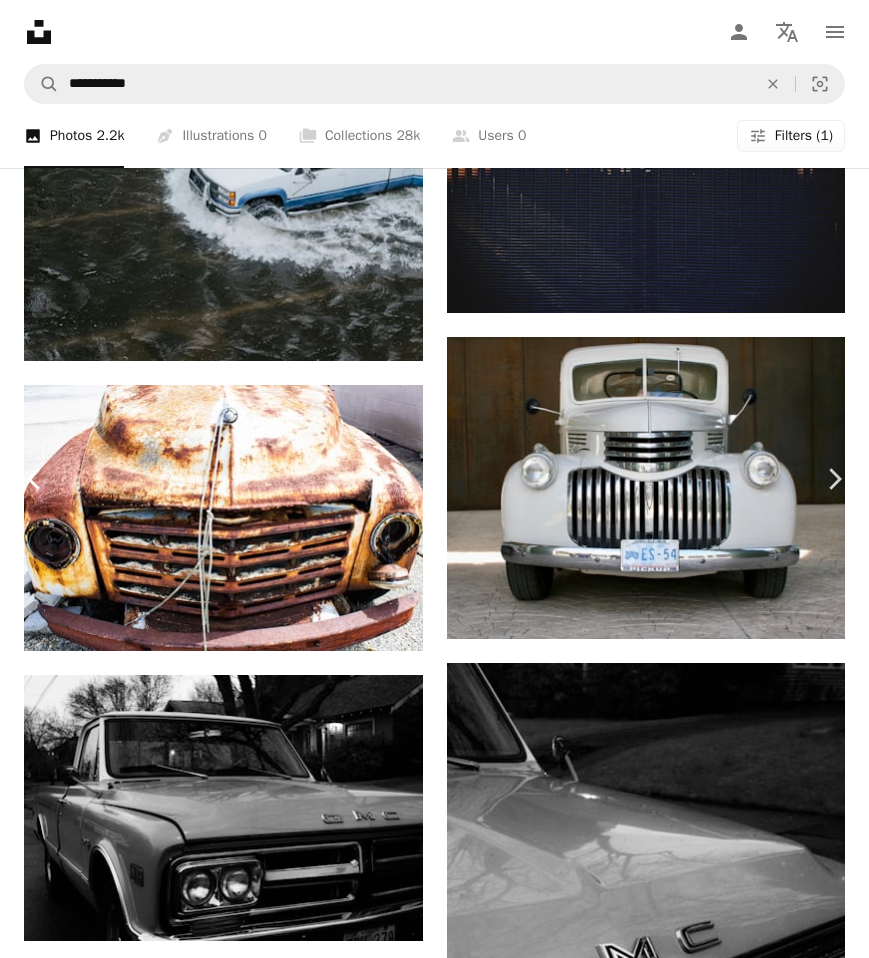 click on "Chevron left" at bounding box center [35, 479] 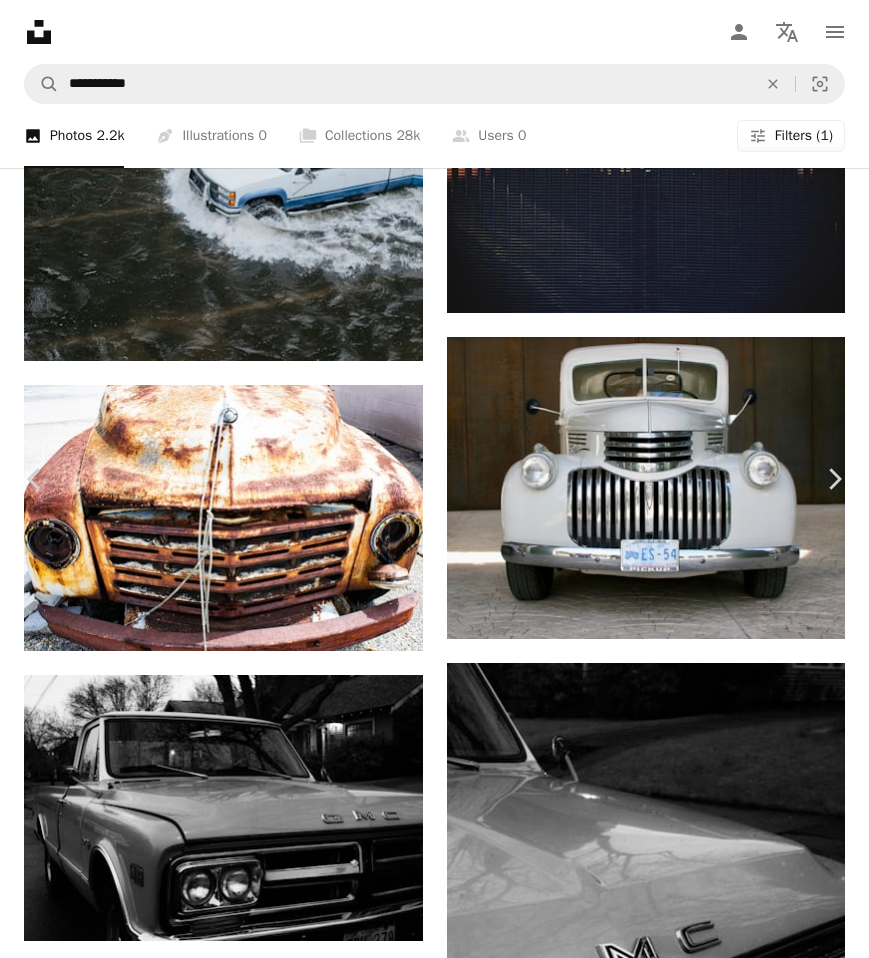 click on "A URL sharing icon (chains) Facebook icon X (formerly Twitter) icon Pinterest icon An envelope Photo by [NAME] Available for hire A checkmark inside of a circle A heart A plus sign Edit image   Plus sign for Unsplash+ Download free Chevron down Zoom in Views 34,153 Downloads 170 A forward-right arrow Share Info icon Info More Actions Calendar outlined Published on  [DATE] Camera Canon, EOS RP Safety Free to use under the  Unsplash License truck trucking motor vehicle truck parking truck wallpaper motor vehicles car vehicle machine wheel headlight bumper Public domain images Browse premium related images on iStock  |  Save 20% with code UNSPLASH20 View more on iStock  ↗ Related images A heart A plus sign [NAME] Available for hire A checkmark inside of a circle Arrow pointing down A heart A plus sign [NAME] Available for hire A checkmark inside of a circle Arrow pointing down A heart A plus sign [NAME] Available for hire A checkmark inside of a circle Arrow pointing down Plus sign for Unsplash+ A heart A plus sign [NAME]" at bounding box center [434, 4019] 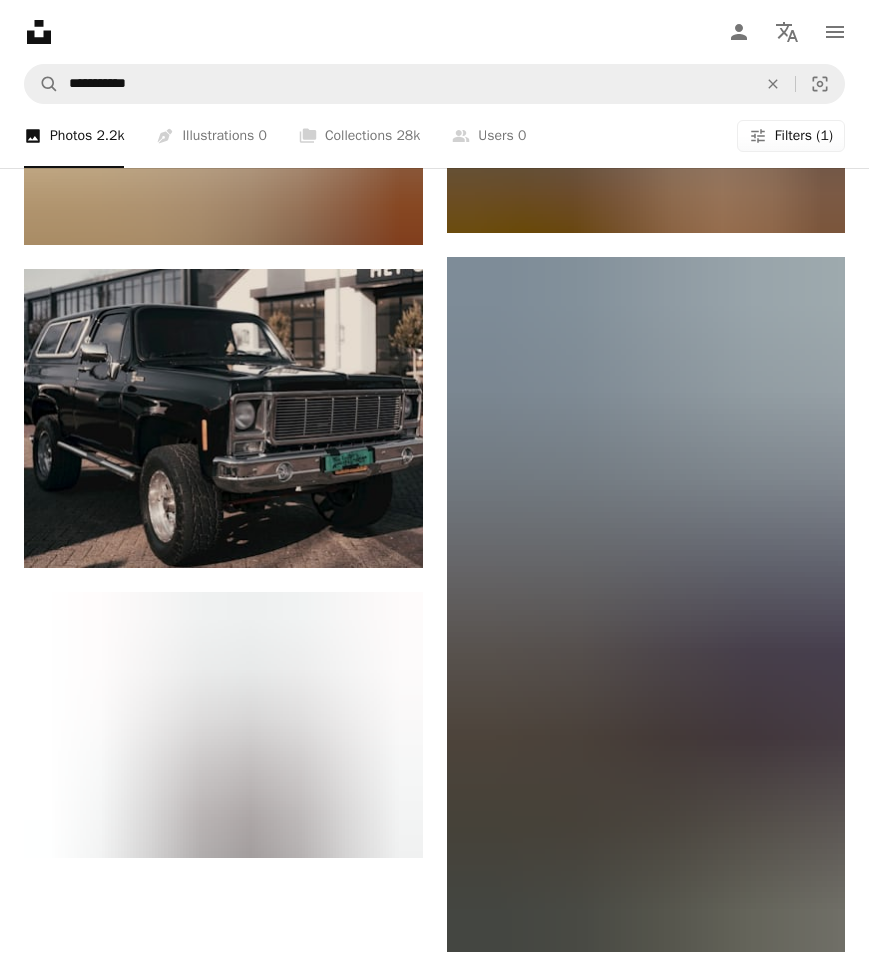 scroll, scrollTop: 3247, scrollLeft: 0, axis: vertical 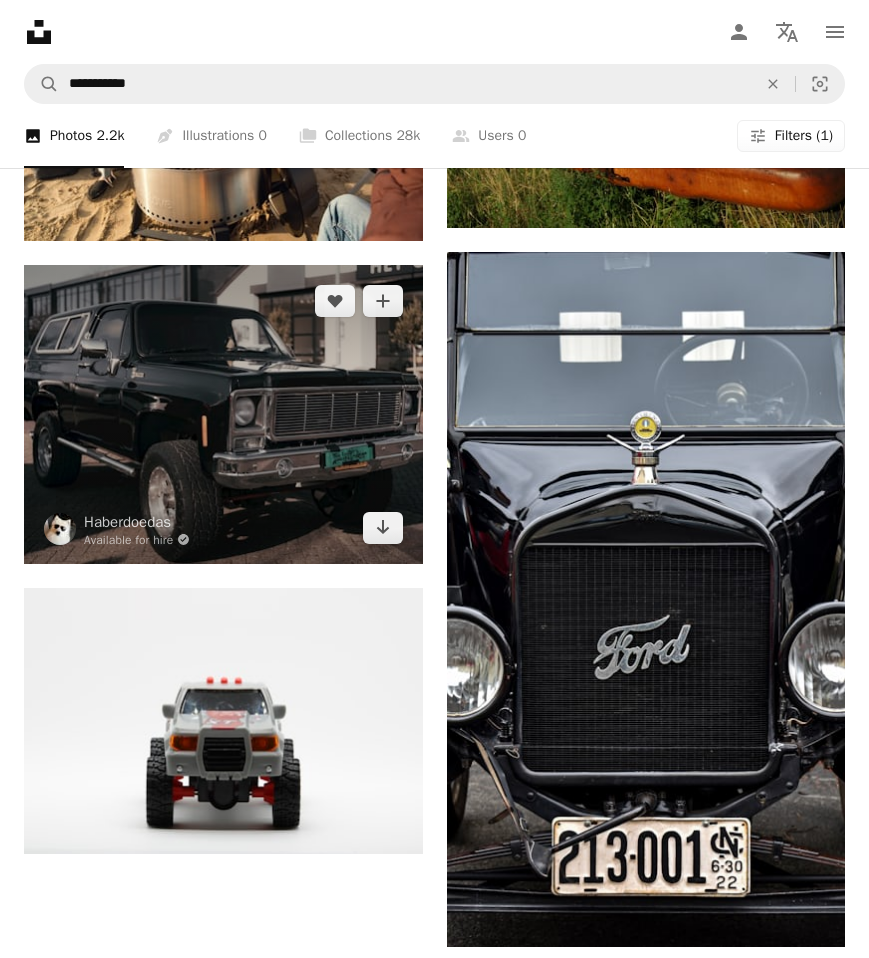 click at bounding box center (223, 414) 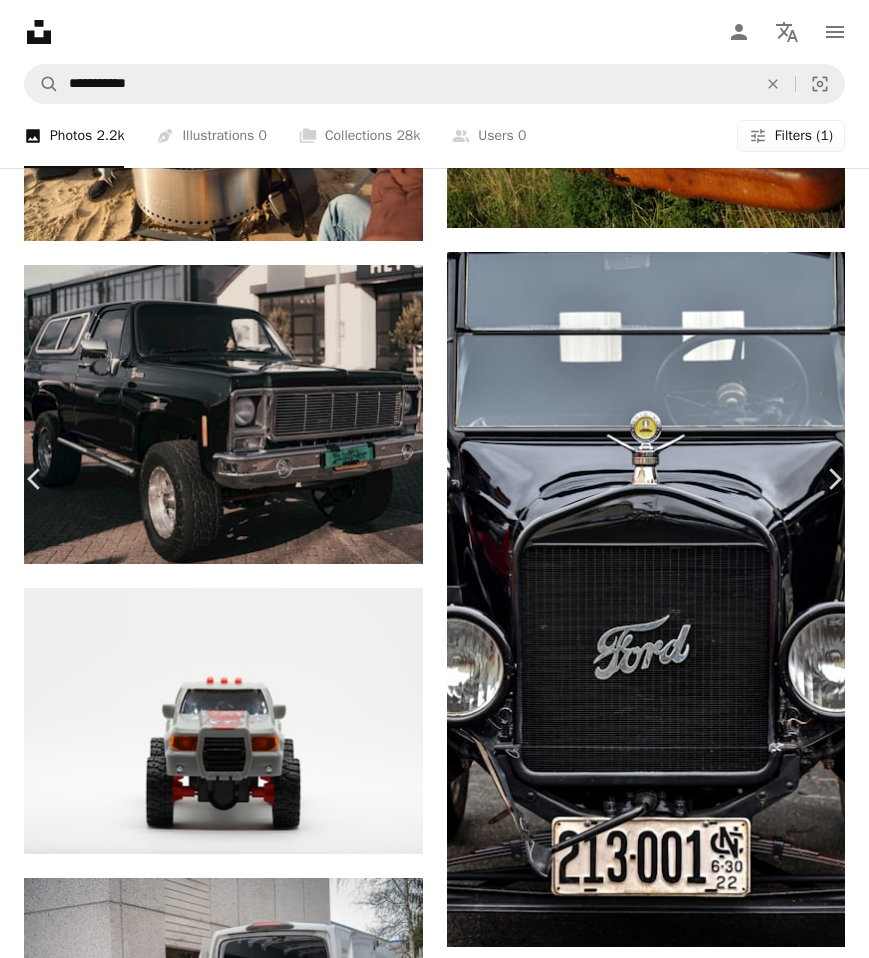 click at bounding box center (427, 6150) 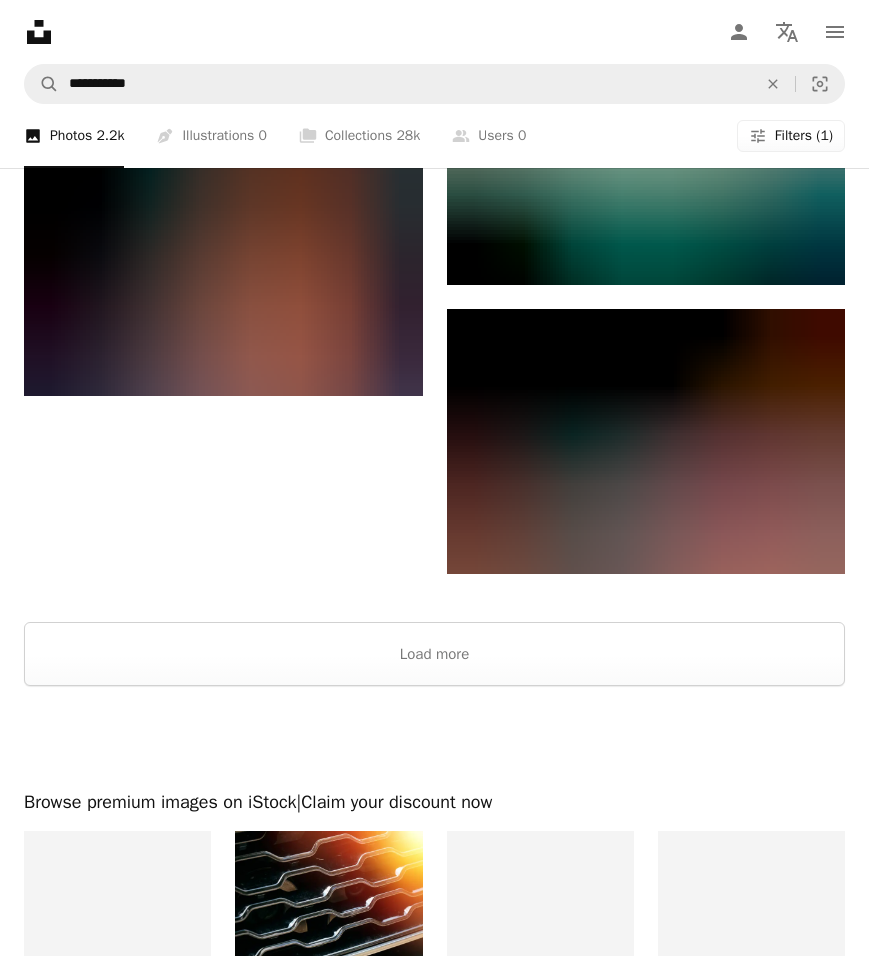 scroll, scrollTop: 7818, scrollLeft: 0, axis: vertical 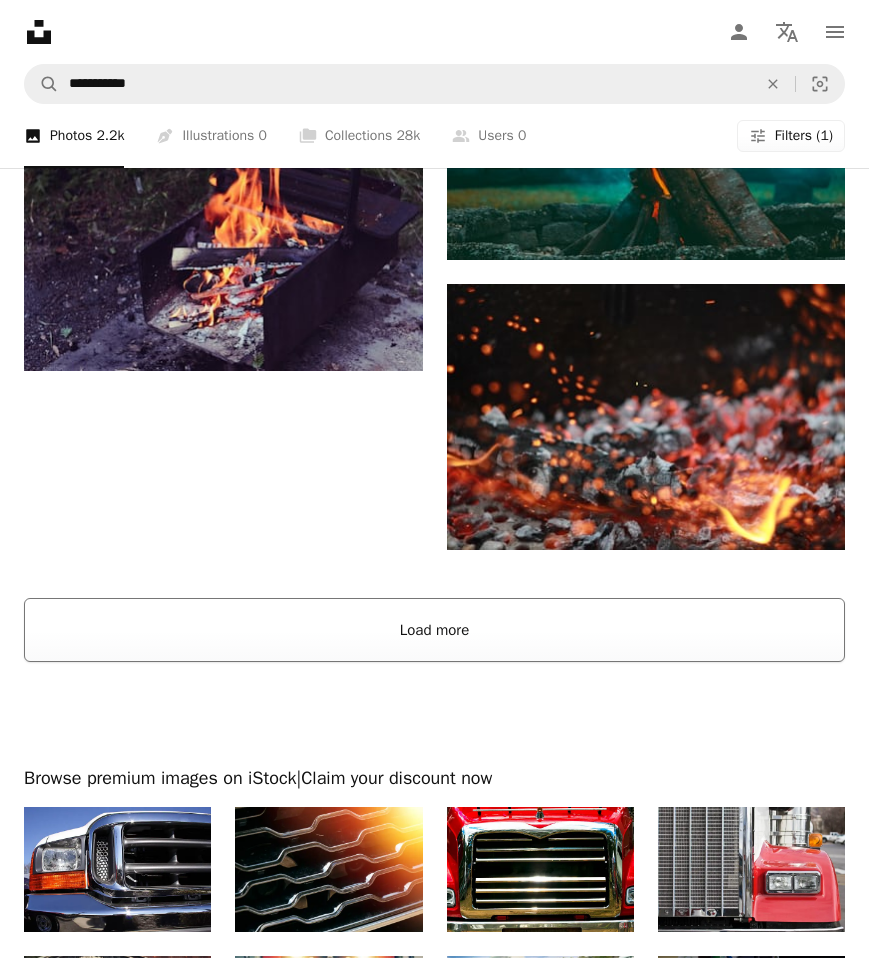 click on "Load more" at bounding box center [434, 630] 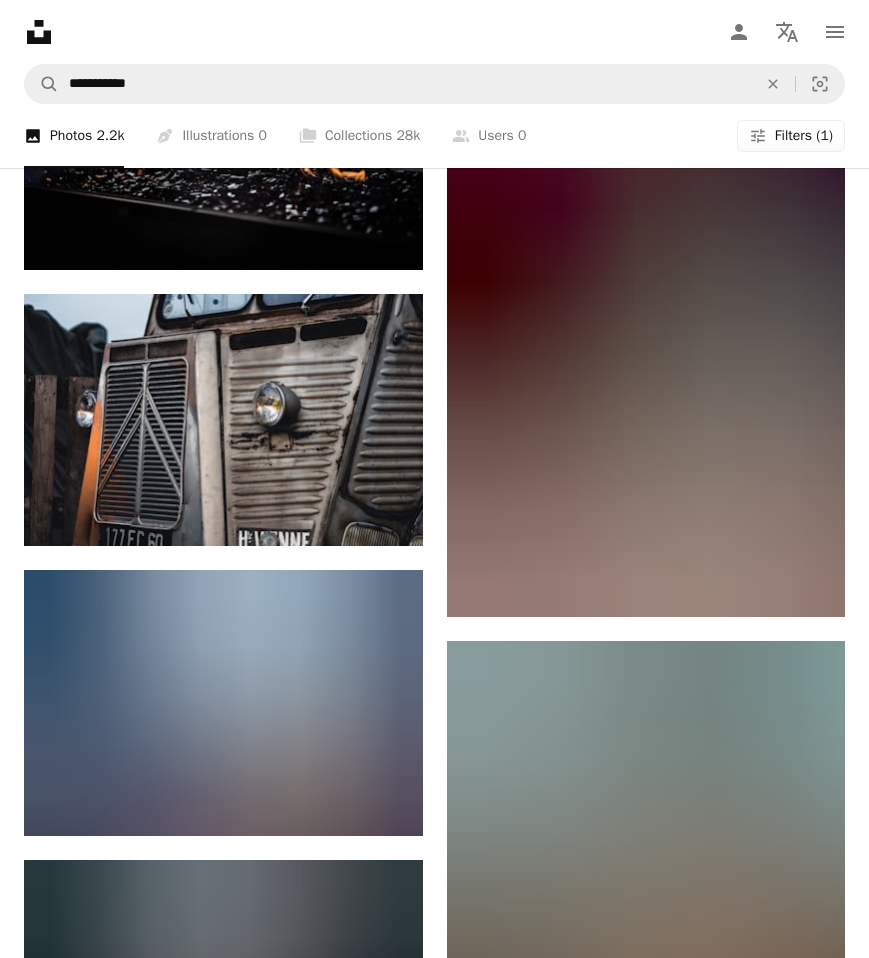 scroll, scrollTop: 13726, scrollLeft: 0, axis: vertical 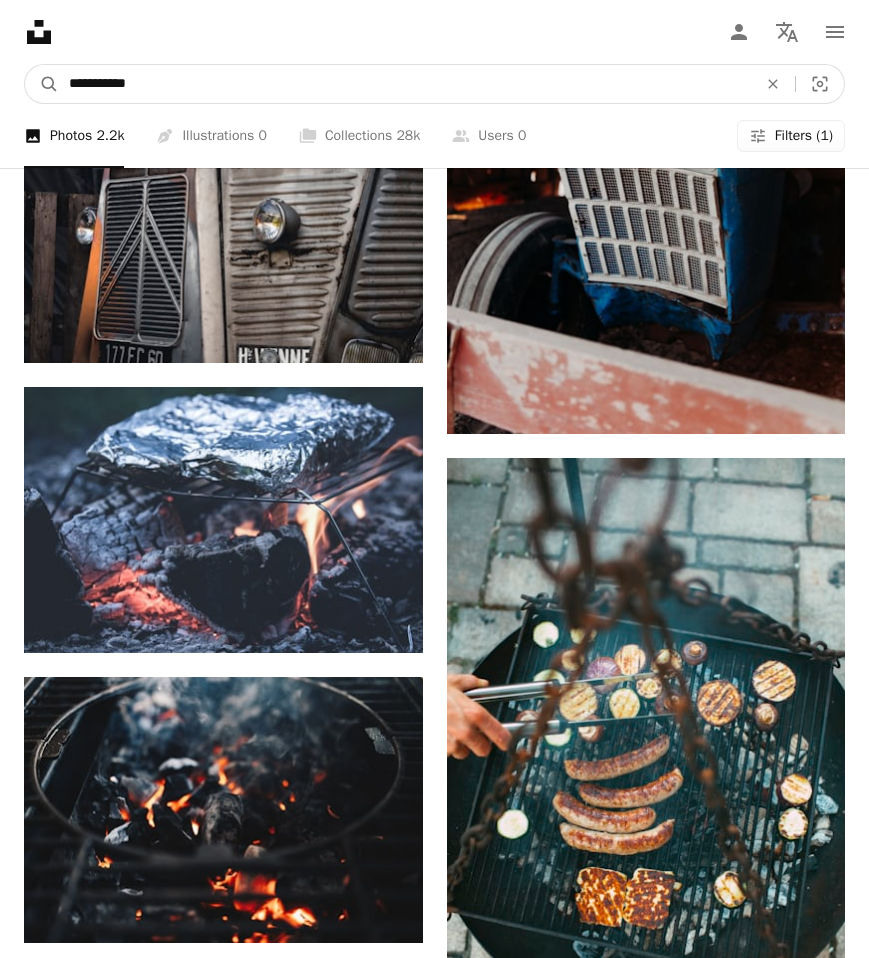 click on "**********" at bounding box center [405, 84] 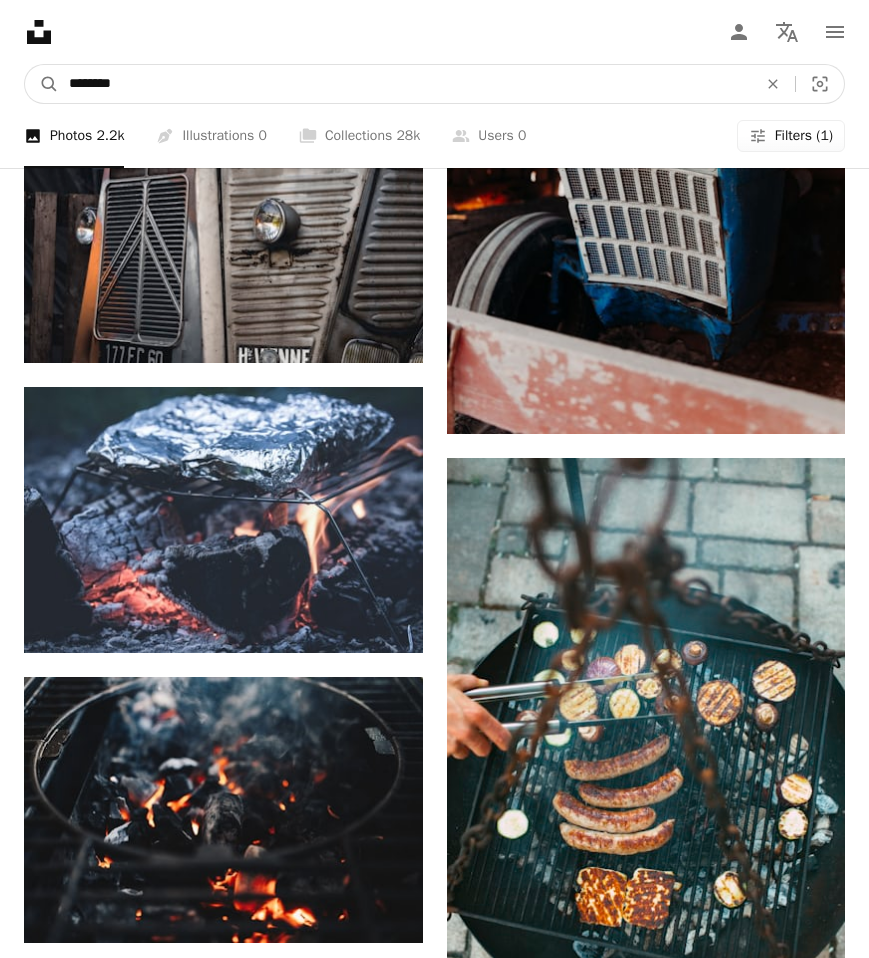 type on "*********" 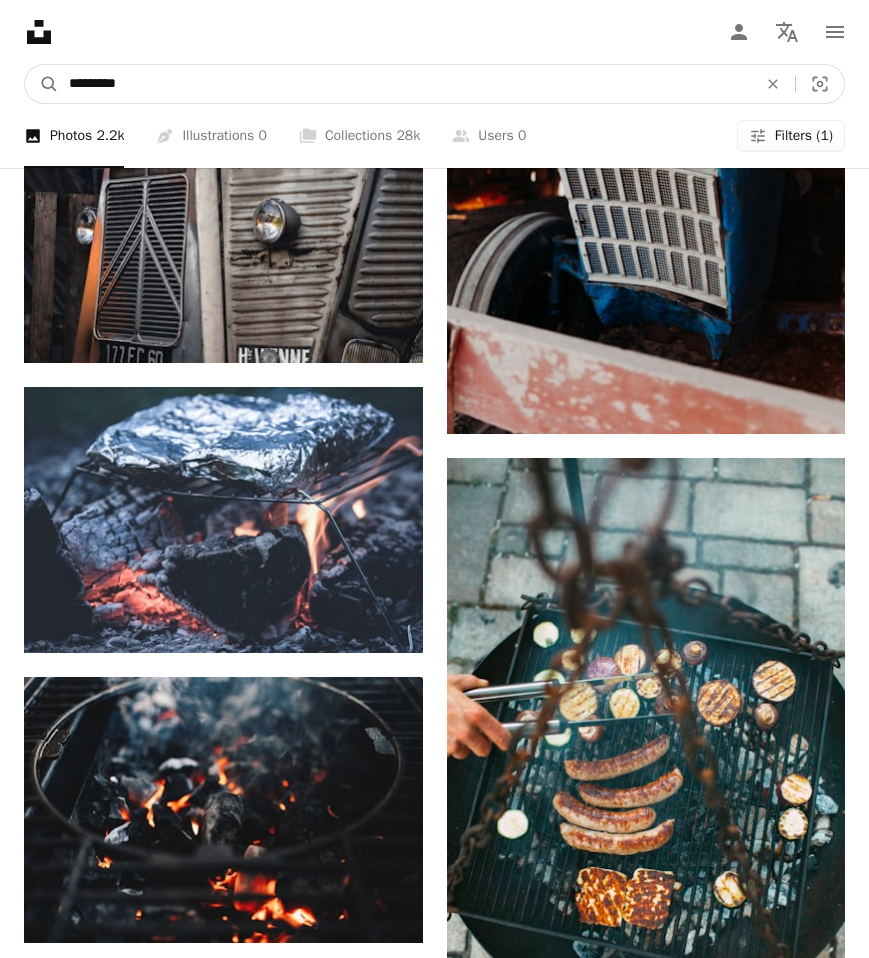 click on "A magnifying glass" at bounding box center (42, 84) 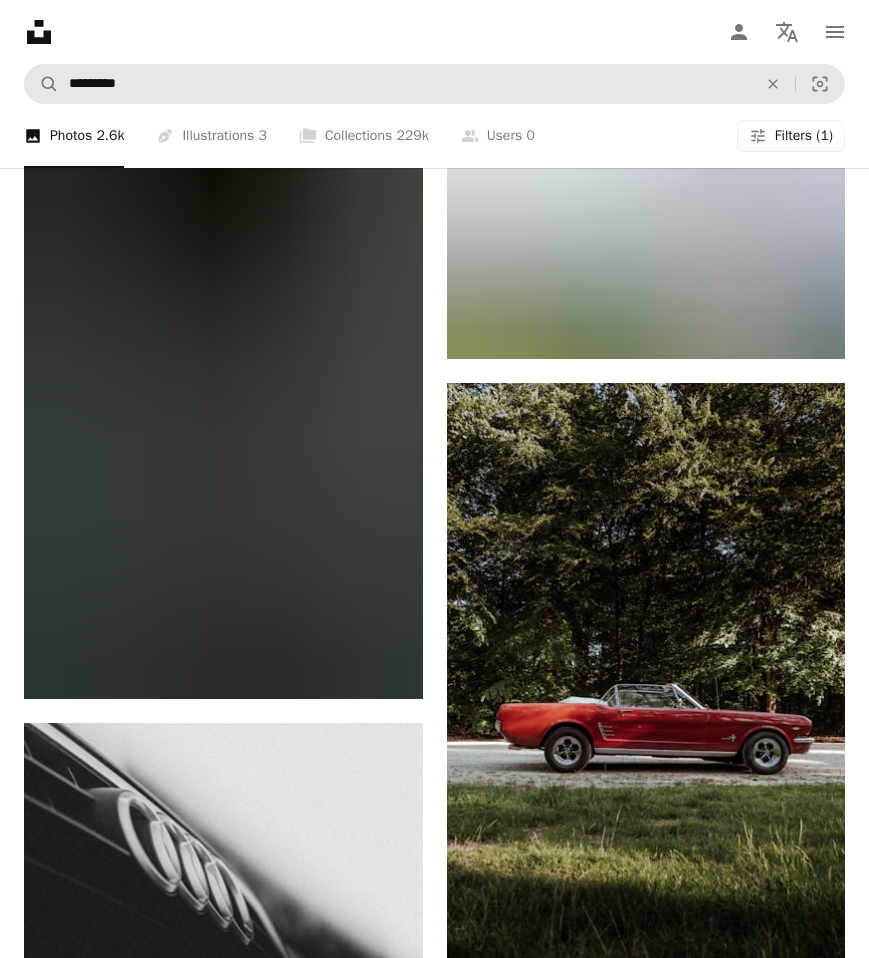 scroll, scrollTop: 3063, scrollLeft: 0, axis: vertical 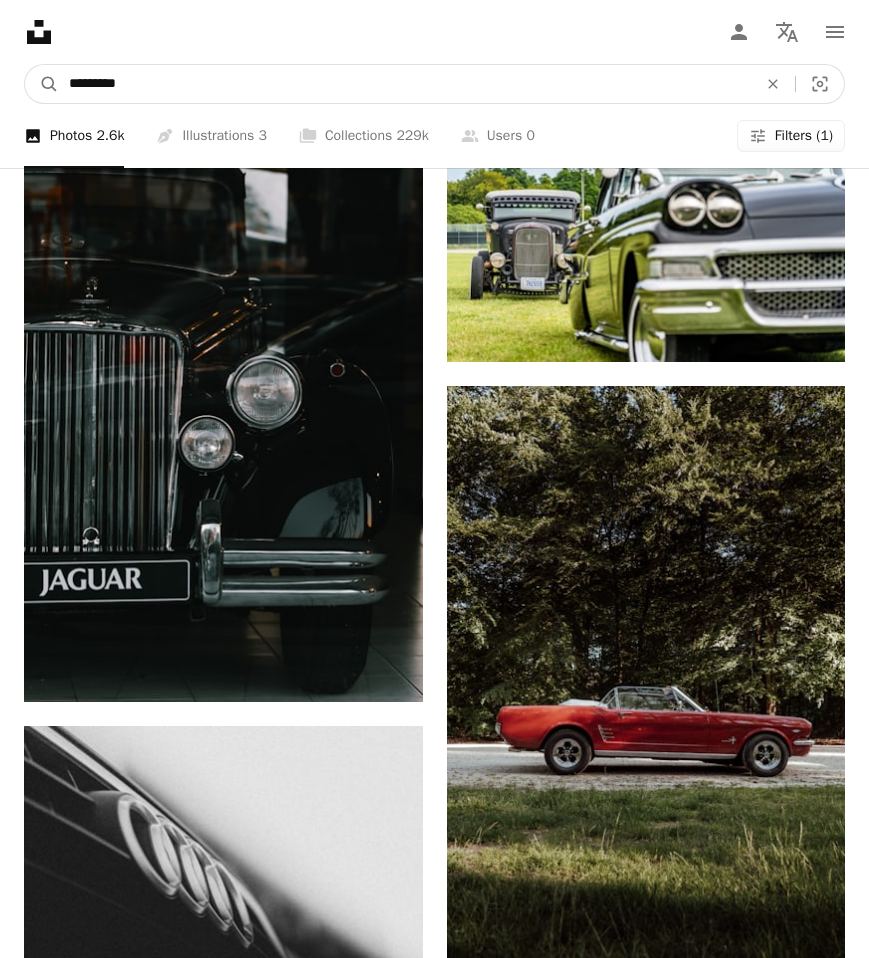 click on "*********" at bounding box center [405, 84] 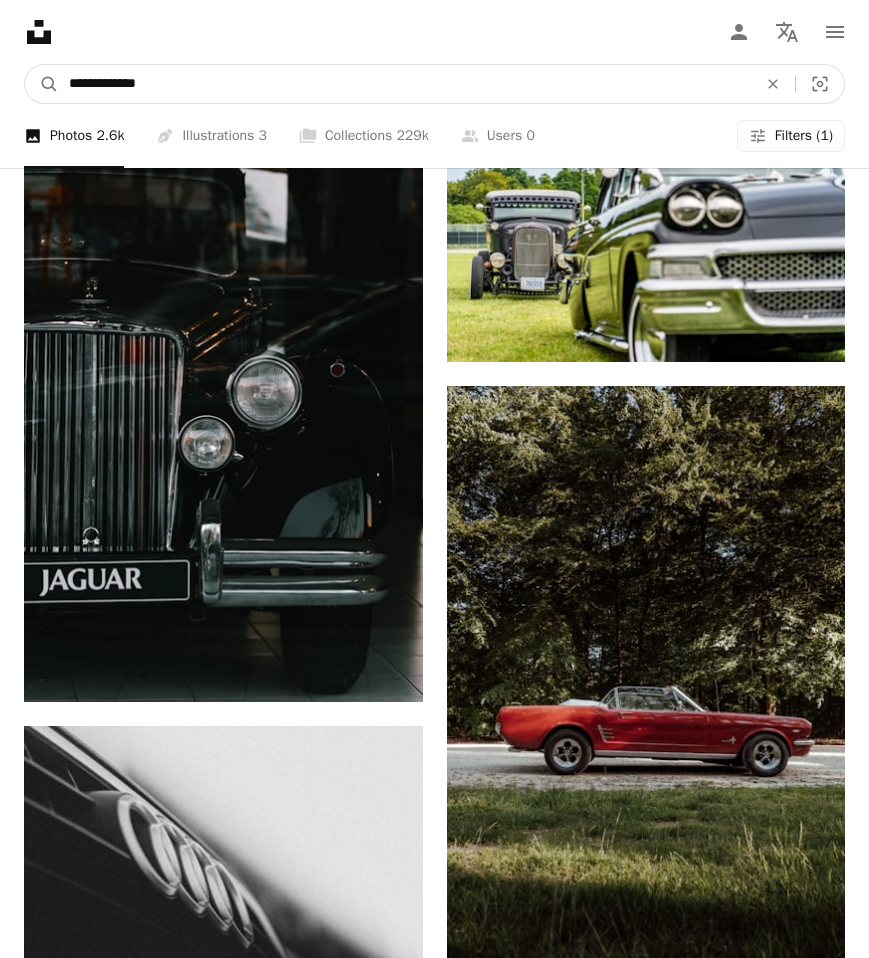 type on "**********" 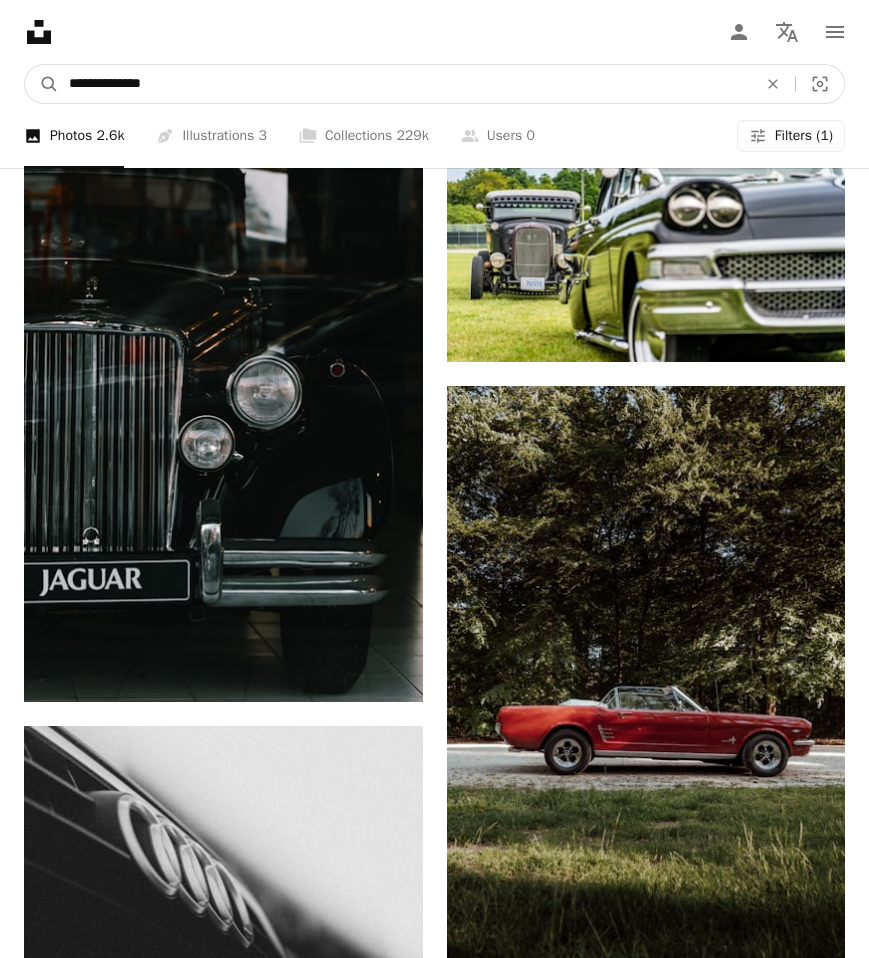 click on "A magnifying glass" at bounding box center [42, 84] 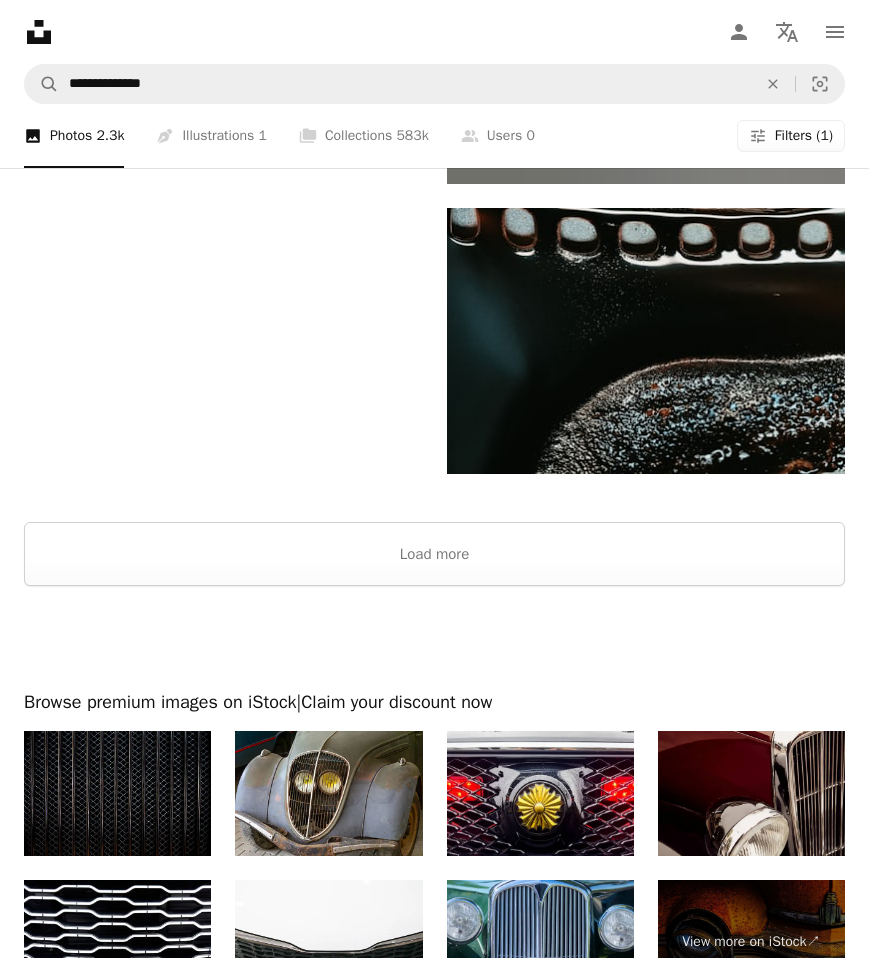 scroll, scrollTop: 5532, scrollLeft: 0, axis: vertical 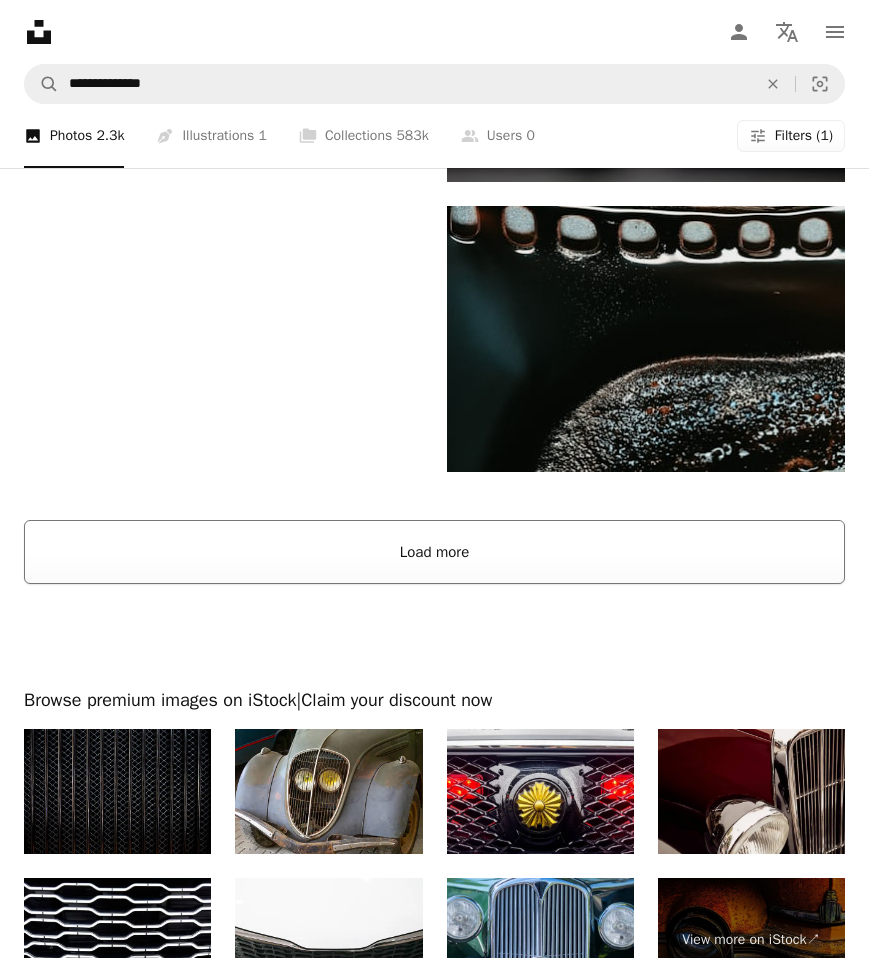 click on "Load more" at bounding box center (434, 552) 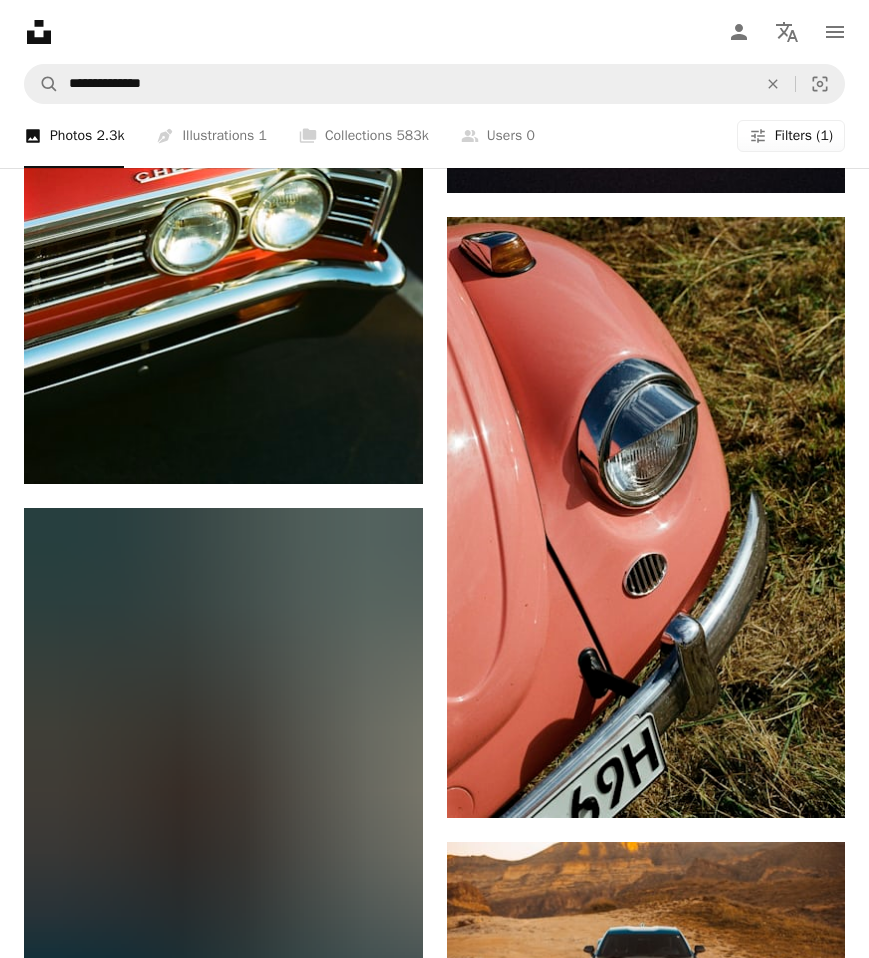 scroll, scrollTop: 10330, scrollLeft: 0, axis: vertical 